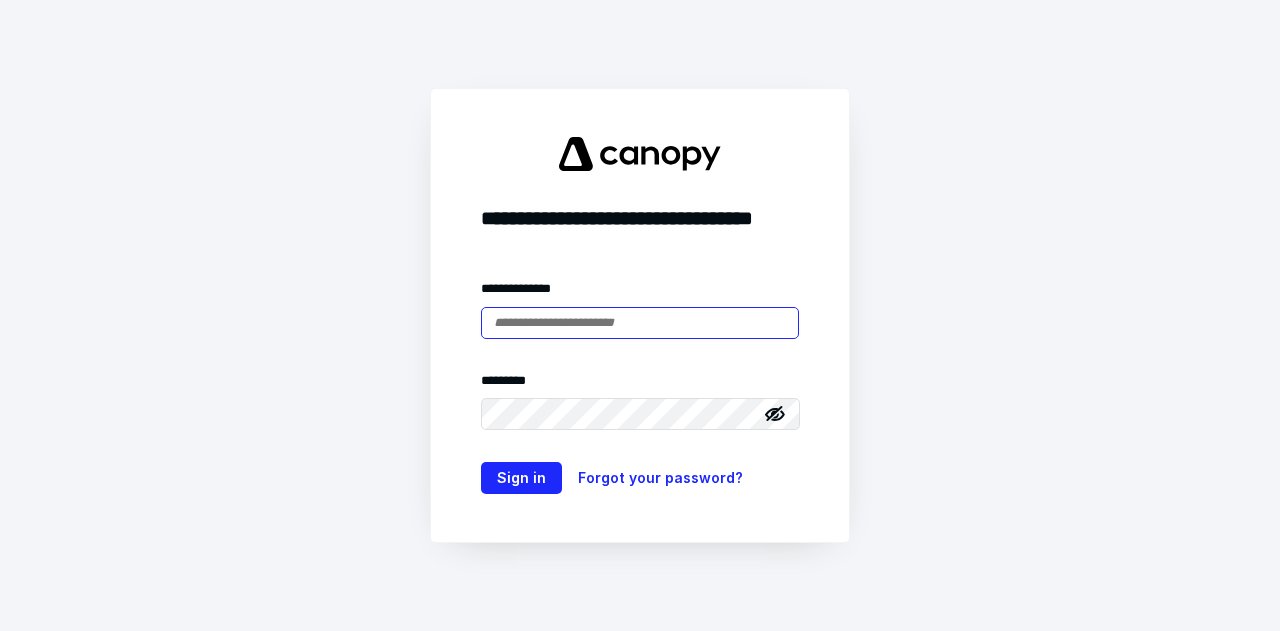 scroll, scrollTop: 0, scrollLeft: 0, axis: both 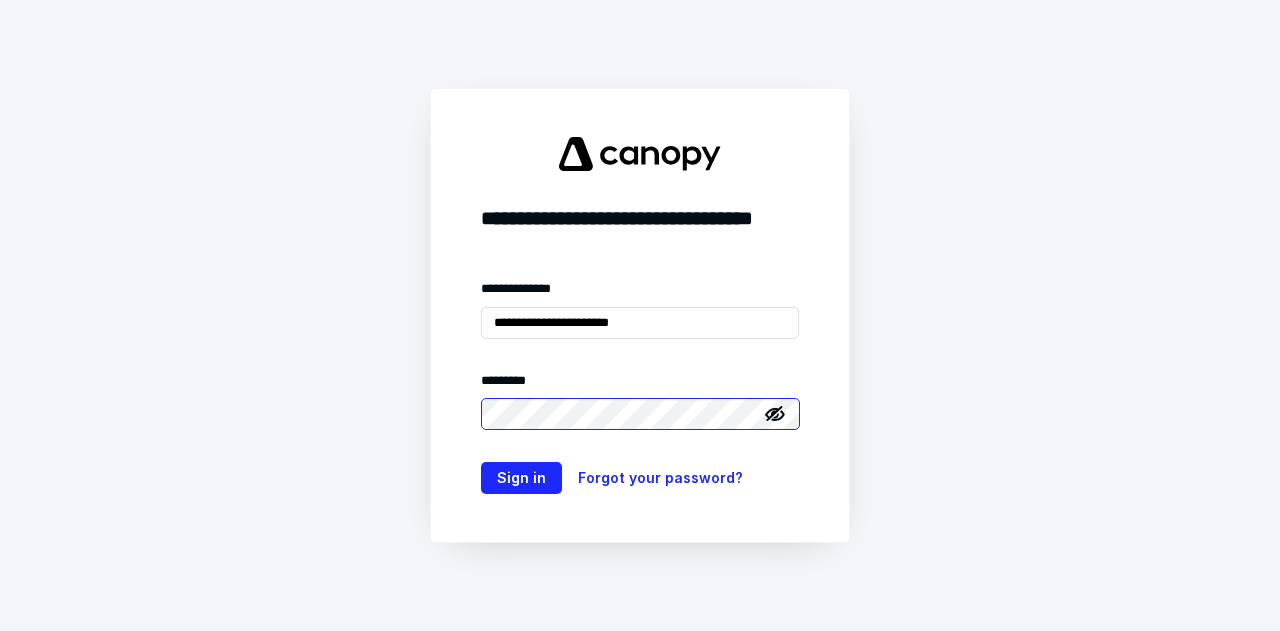 click on "Sign in" at bounding box center [521, 478] 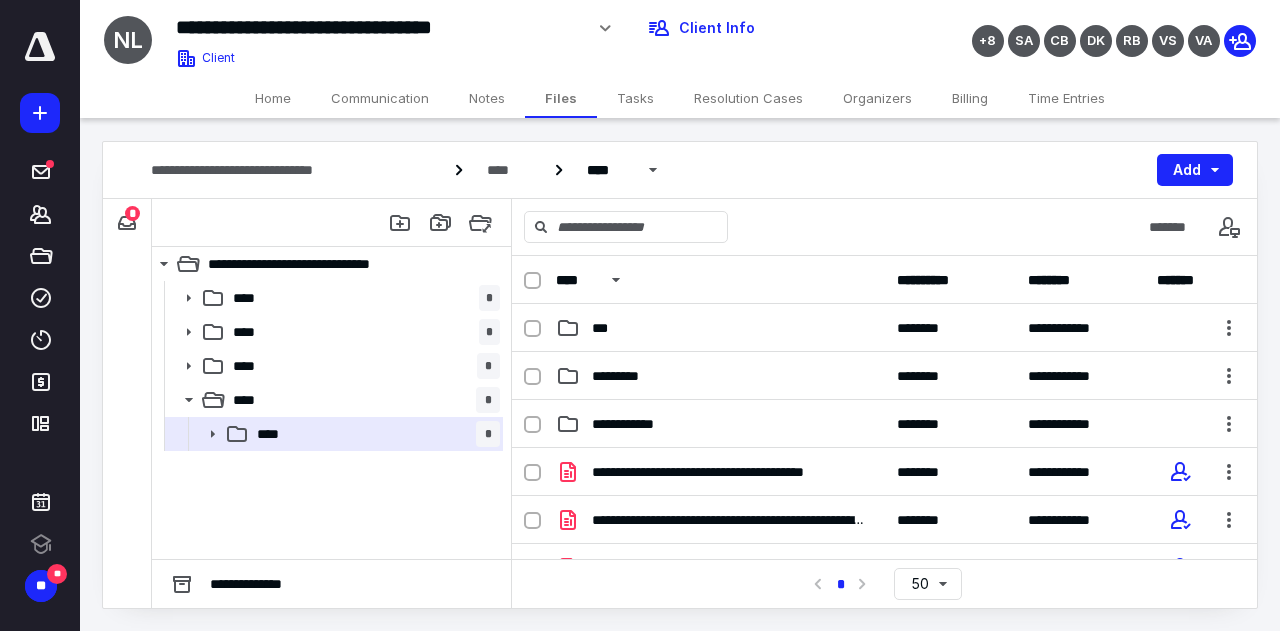 scroll, scrollTop: 0, scrollLeft: 0, axis: both 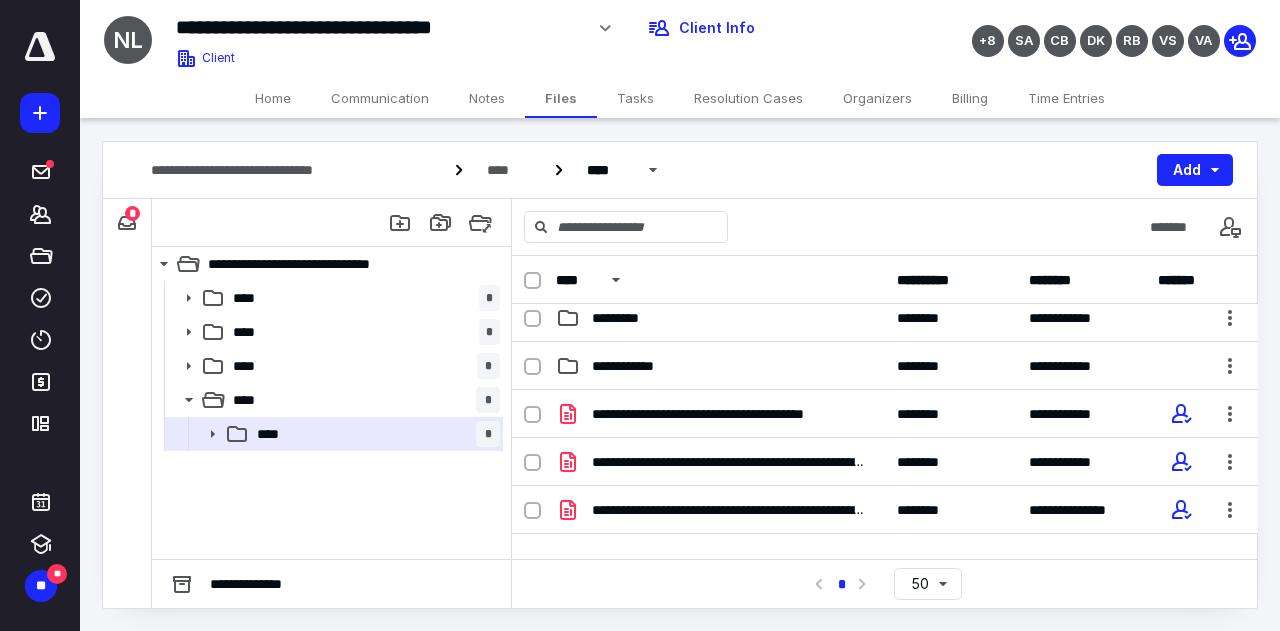 drag, startPoint x: 360, startPoint y: 615, endPoint x: 439, endPoint y: 625, distance: 79.630394 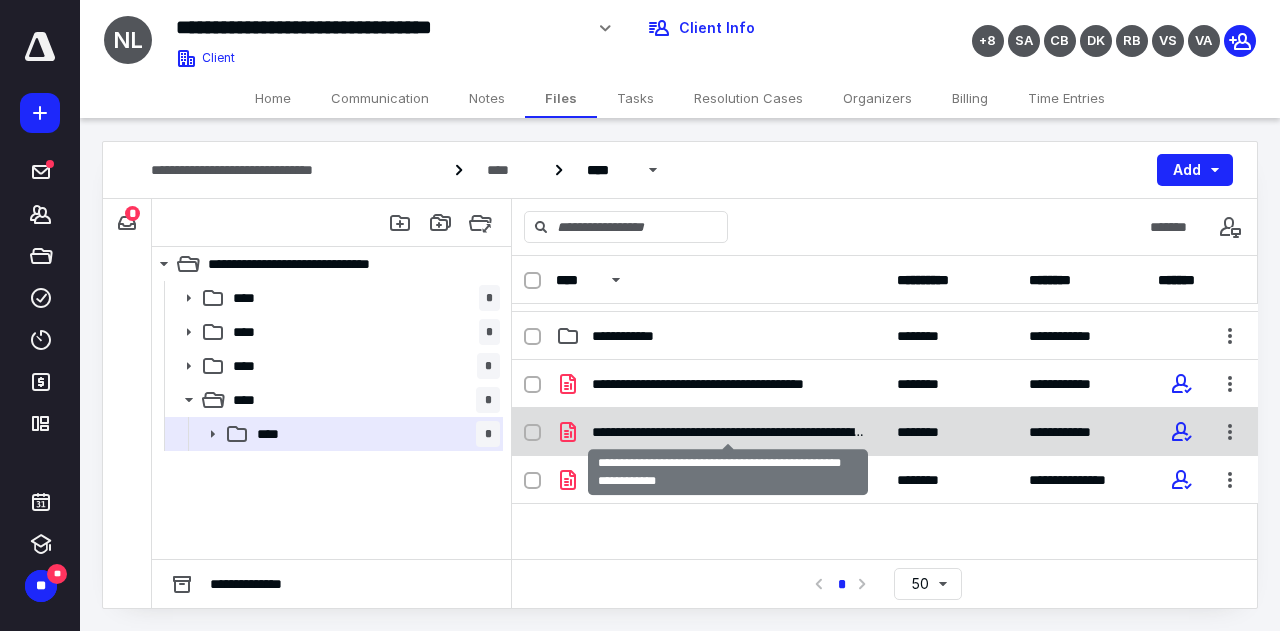 scroll, scrollTop: 87, scrollLeft: 0, axis: vertical 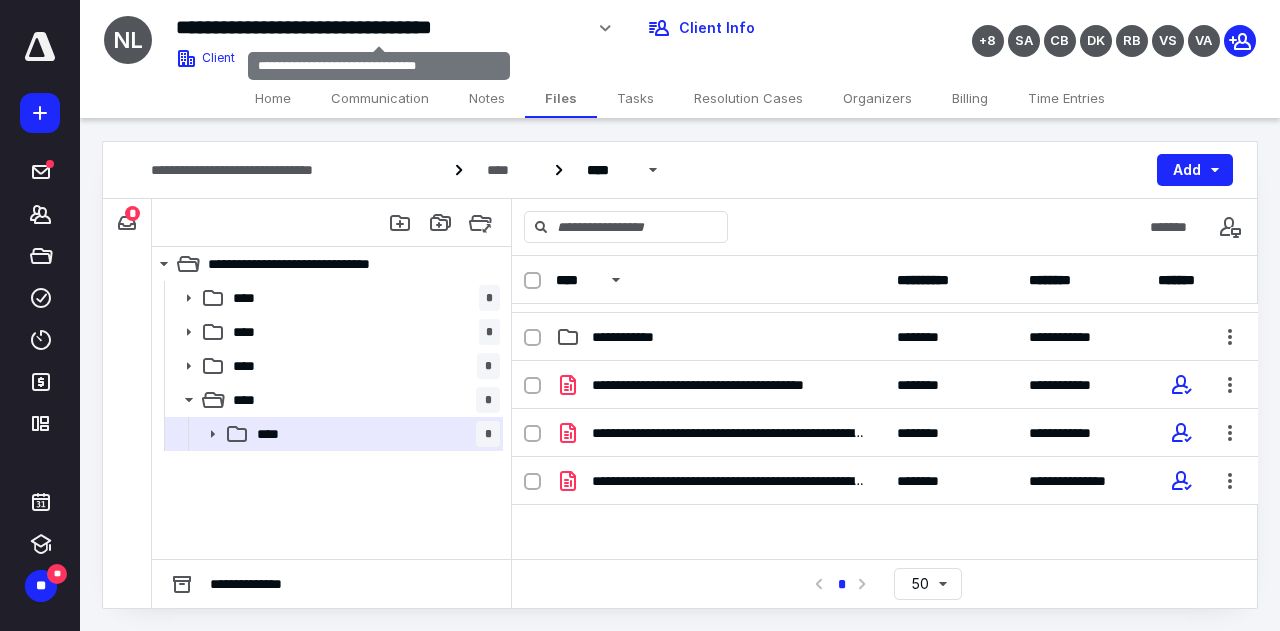 click on "**********" at bounding box center (485, 22) 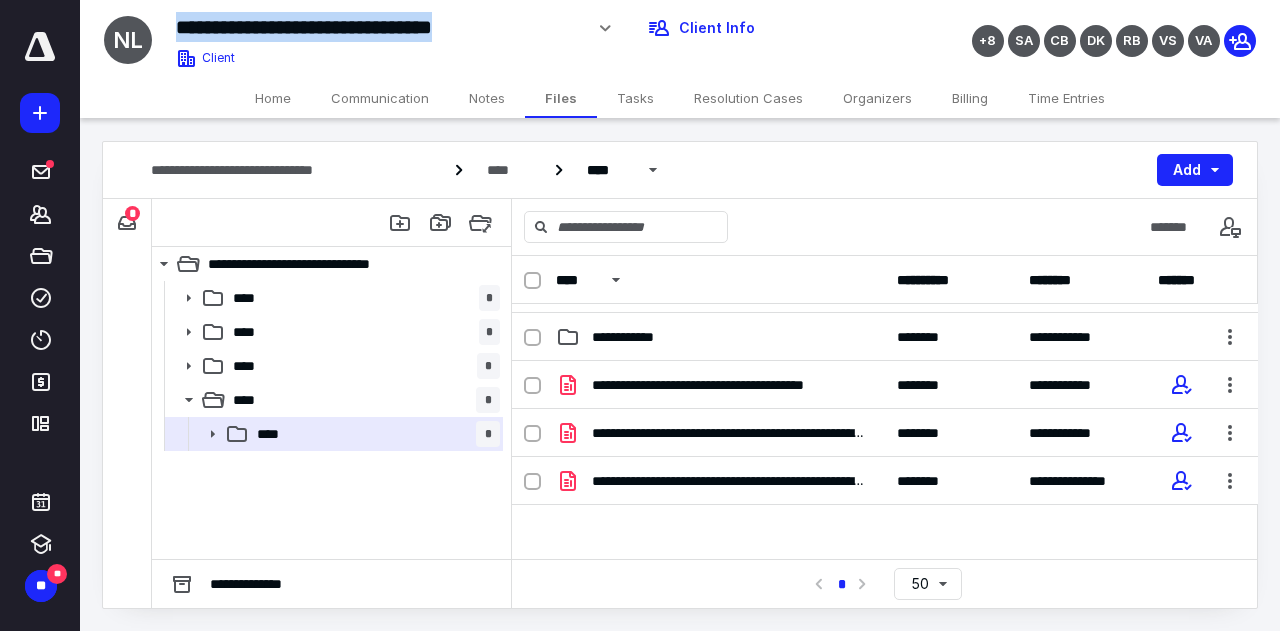 click on "**********" at bounding box center [485, 35] 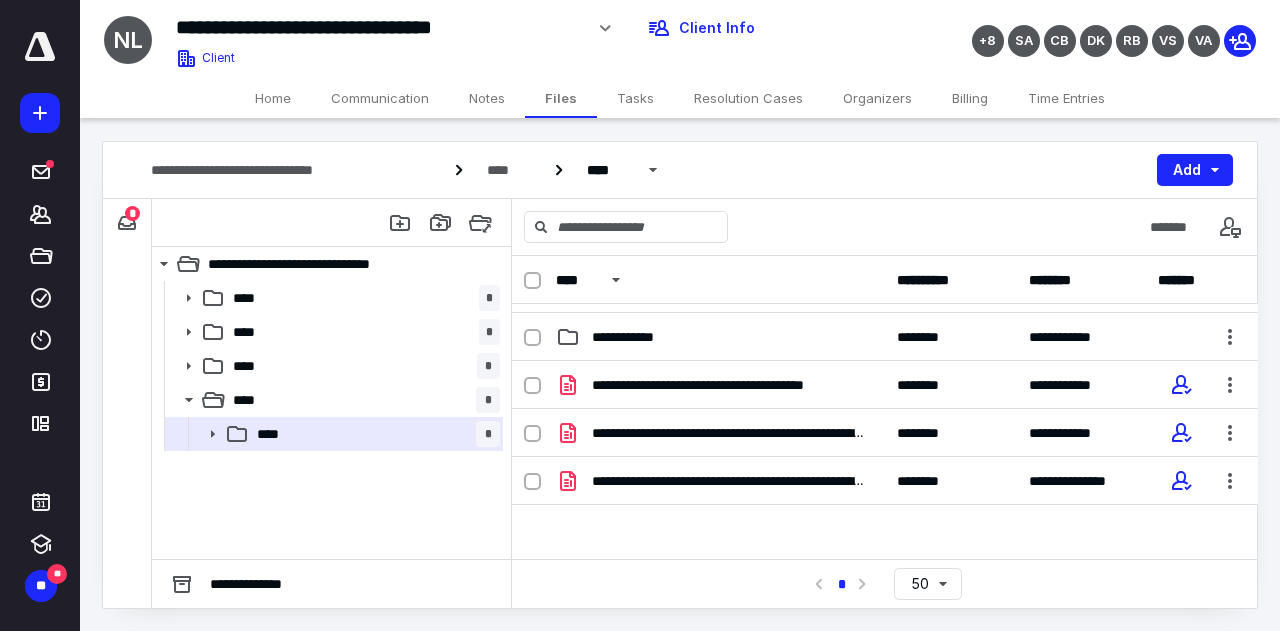 click on "Billing" at bounding box center [970, 98] 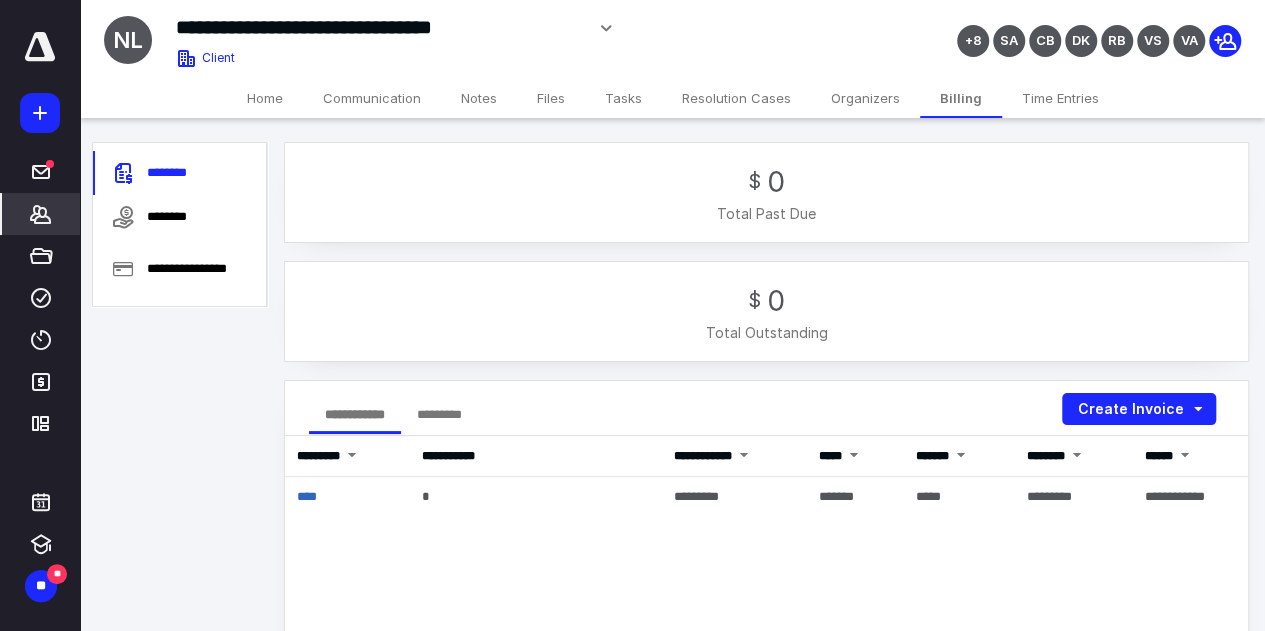 click on "Home" at bounding box center [265, 98] 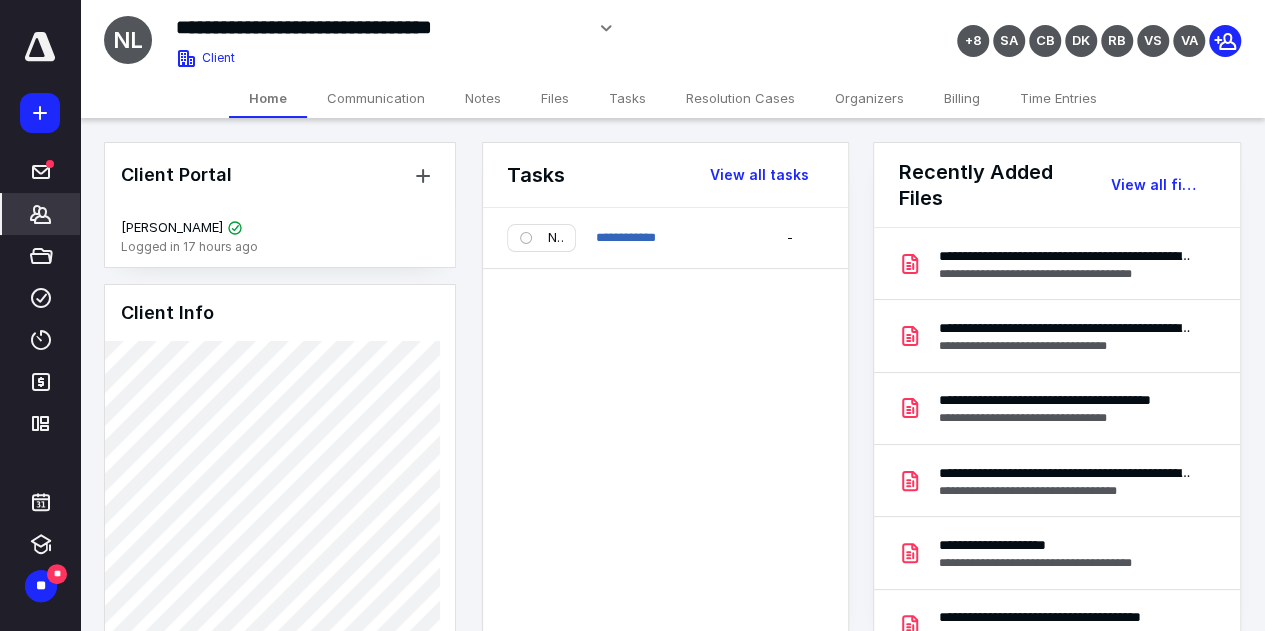 click on "Files" at bounding box center [555, 98] 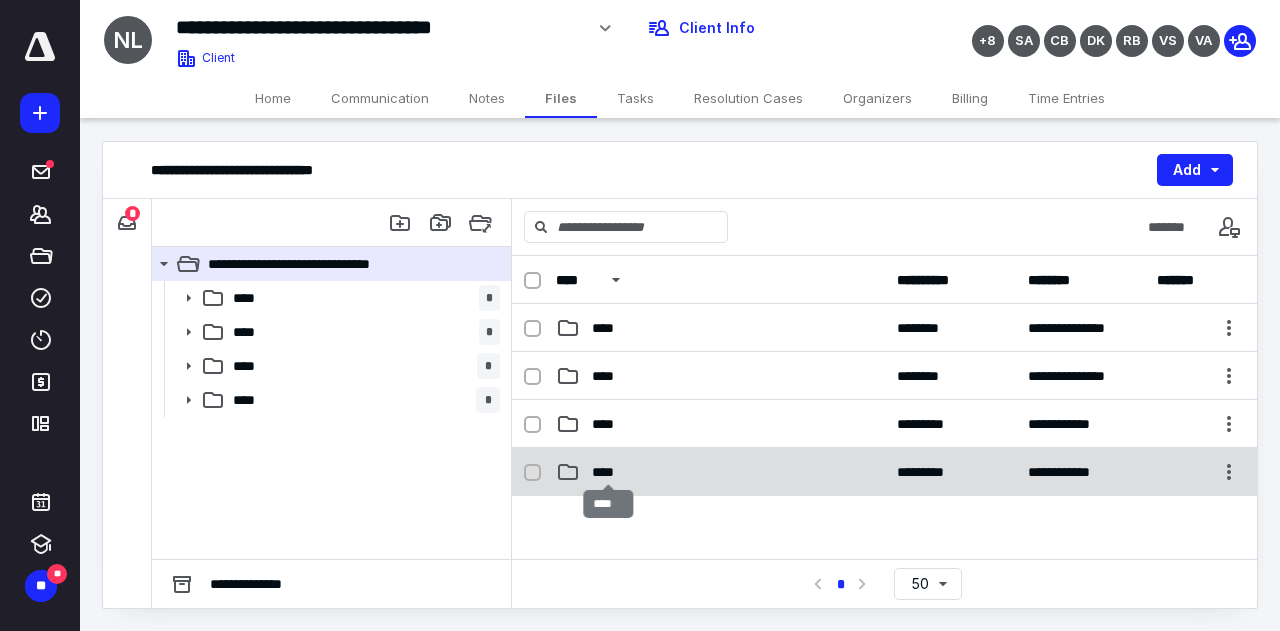 click on "****" at bounding box center [609, 472] 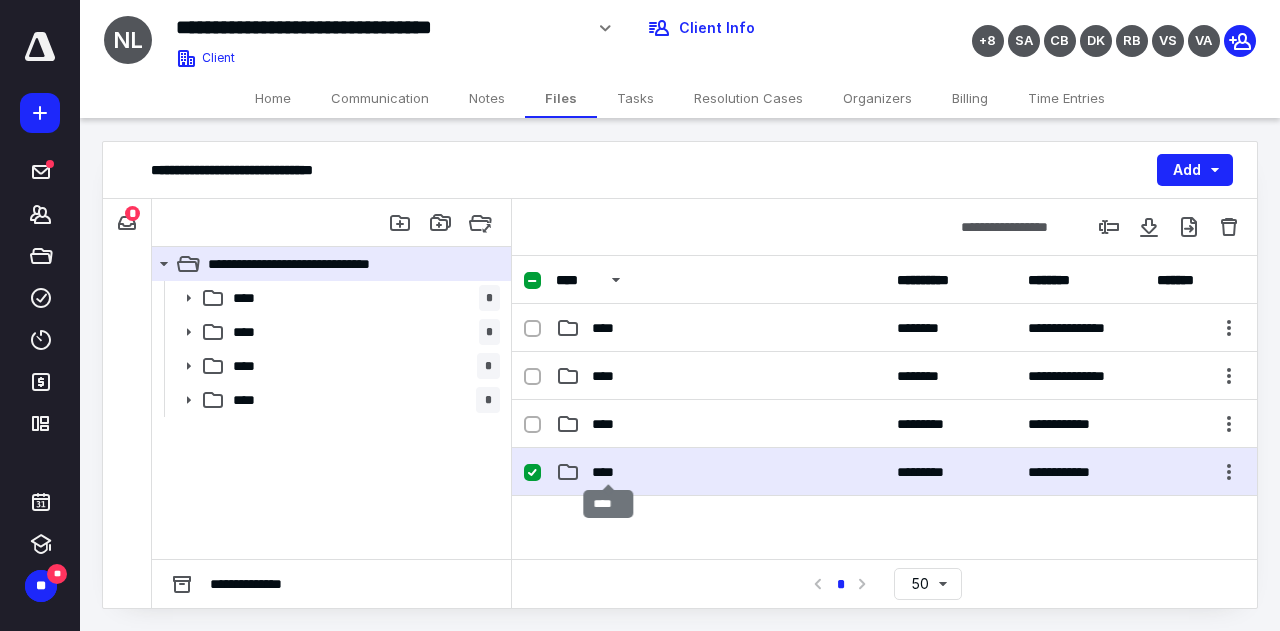 click on "****" at bounding box center [609, 472] 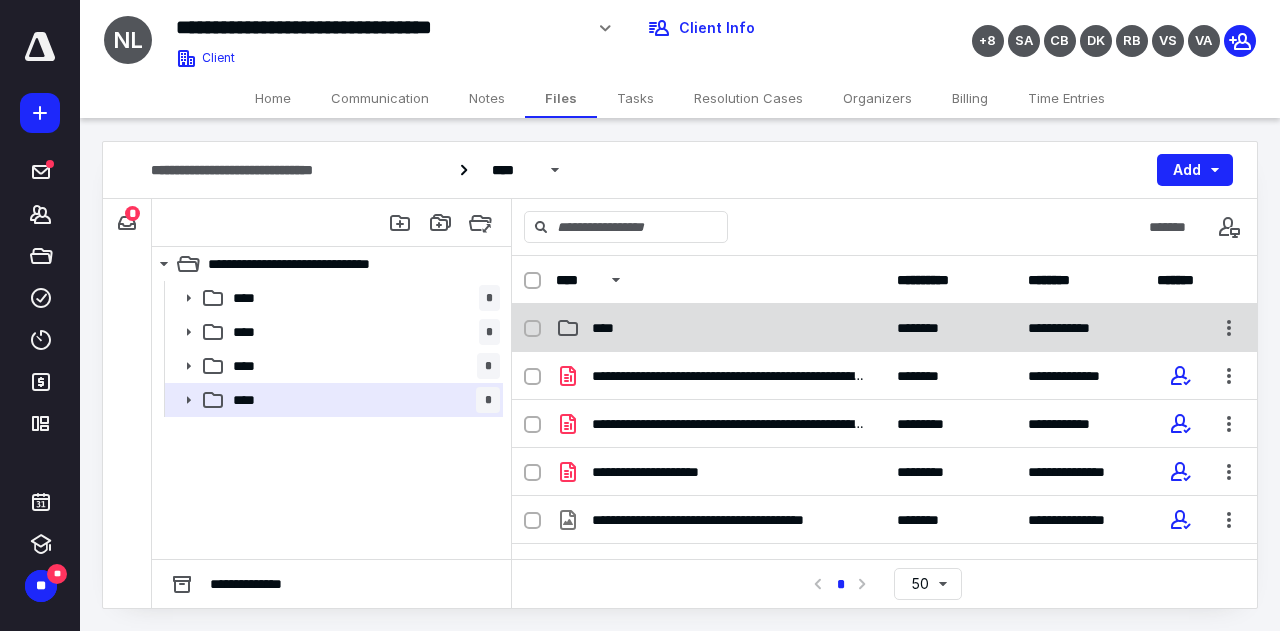 click 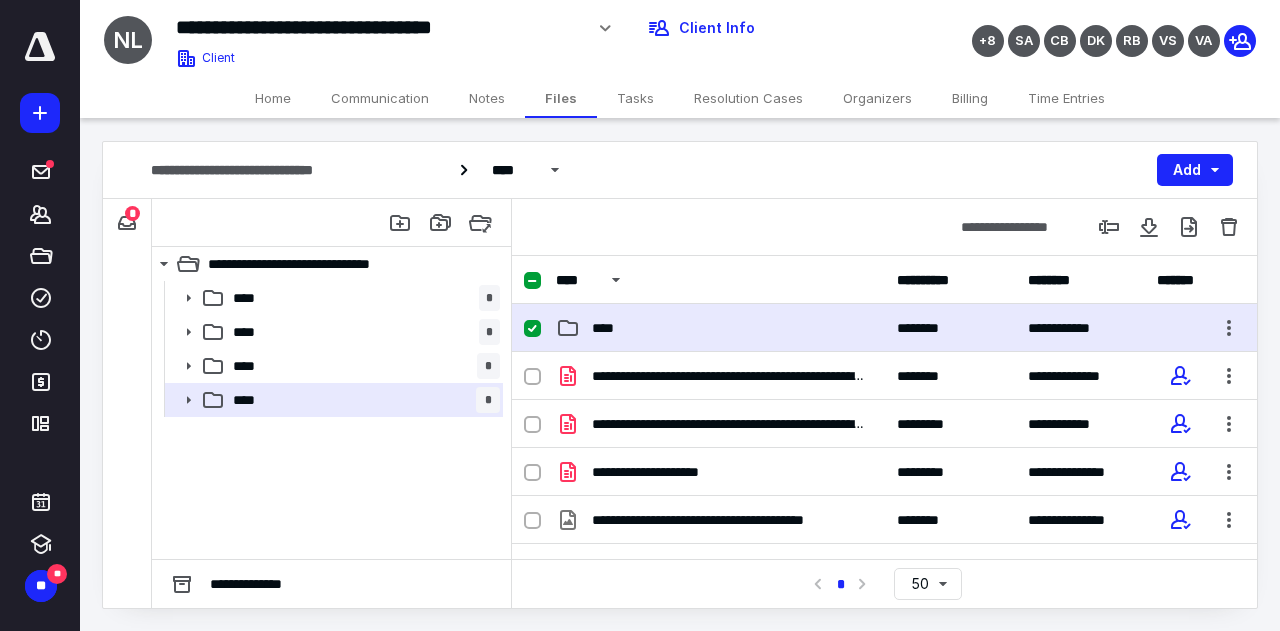 click 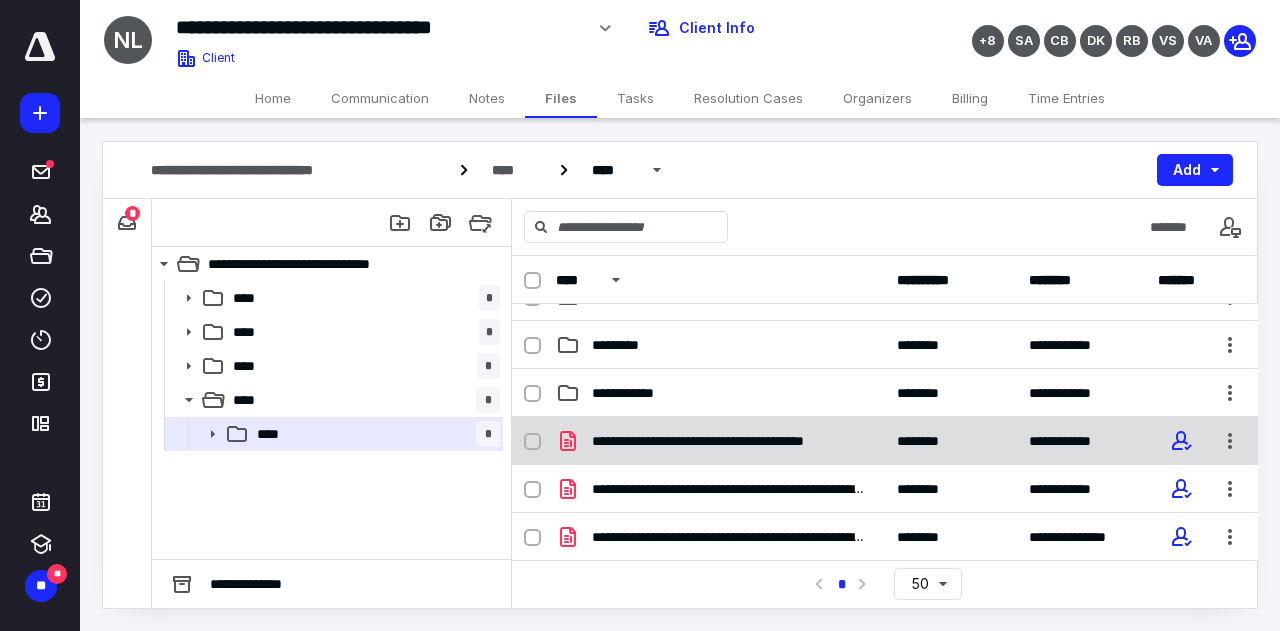 scroll, scrollTop: 0, scrollLeft: 0, axis: both 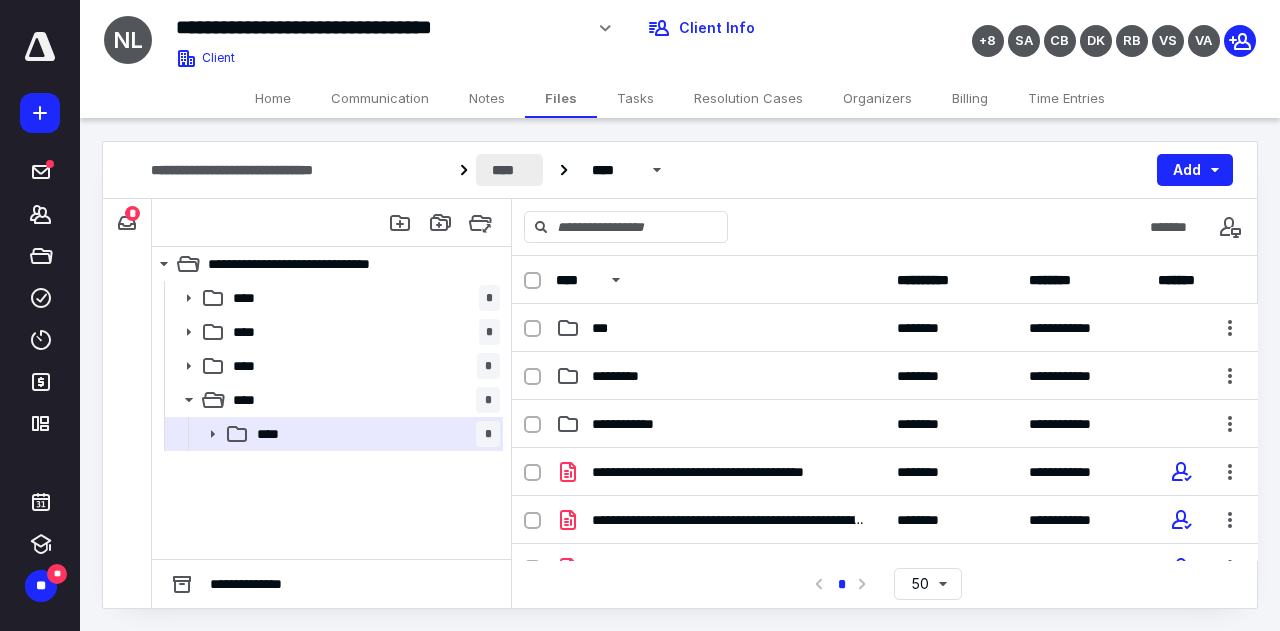 click on "****" at bounding box center [510, 170] 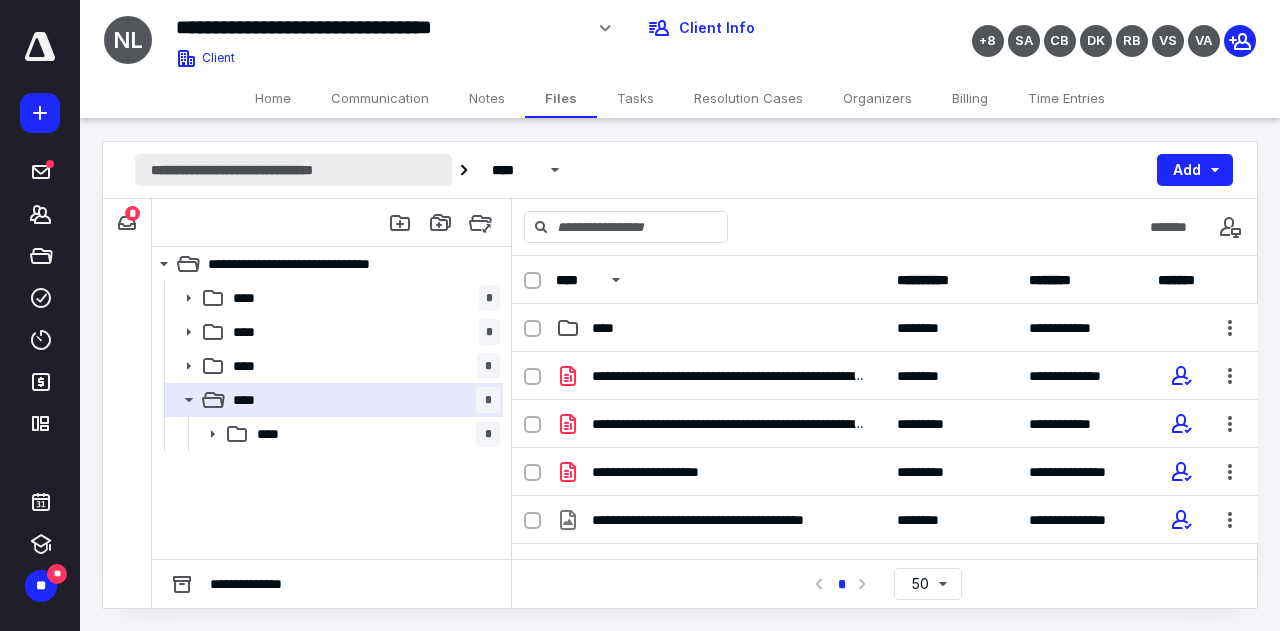 click on "**********" at bounding box center [293, 170] 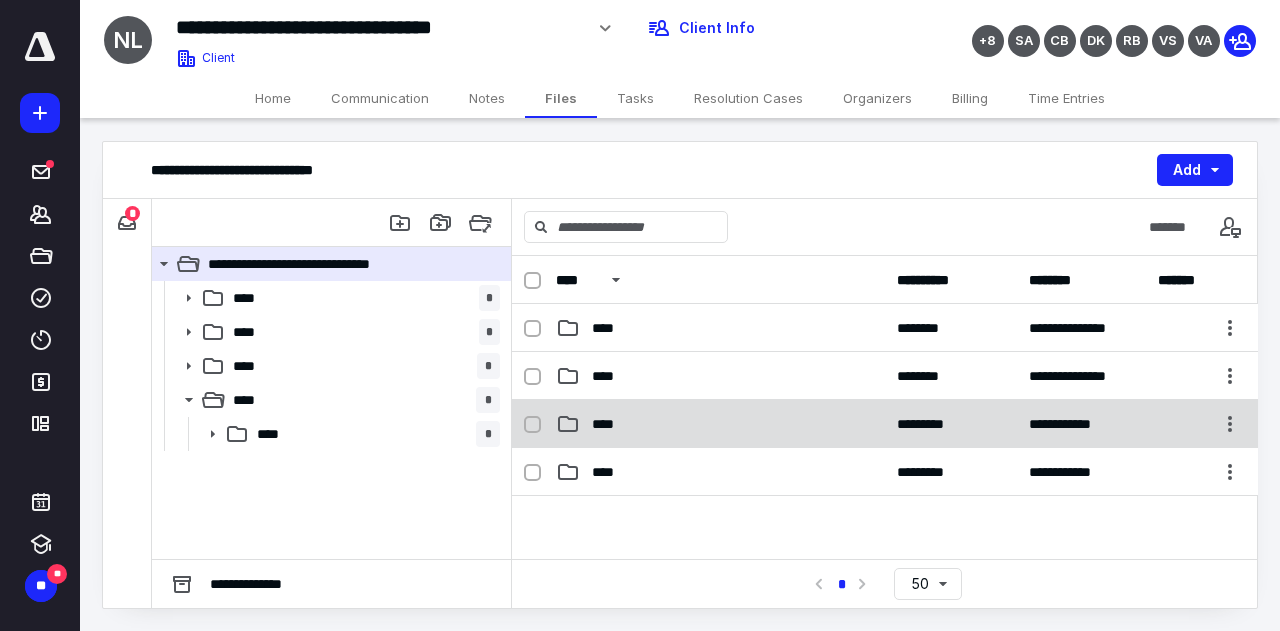 click on "****" at bounding box center [609, 424] 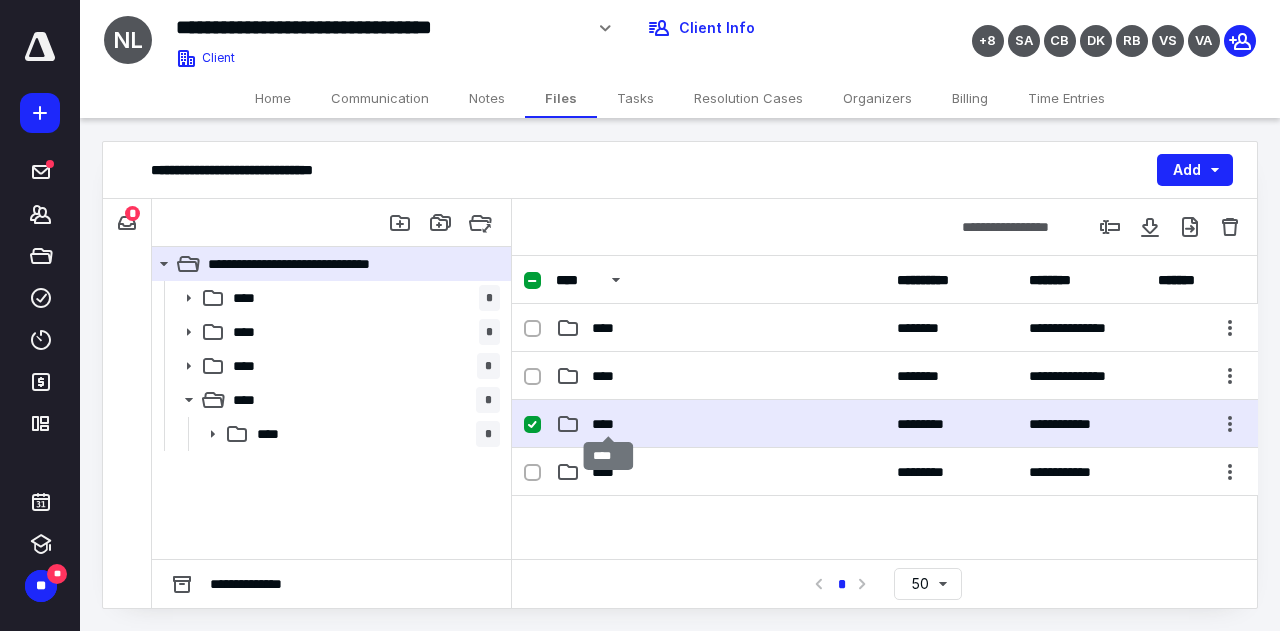 click on "****" at bounding box center [609, 424] 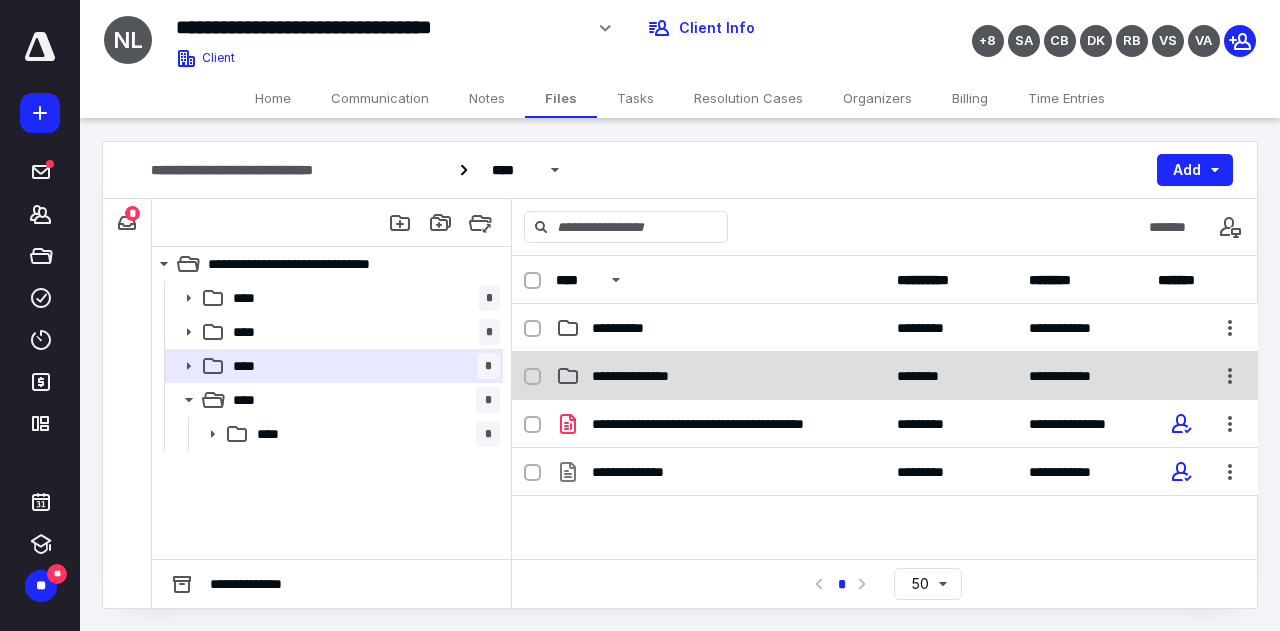 click on "**********" at bounding box center (720, 376) 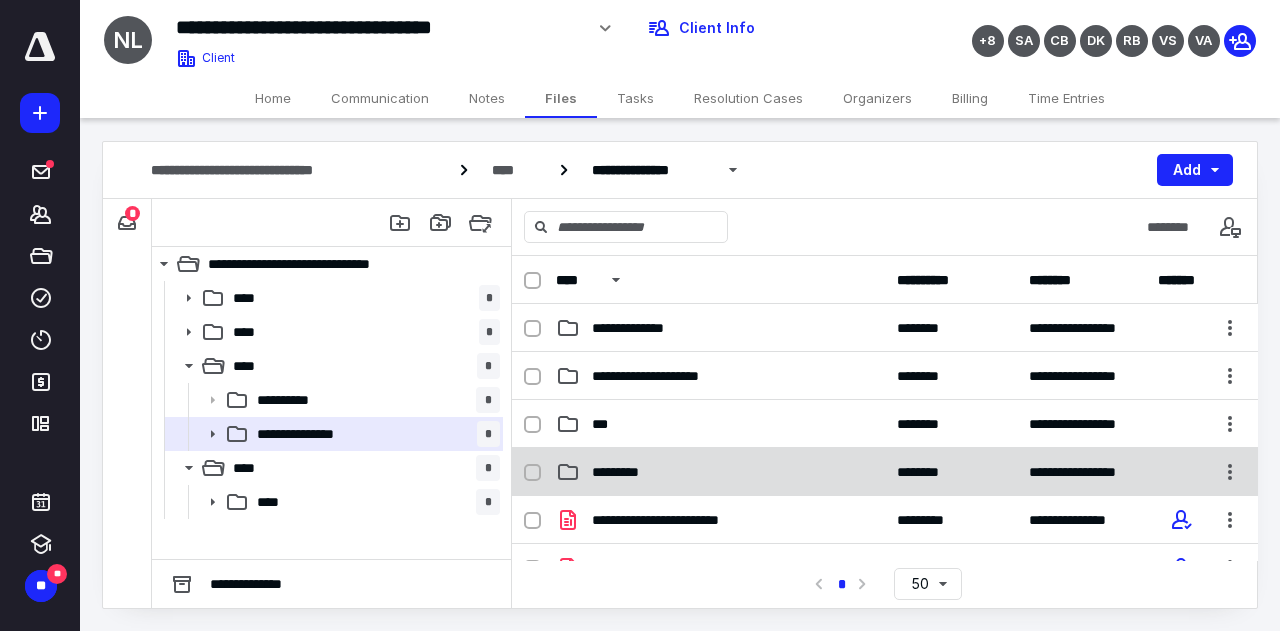click on "*********" at bounding box center [628, 472] 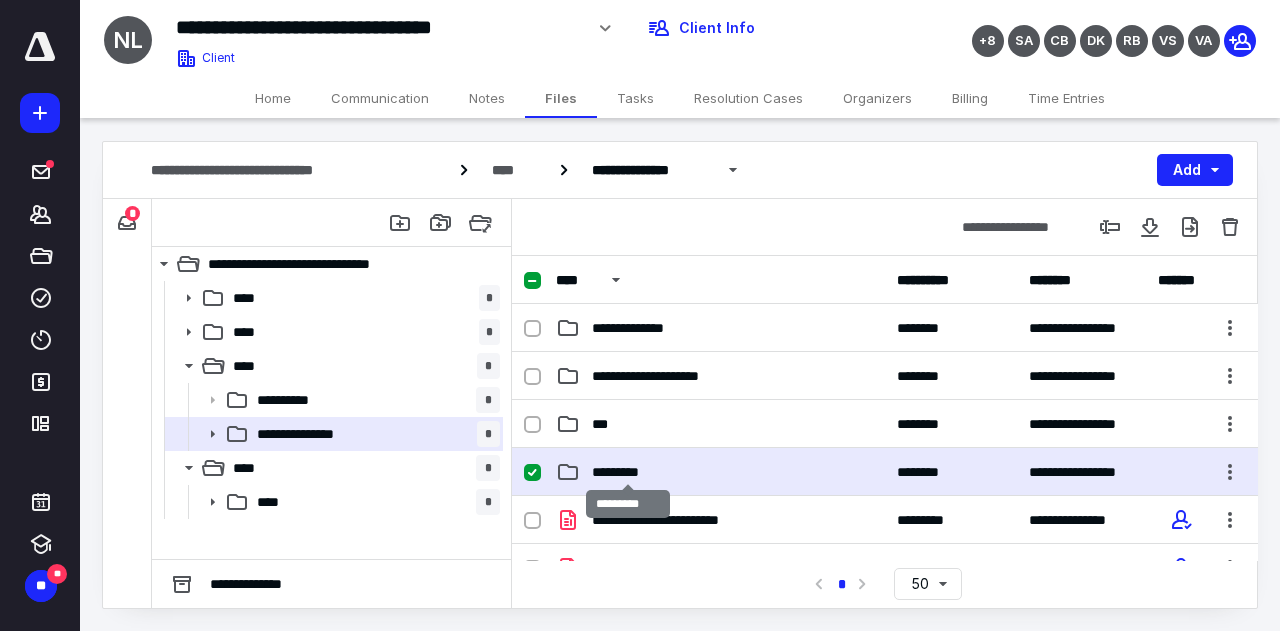 click on "*********" at bounding box center [628, 472] 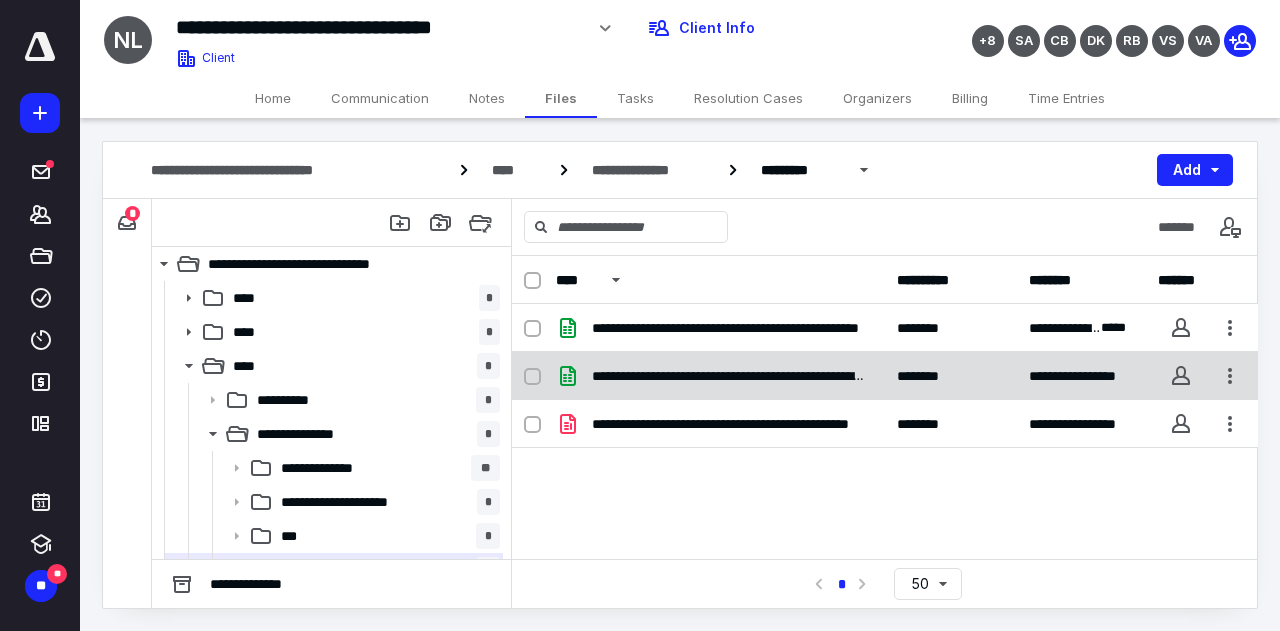 click on "**********" at bounding box center [728, 376] 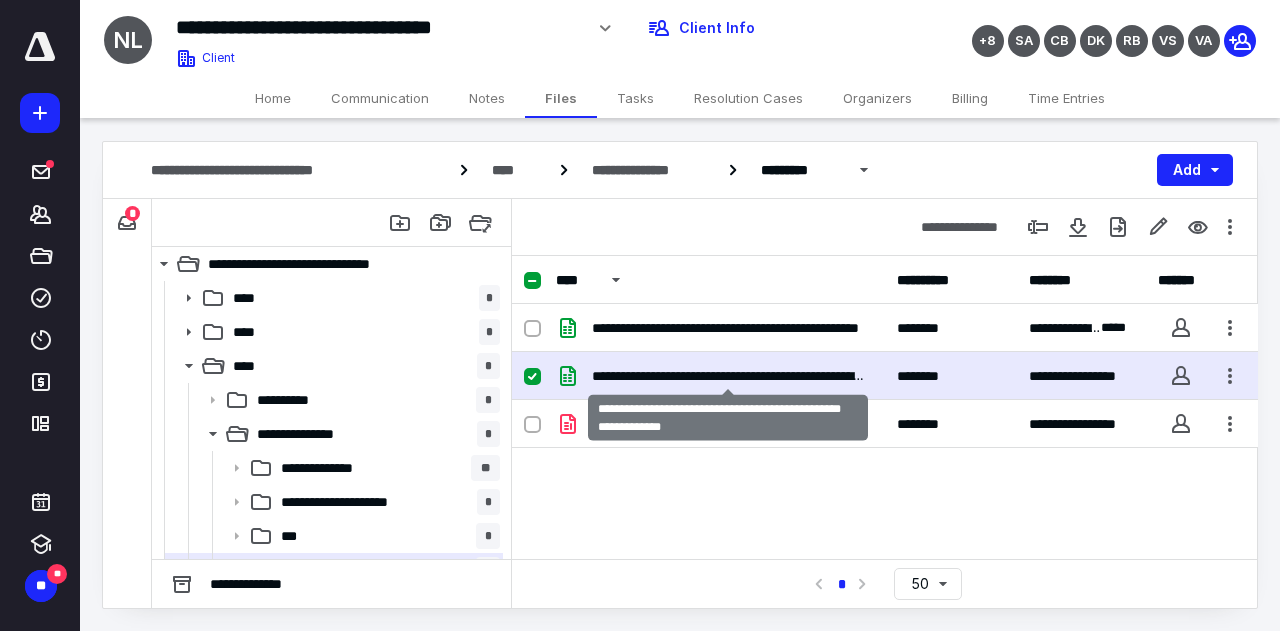 click on "**********" at bounding box center [728, 376] 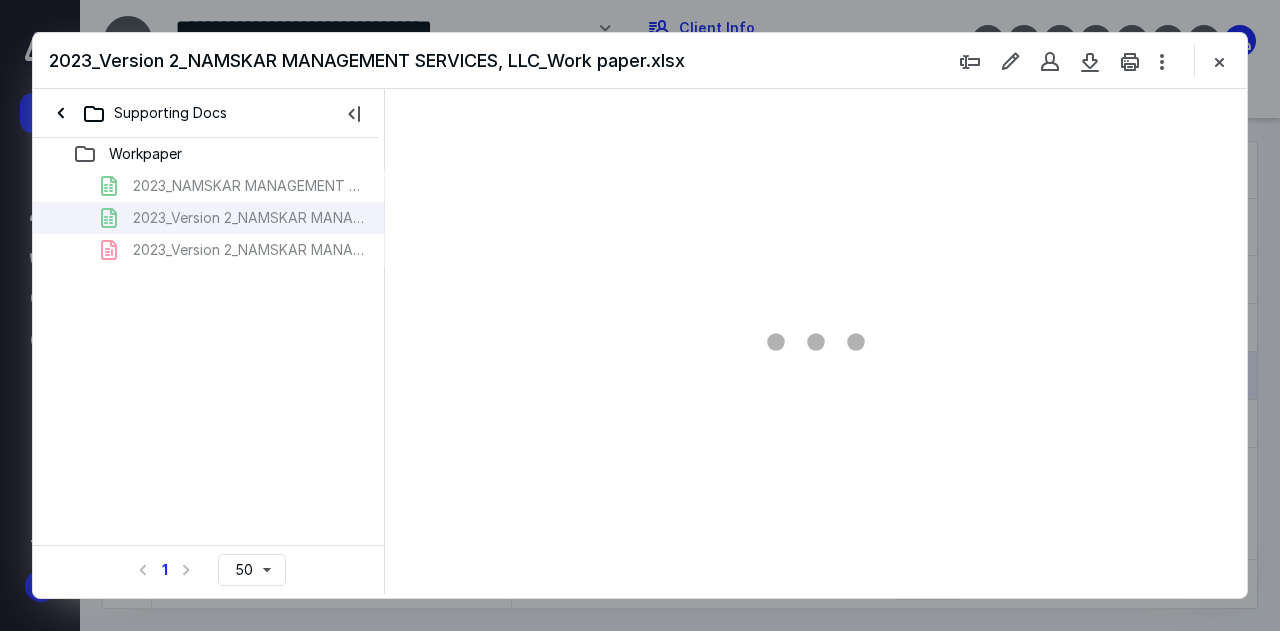 scroll, scrollTop: 0, scrollLeft: 0, axis: both 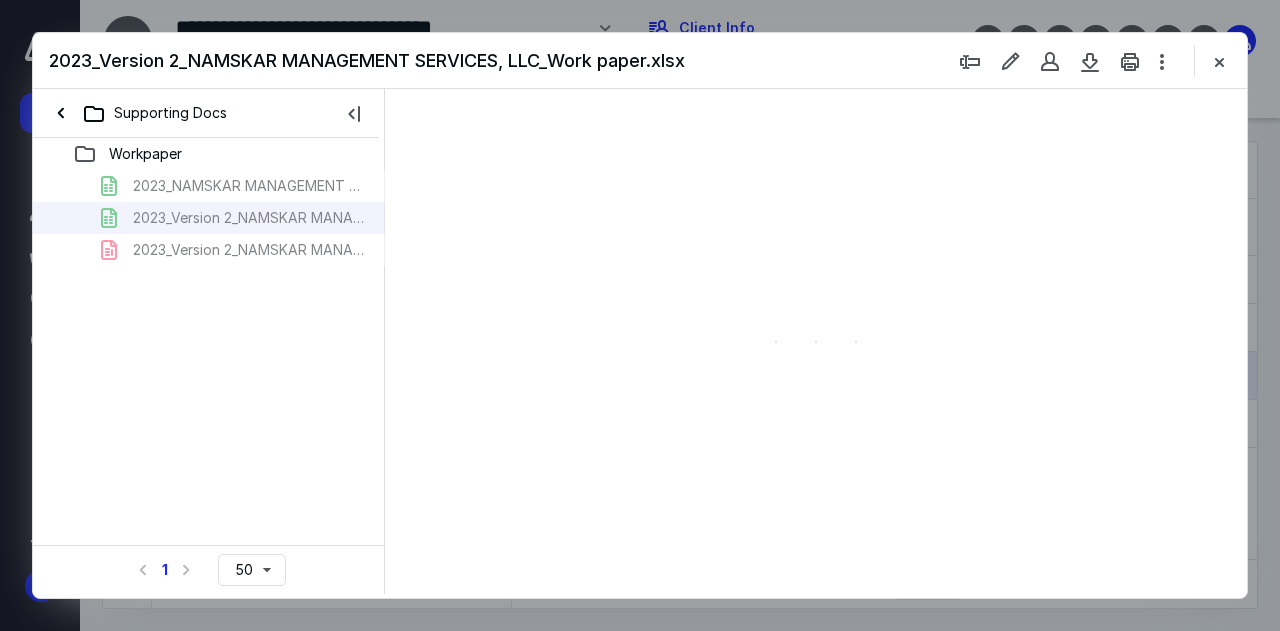 type on "100" 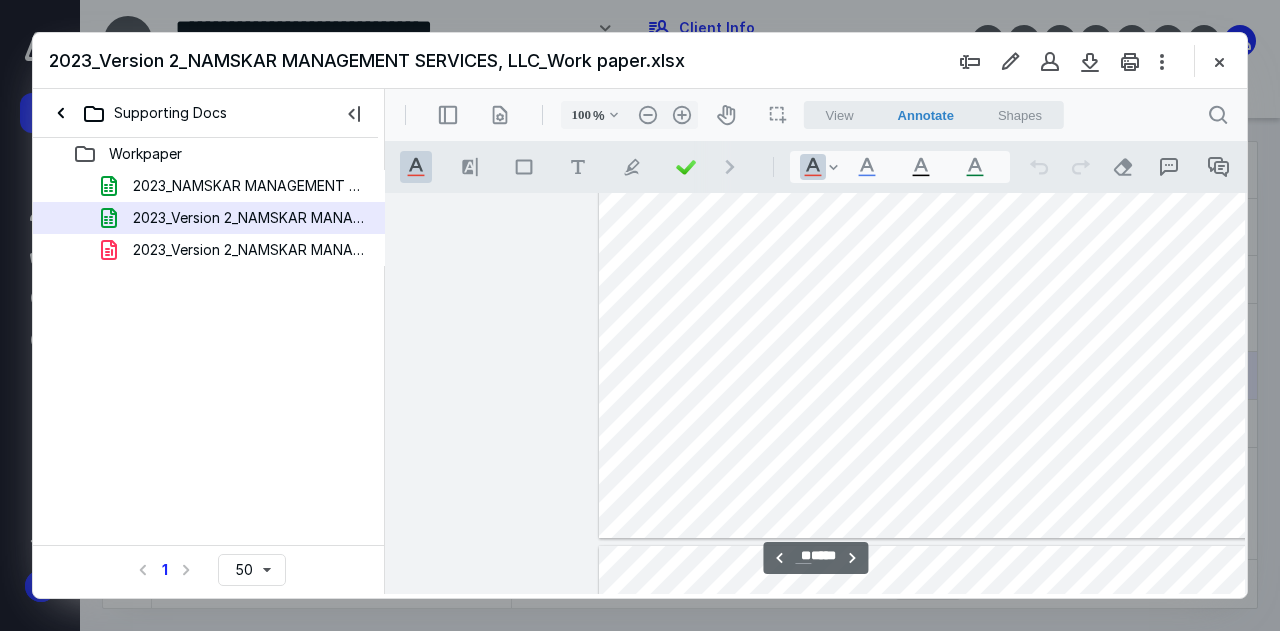 scroll, scrollTop: 7300, scrollLeft: 99, axis: both 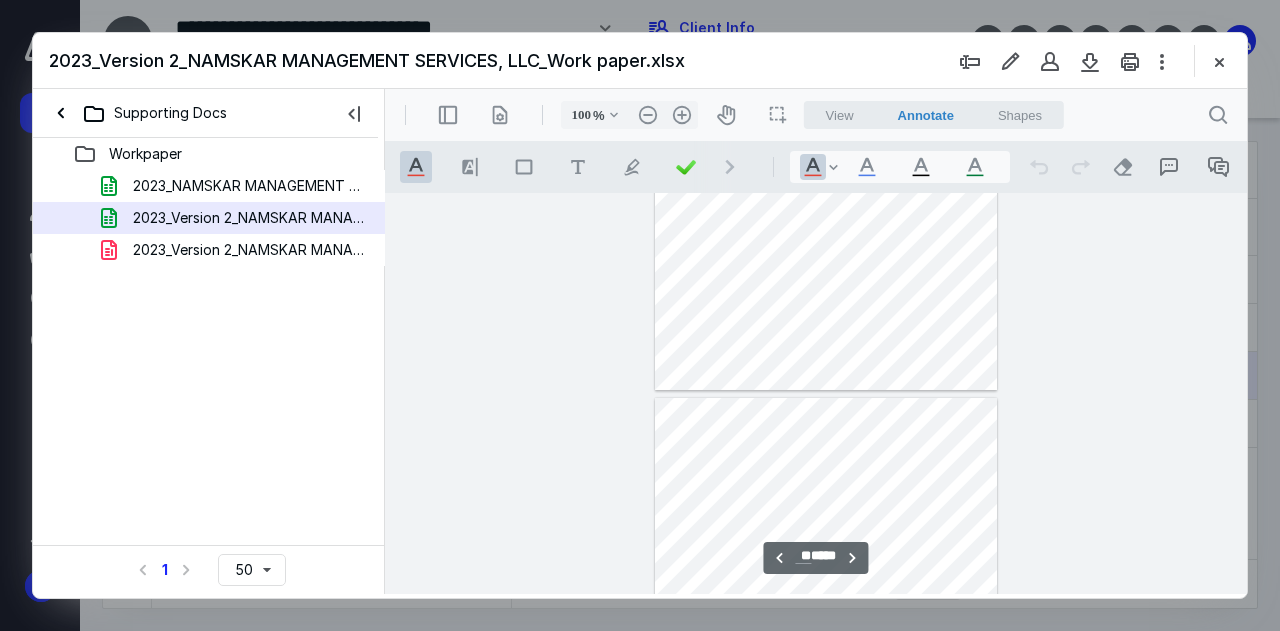type on "**" 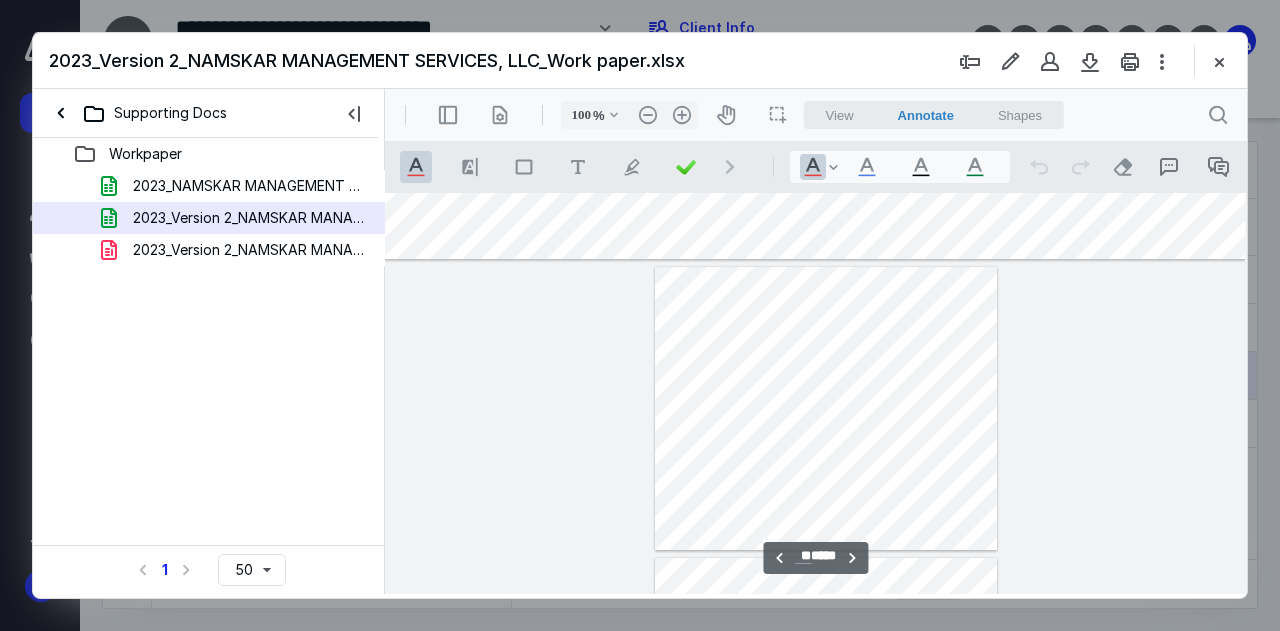 scroll, scrollTop: 6210, scrollLeft: 306, axis: both 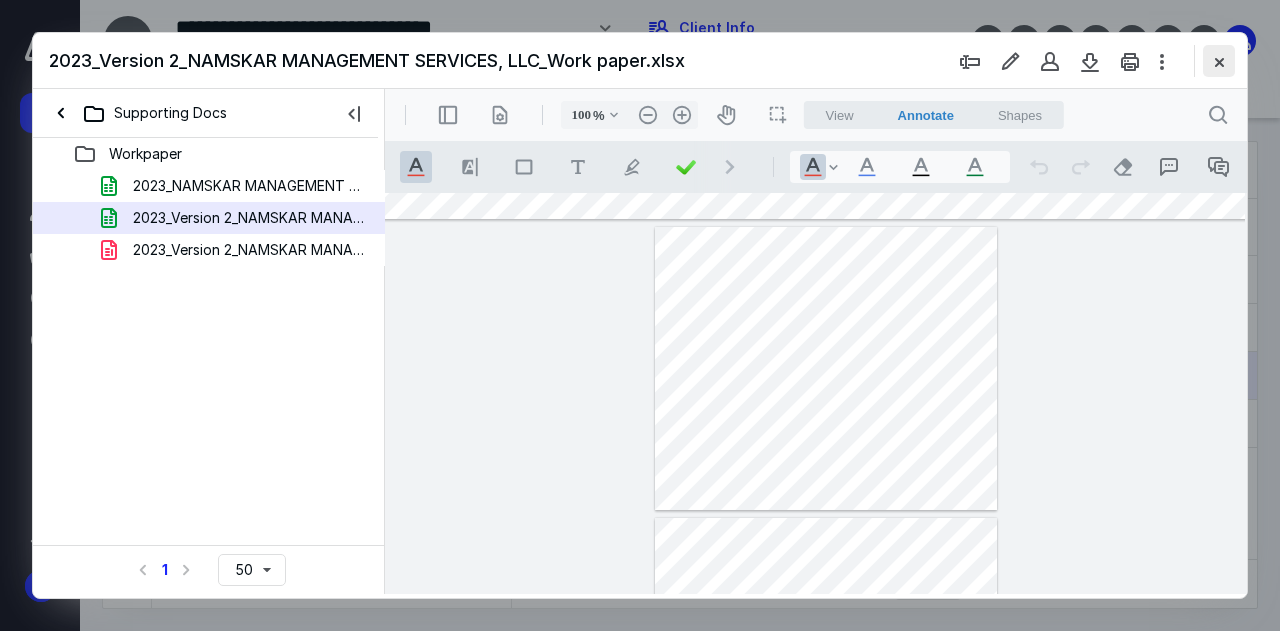 click at bounding box center (1219, 61) 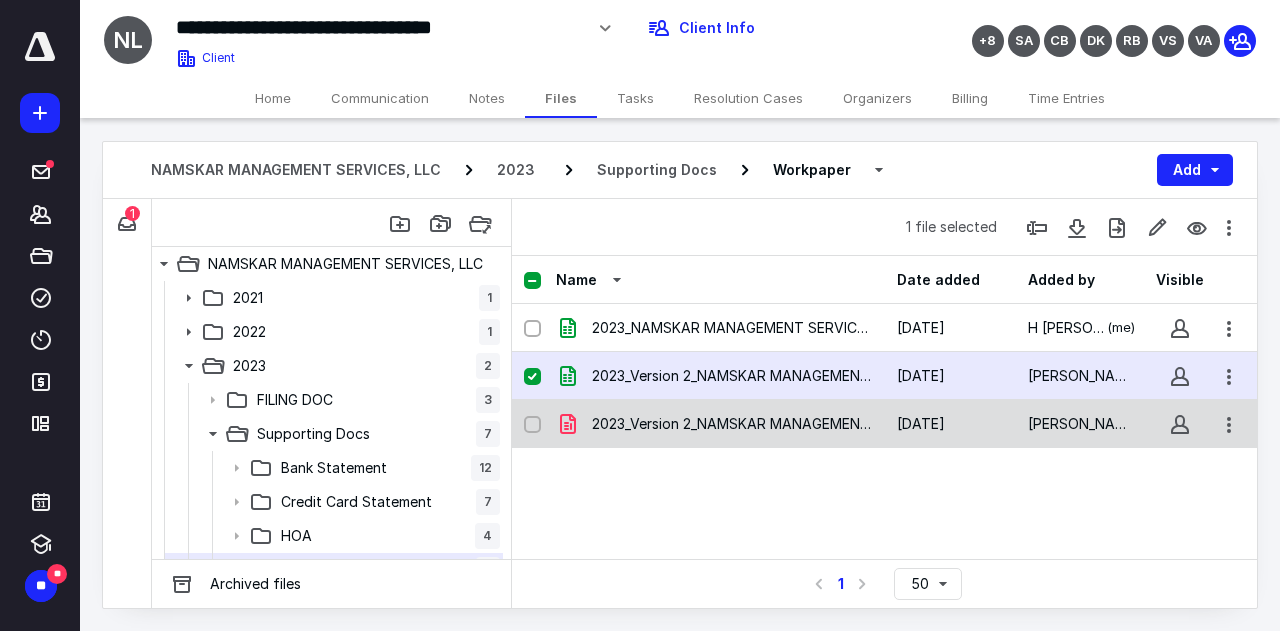 click on "2023_Version 2_NAMSKAR MANAGEMENT SERVICES, LLC.pdf 9/7/2024 Vignesh Sakthivel" at bounding box center (884, 424) 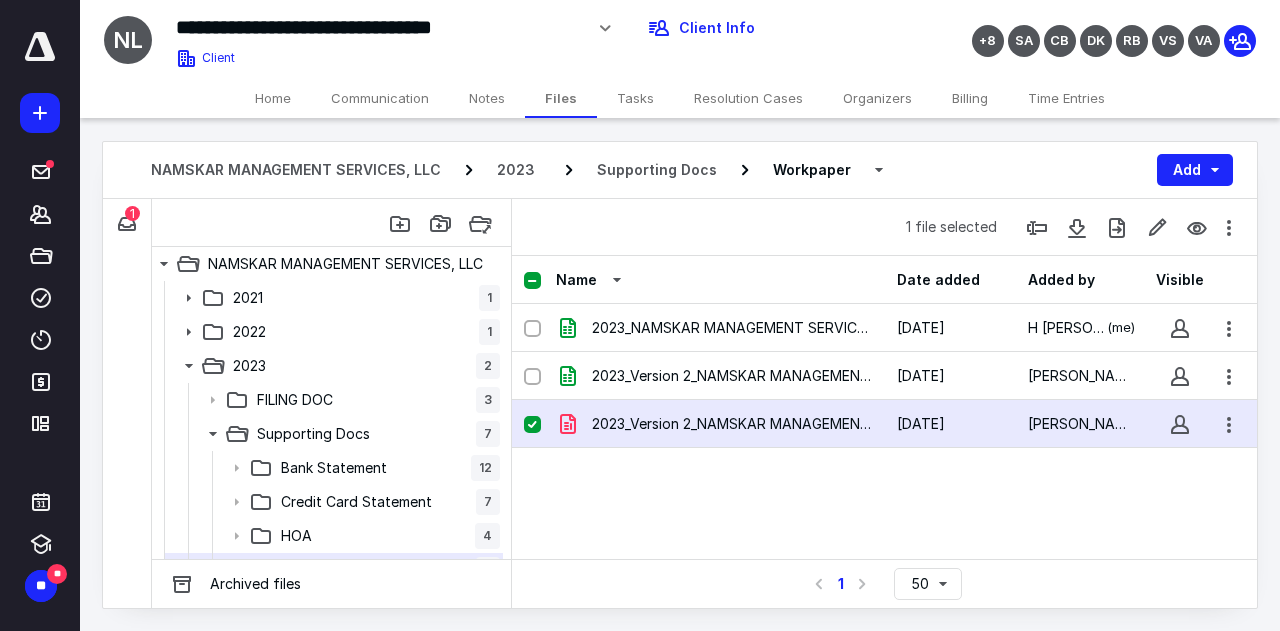 click on "2023_Version 2_NAMSKAR MANAGEMENT SERVICES, LLC.pdf 9/7/2024 Vignesh Sakthivel" at bounding box center [884, 424] 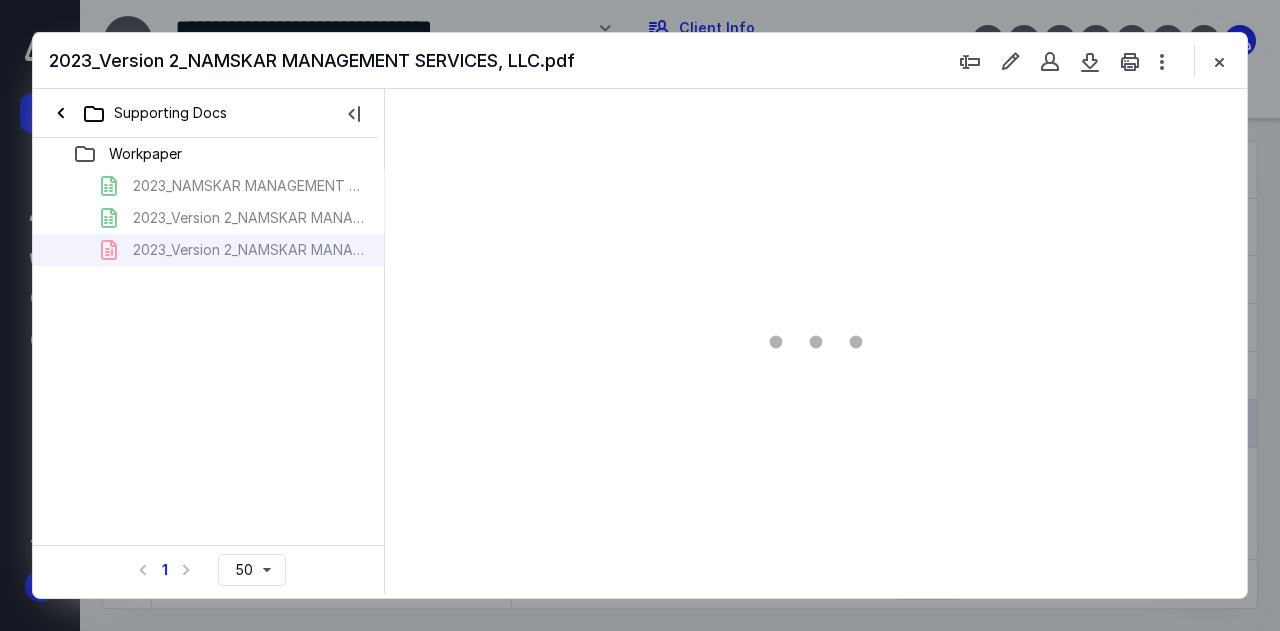 scroll, scrollTop: 0, scrollLeft: 0, axis: both 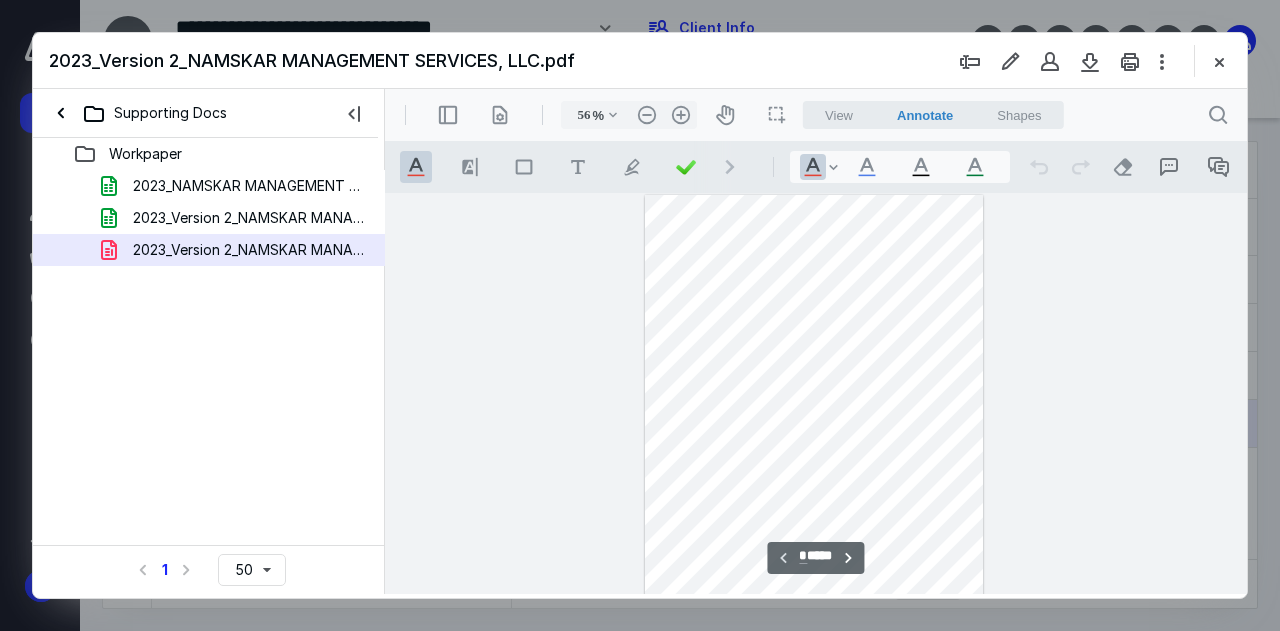 type on "48" 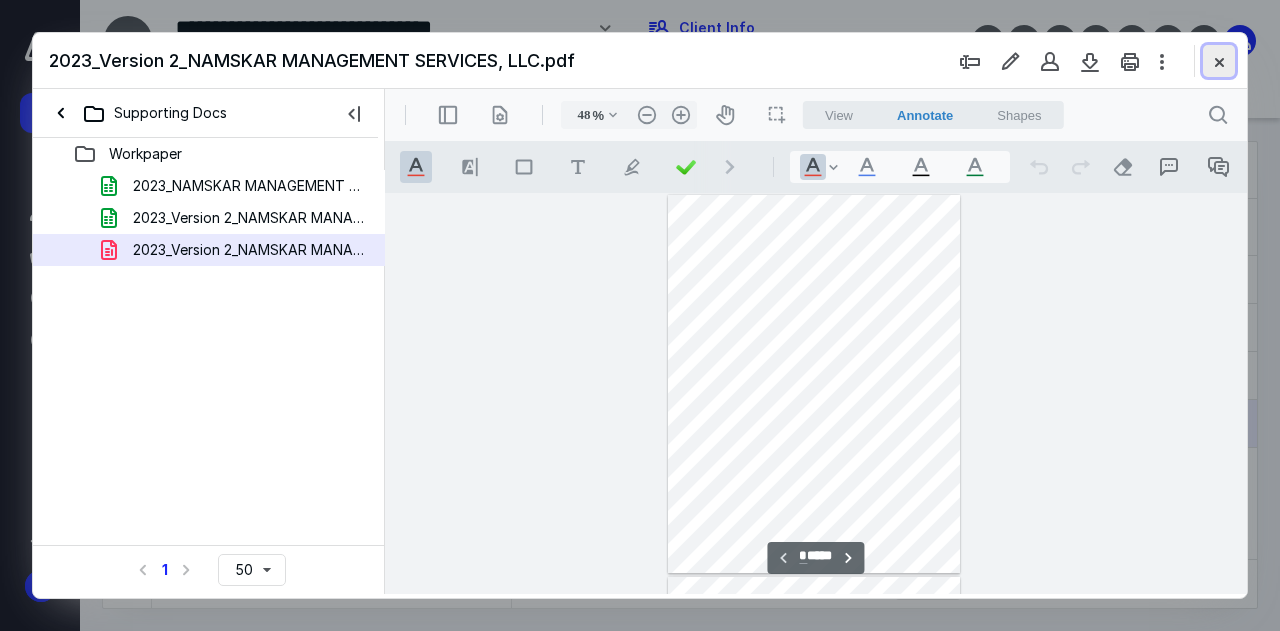click at bounding box center (1219, 61) 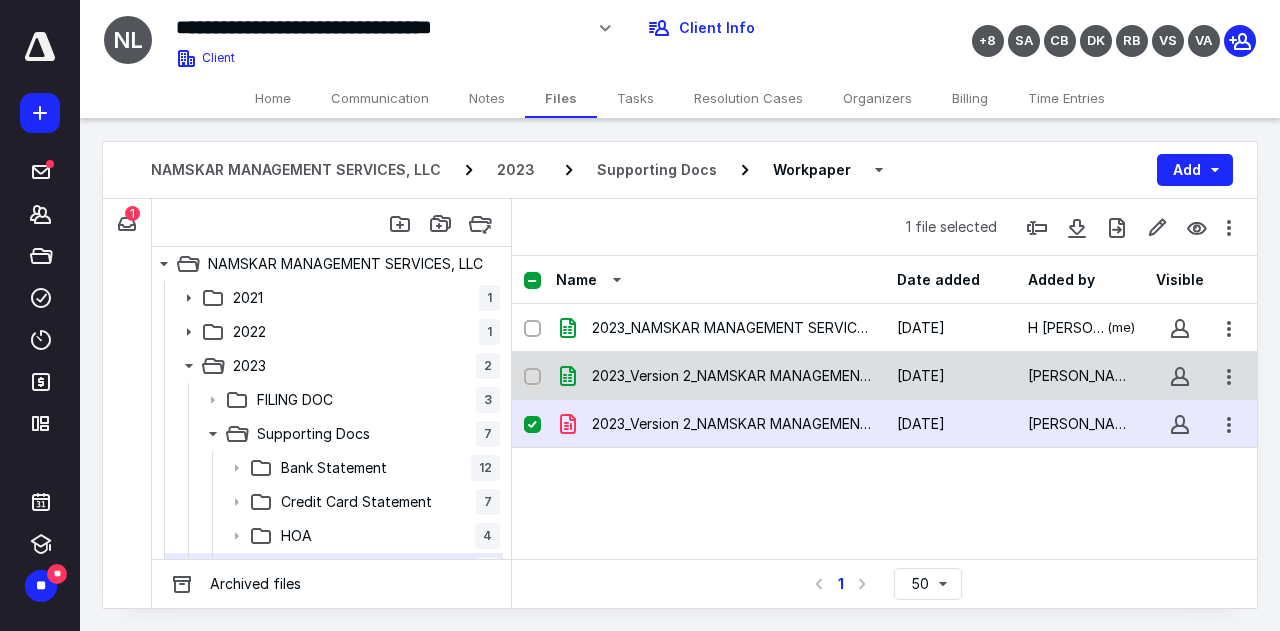 click on "2023_Version 2_NAMSKAR MANAGEMENT SERVICES, LLC_Work paper.xlsx" at bounding box center (732, 376) 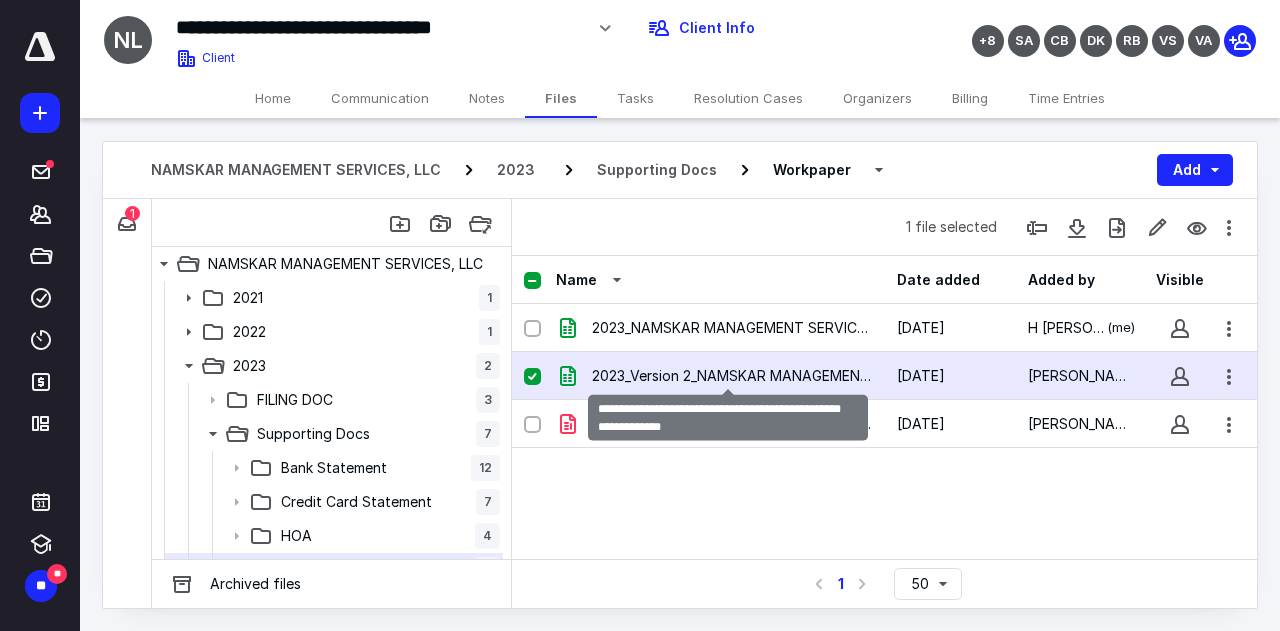 click on "2023_Version 2_NAMSKAR MANAGEMENT SERVICES, LLC_Work paper.xlsx" at bounding box center [732, 376] 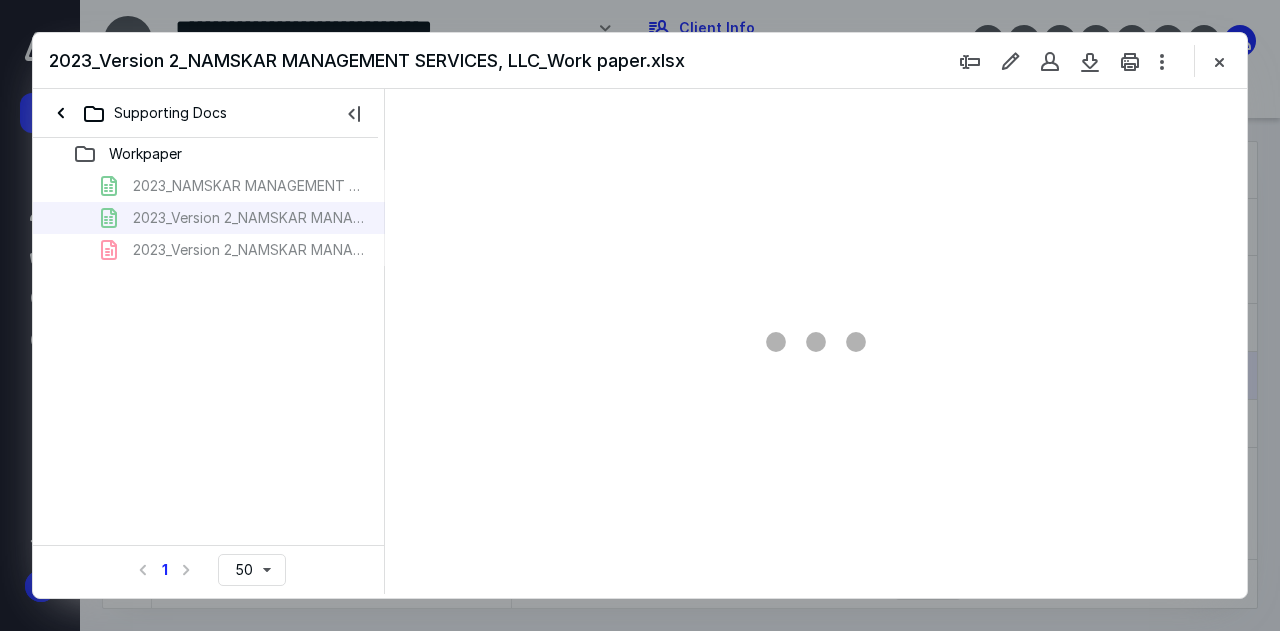 scroll, scrollTop: 0, scrollLeft: 0, axis: both 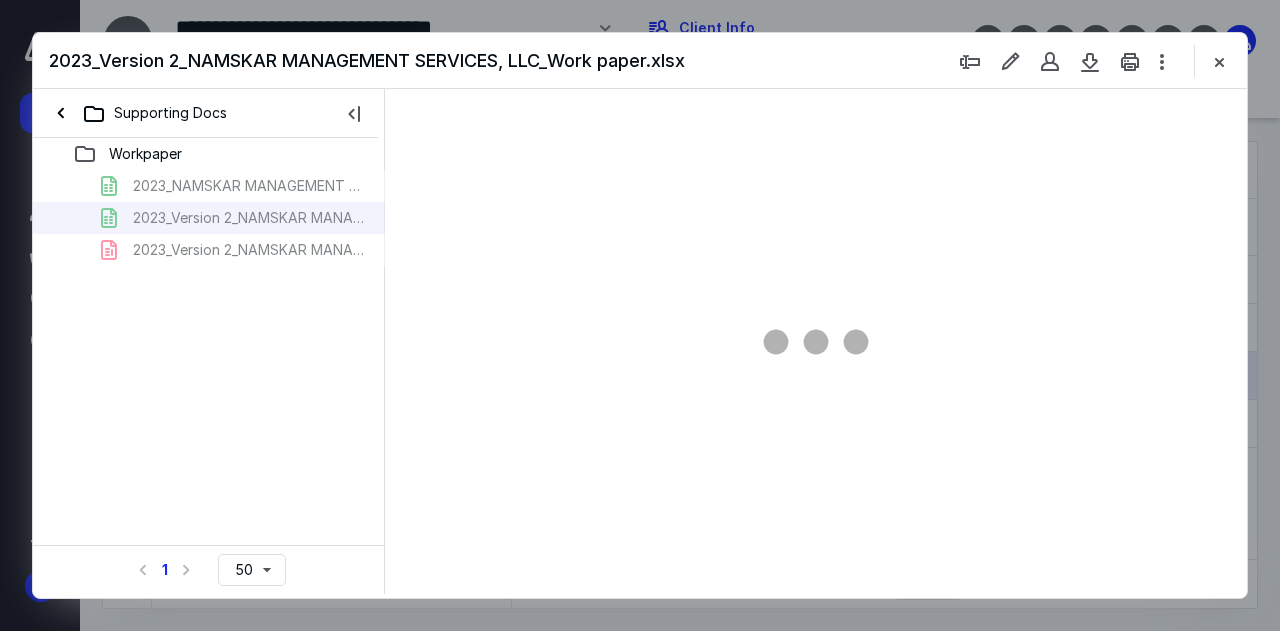 type on "100" 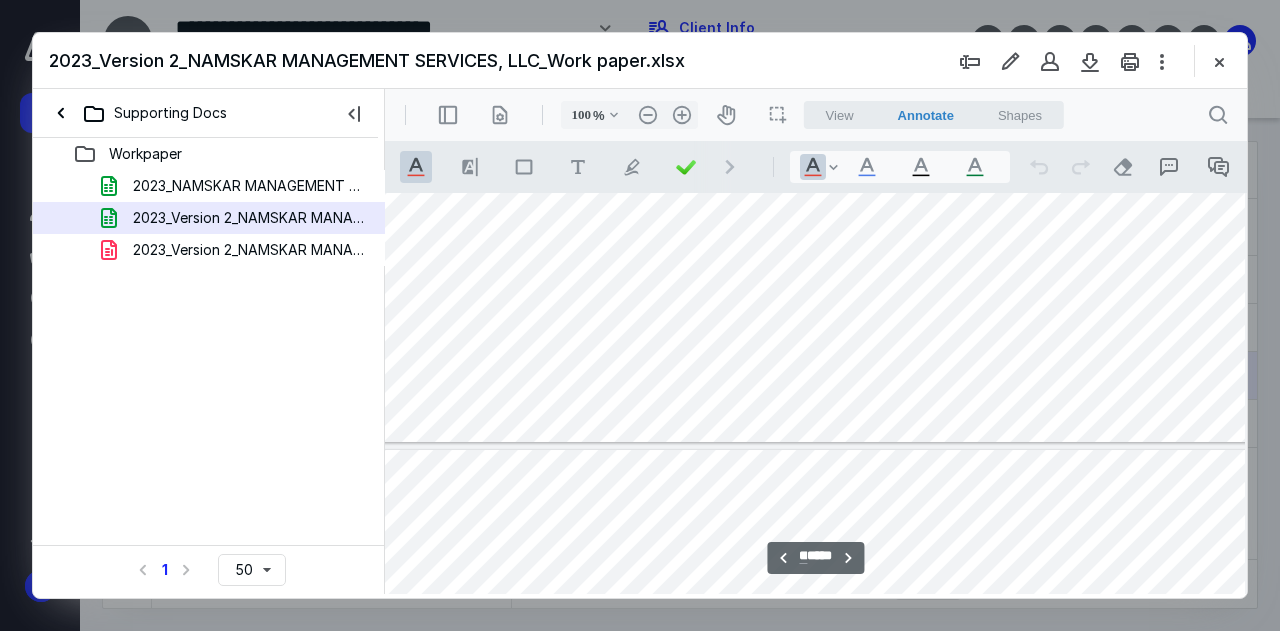 scroll, scrollTop: 5308, scrollLeft: 319, axis: both 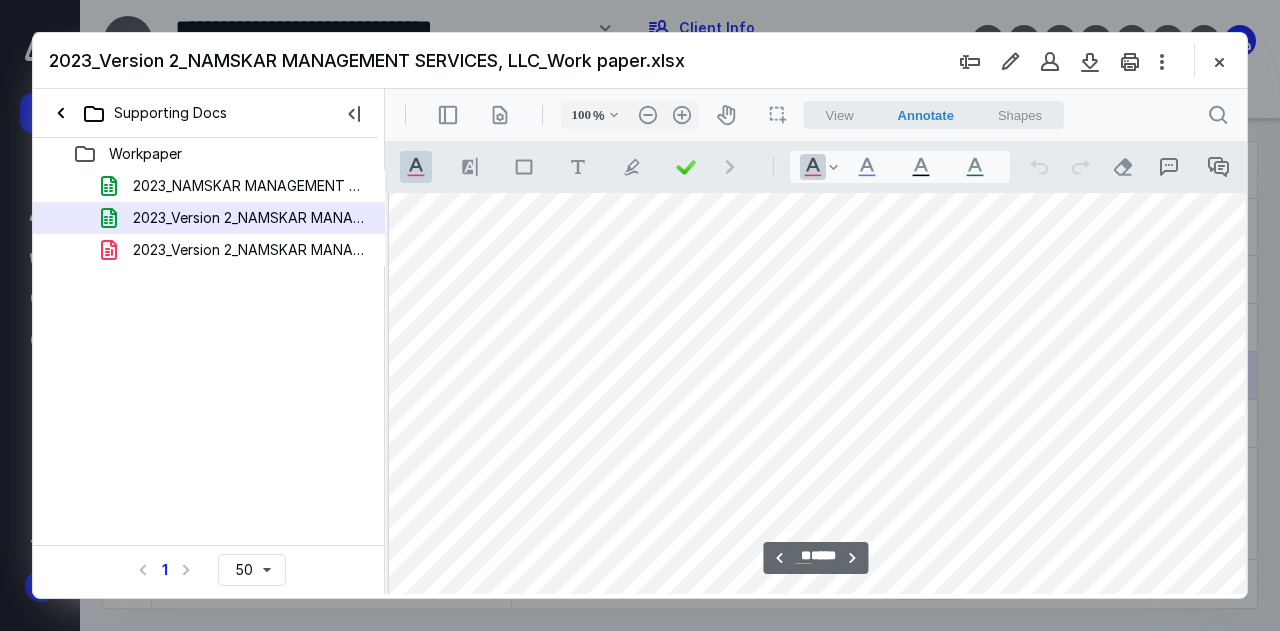 drag, startPoint x: 721, startPoint y: 590, endPoint x: 916, endPoint y: 694, distance: 221 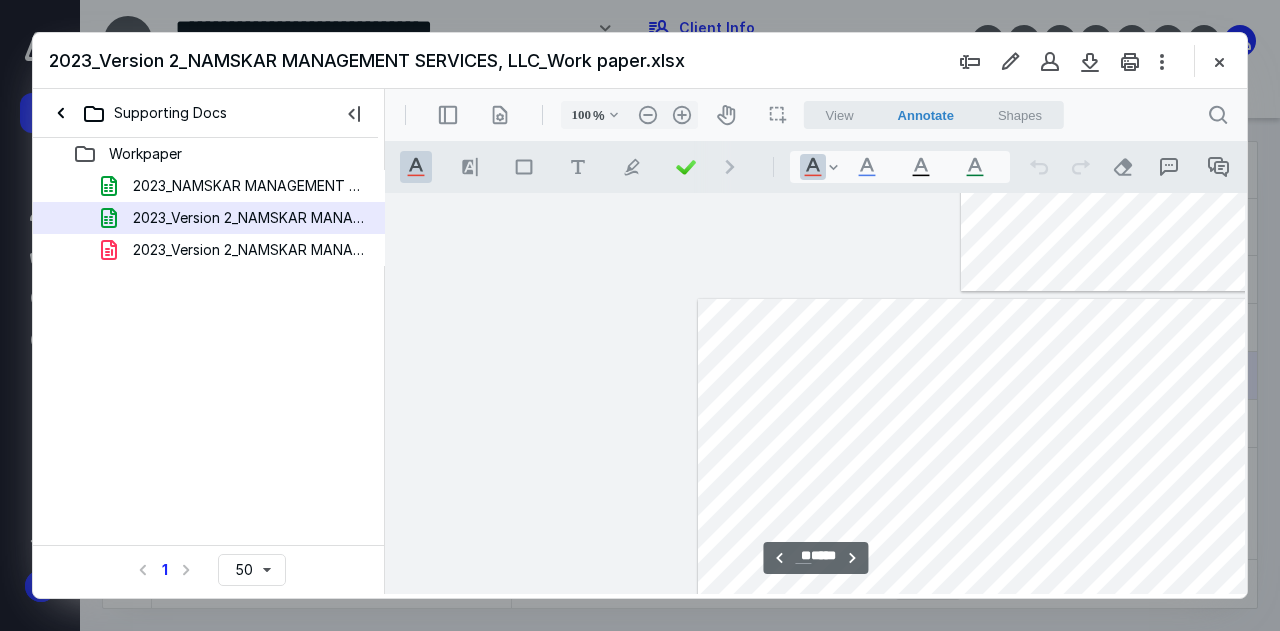 type on "**" 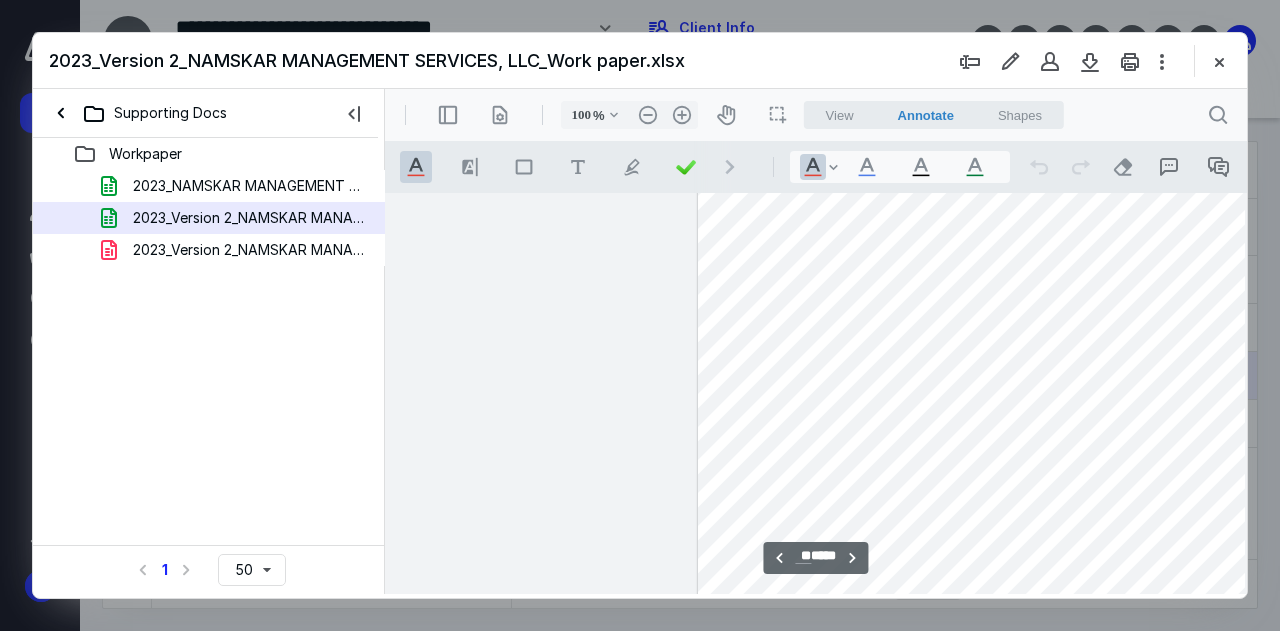 drag, startPoint x: 629, startPoint y: 586, endPoint x: 665, endPoint y: 584, distance: 36.05551 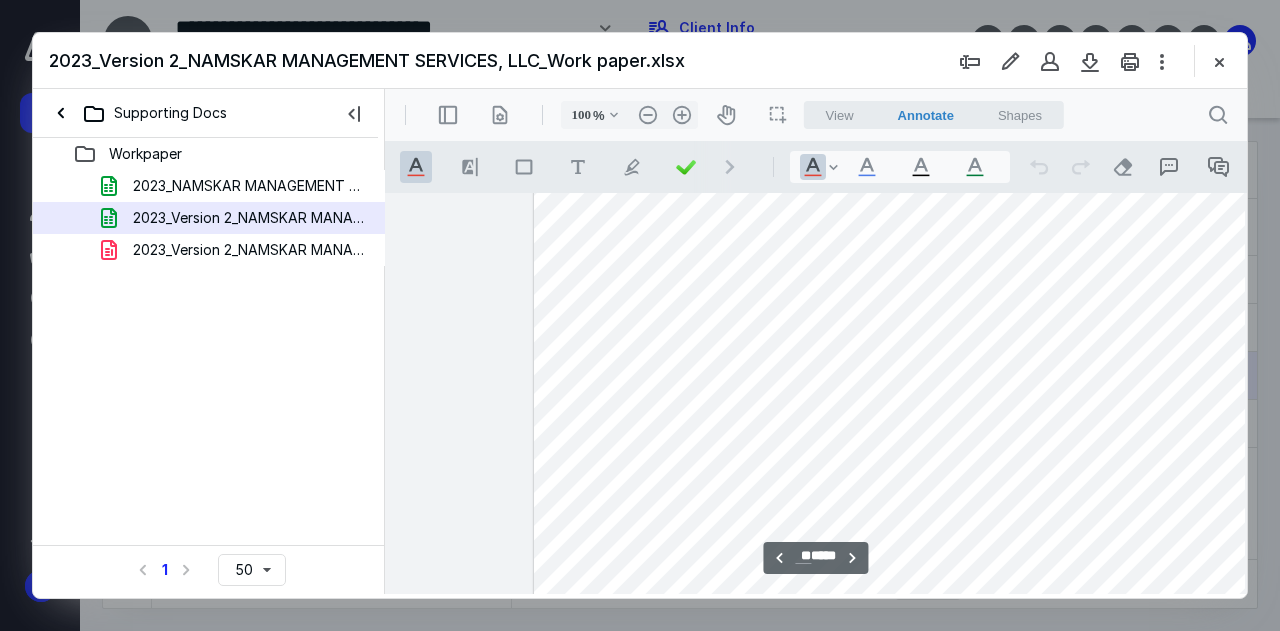 scroll, scrollTop: 6908, scrollLeft: 190, axis: both 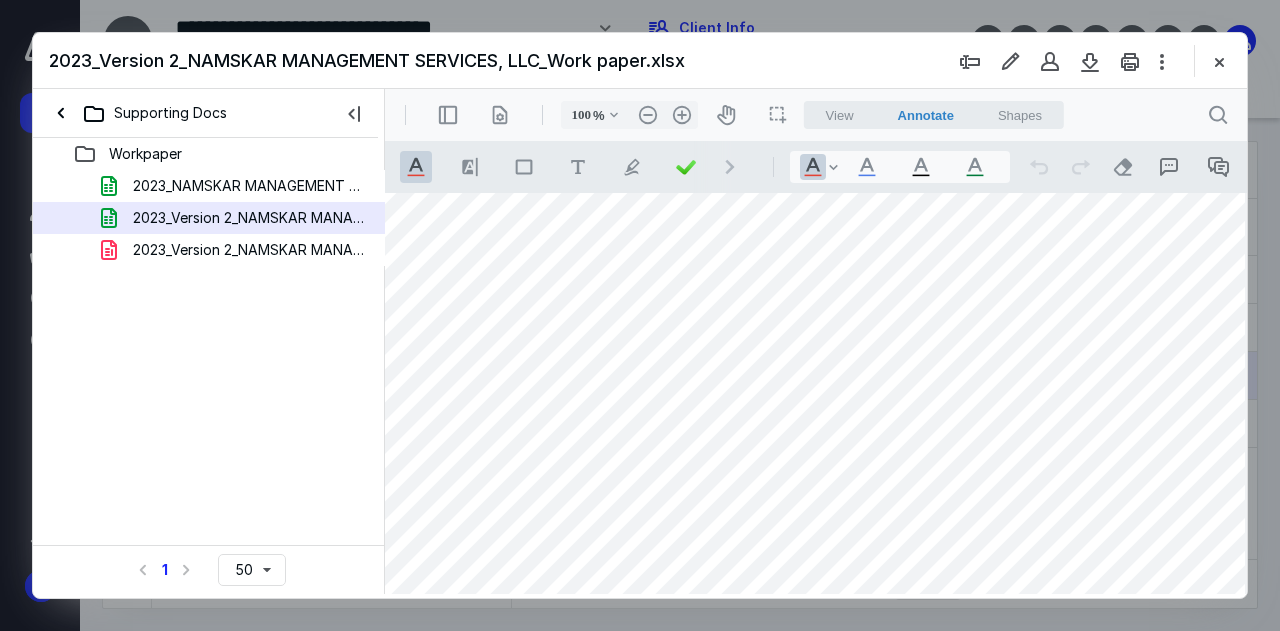 click at bounding box center [814, 351] 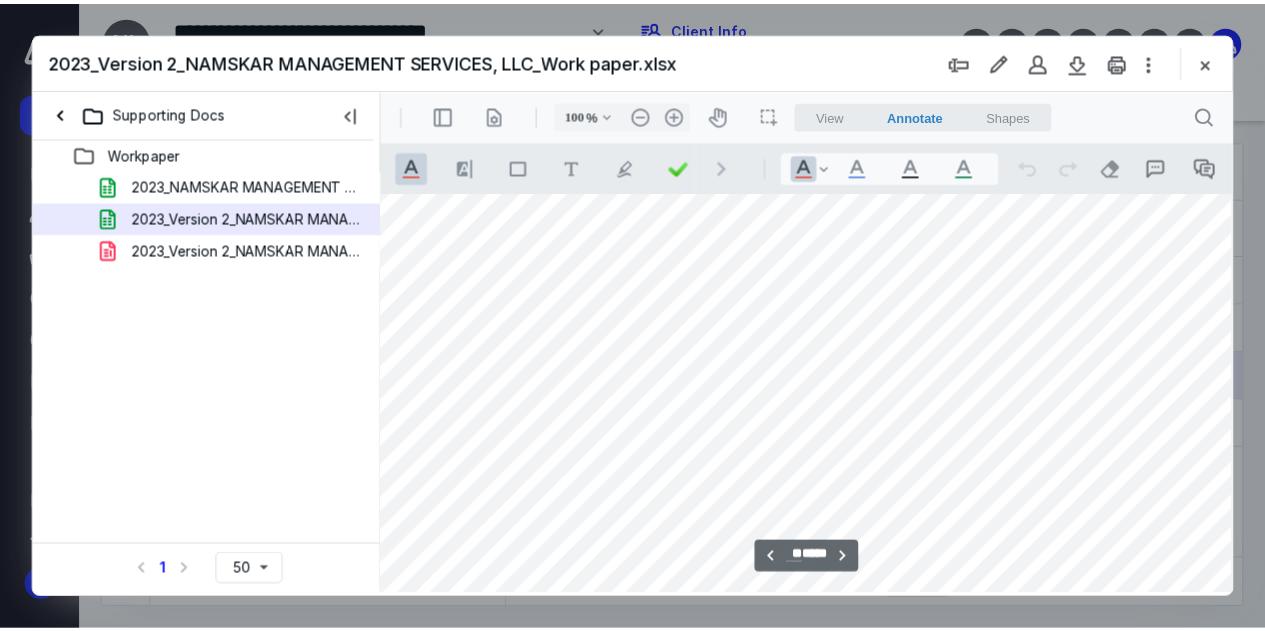 scroll, scrollTop: 6964, scrollLeft: 318, axis: both 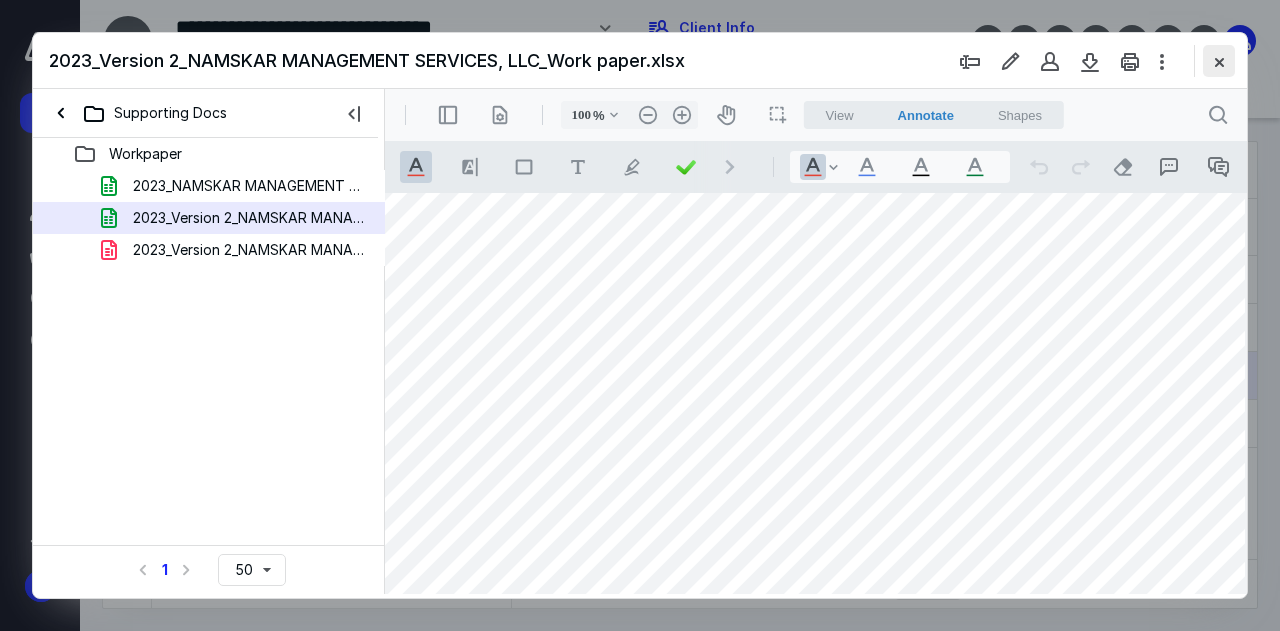 click at bounding box center (1219, 61) 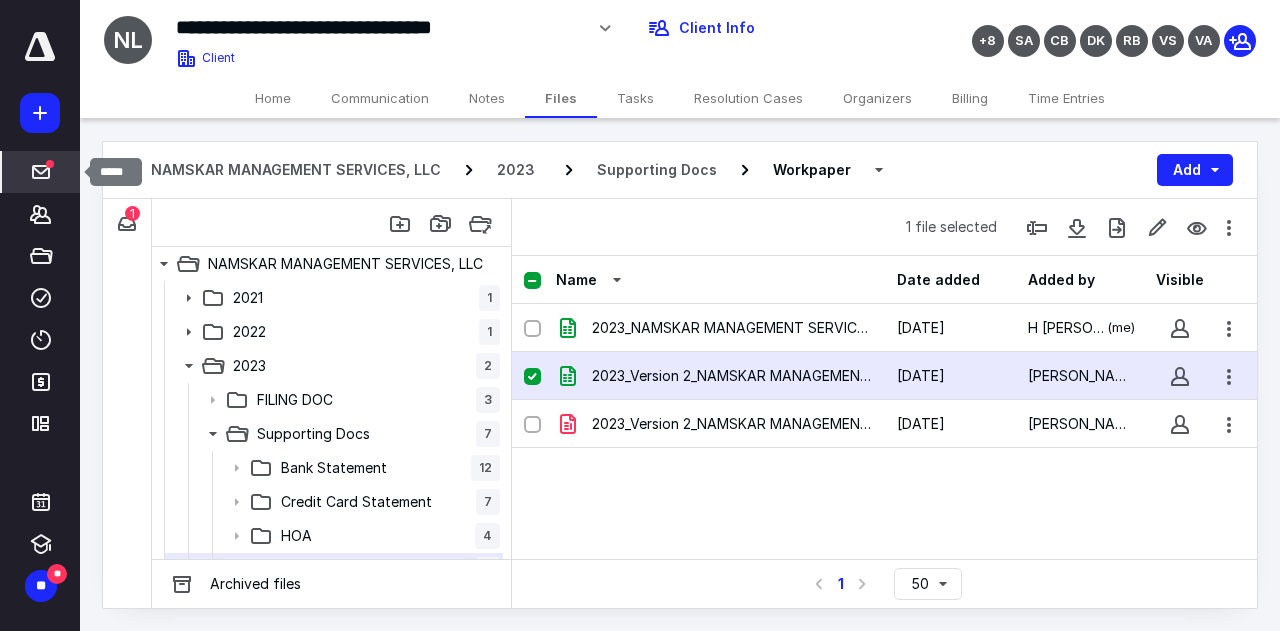 click 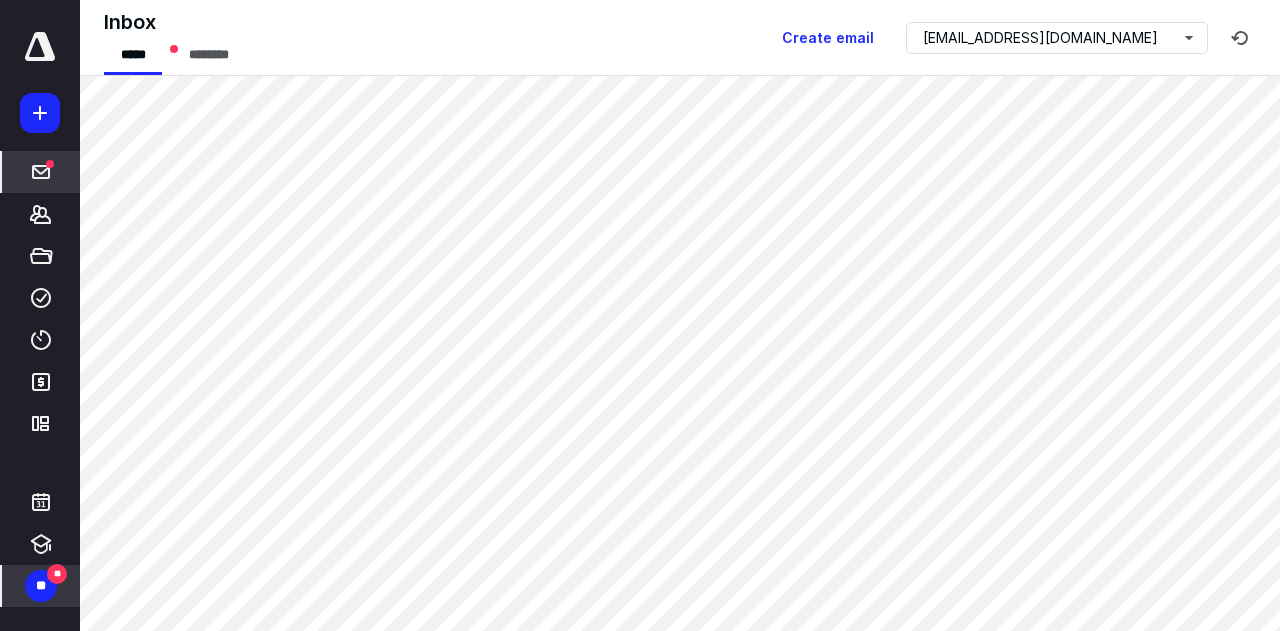 click on "**" at bounding box center [41, 586] 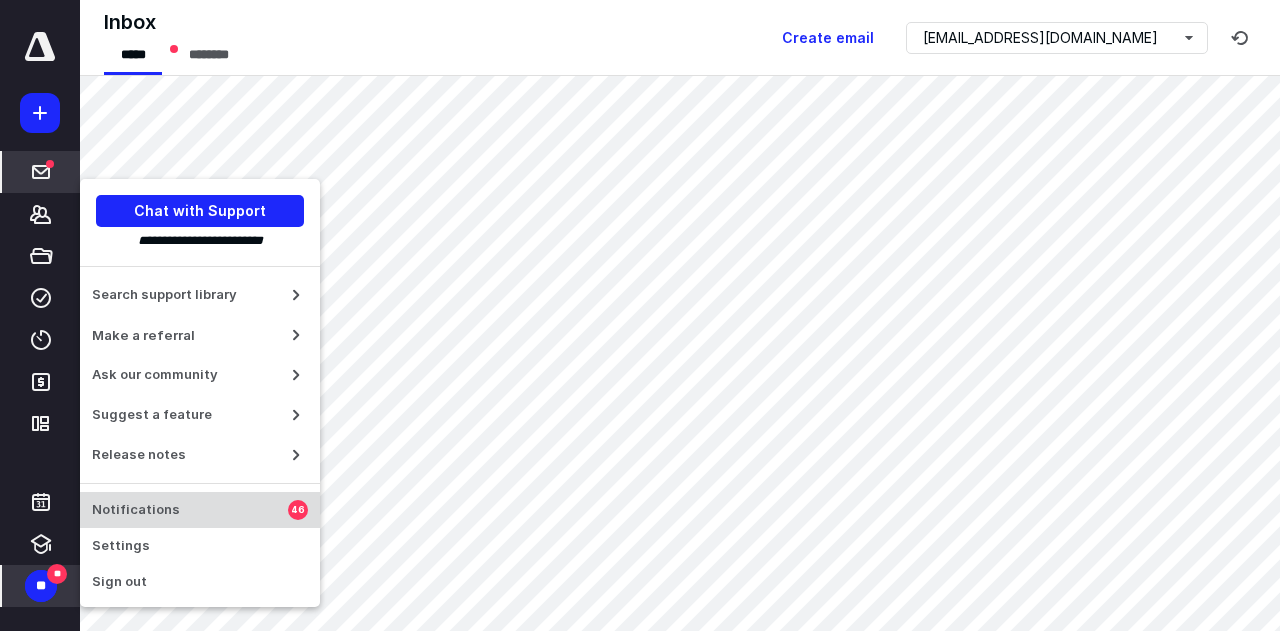 click on "Notifications" at bounding box center (190, 510) 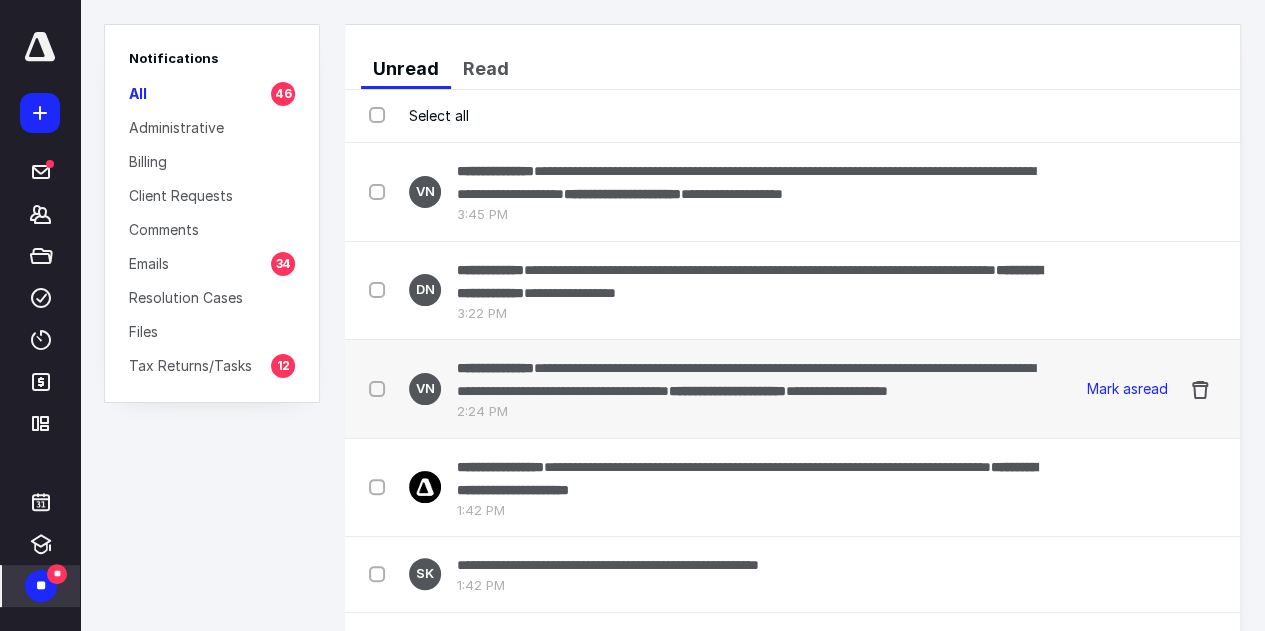 scroll, scrollTop: 100, scrollLeft: 0, axis: vertical 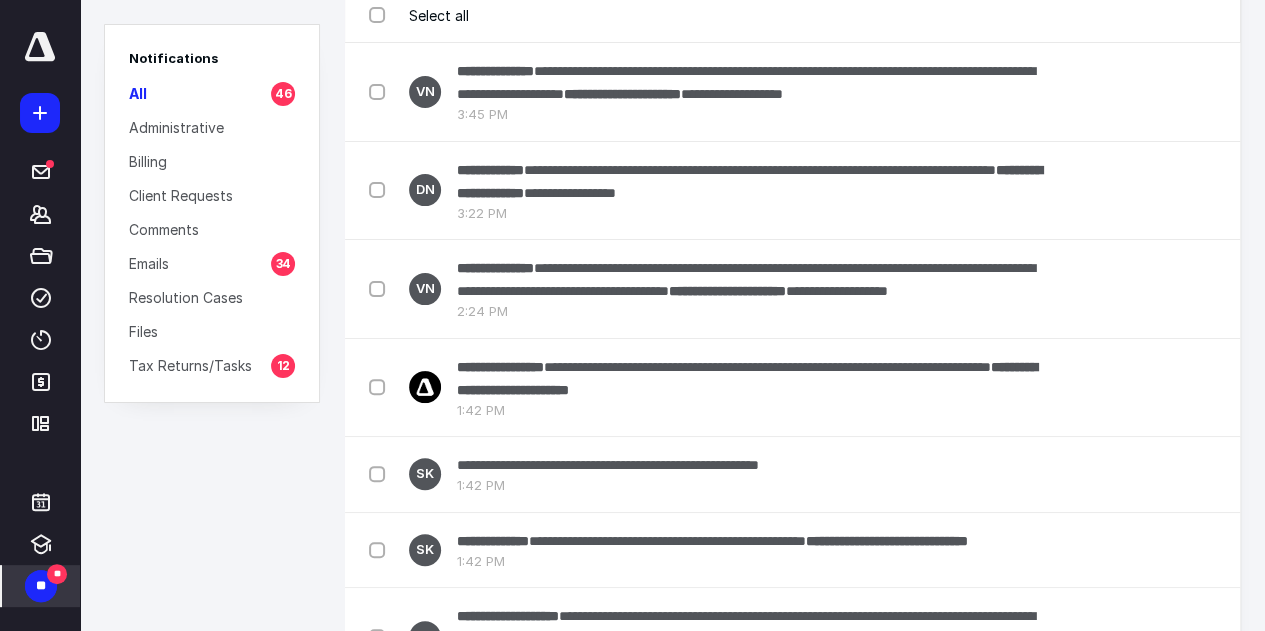 click on "Tax Returns/Tasks" at bounding box center [190, 365] 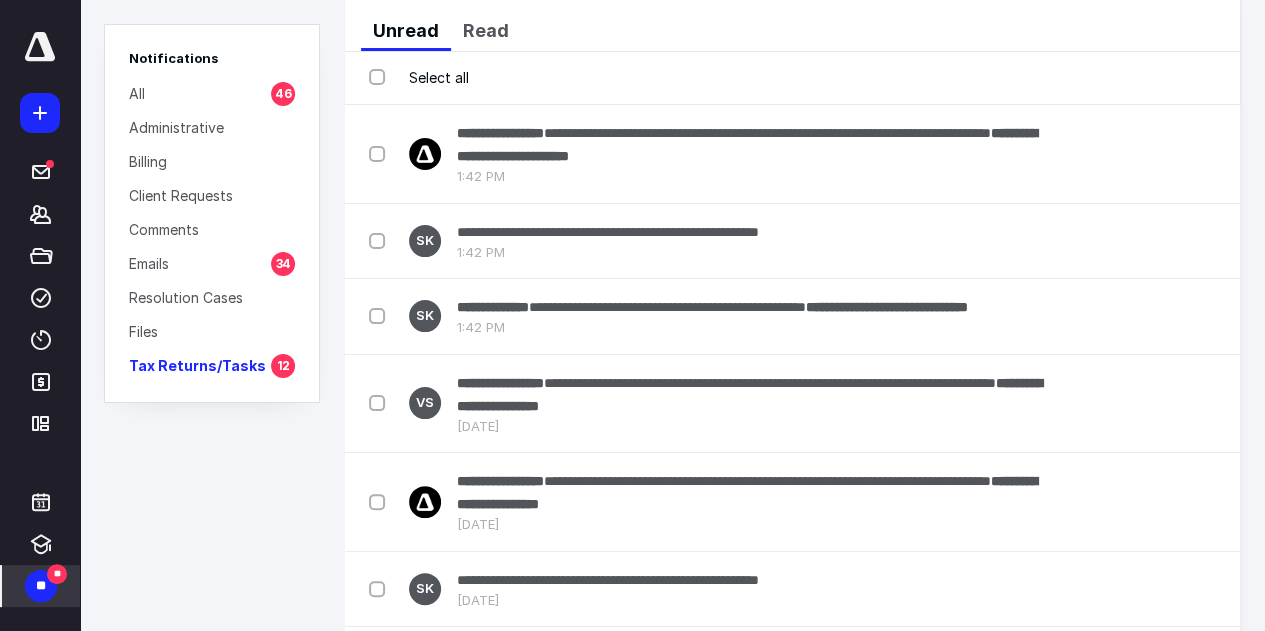 scroll, scrollTop: 0, scrollLeft: 0, axis: both 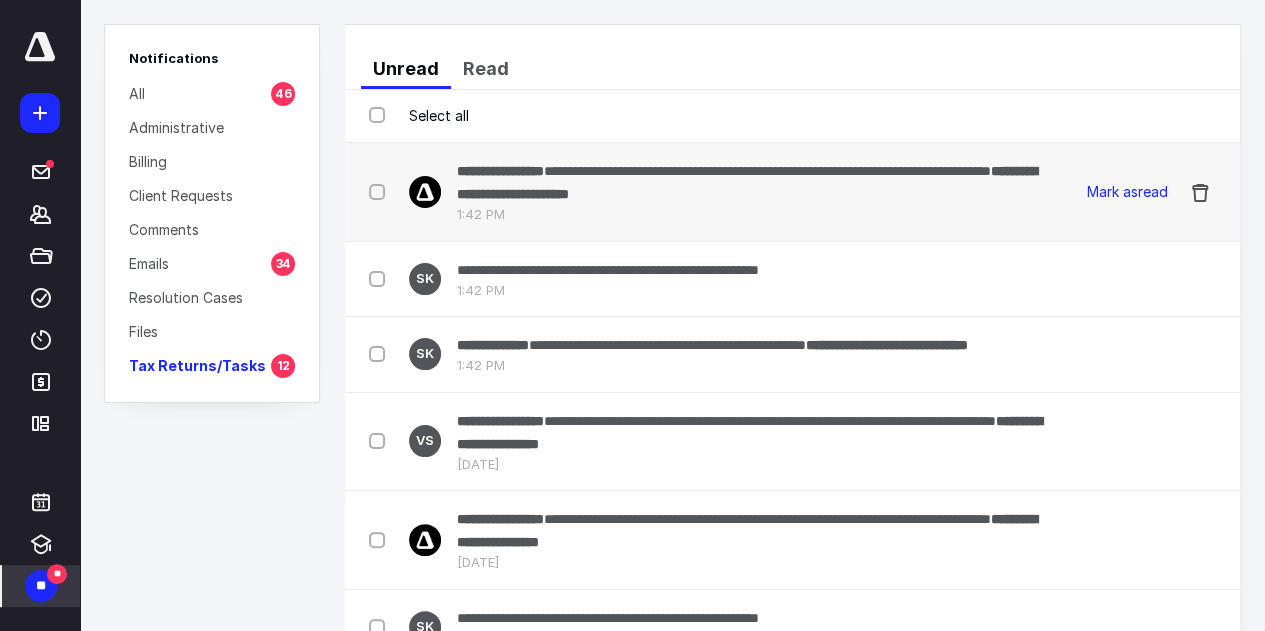 click on "1:42 PM" at bounding box center [751, 215] 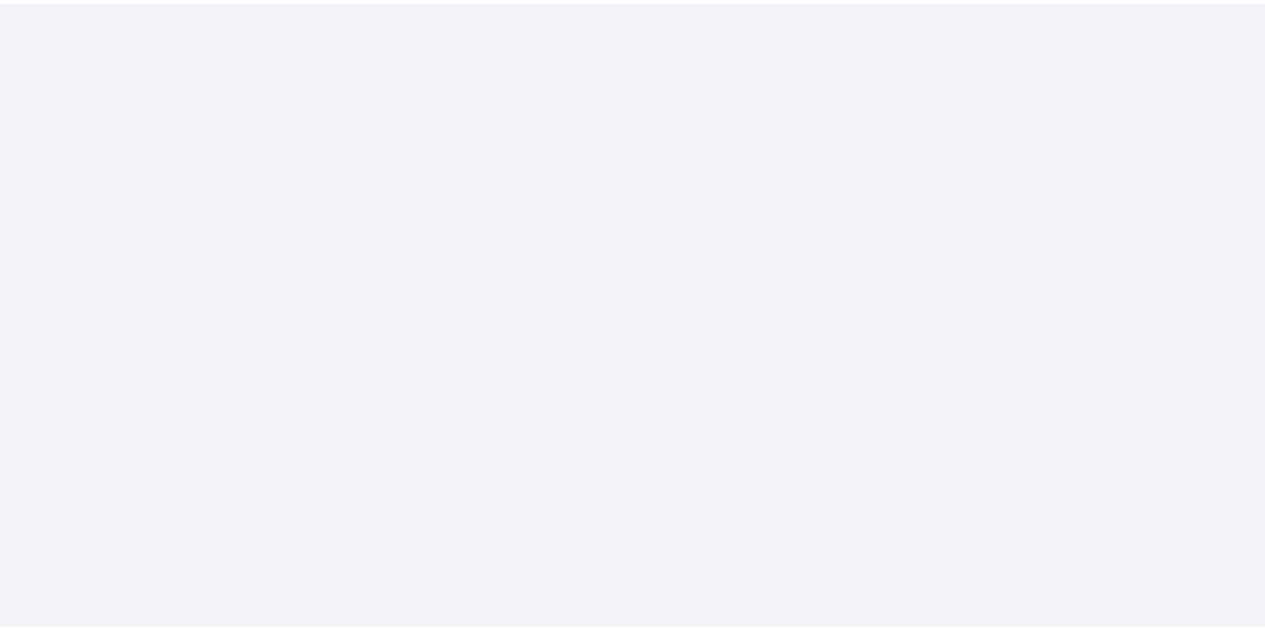 scroll, scrollTop: 0, scrollLeft: 0, axis: both 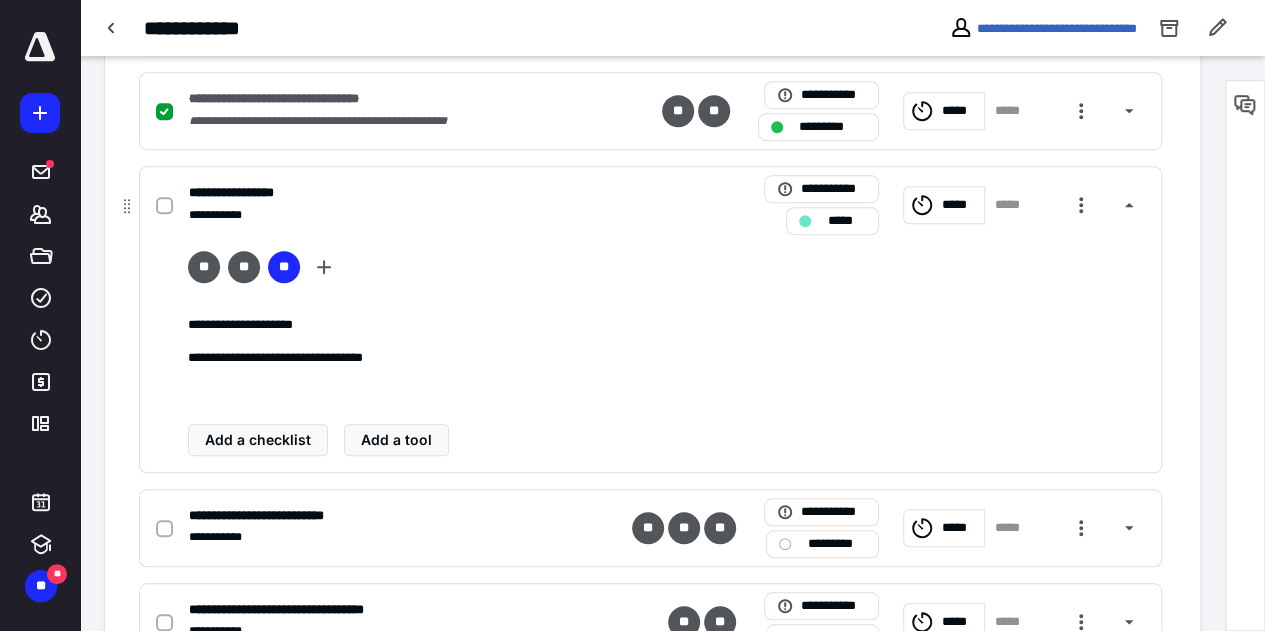click at bounding box center [805, 221] 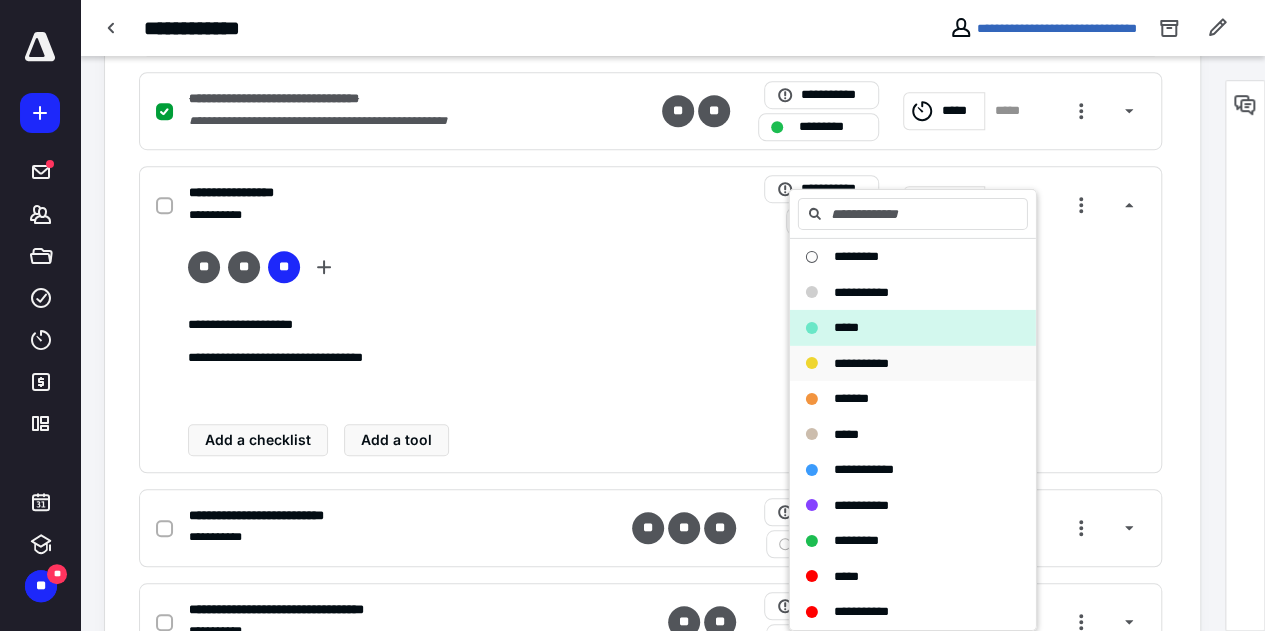 click on "**********" at bounding box center [901, 363] 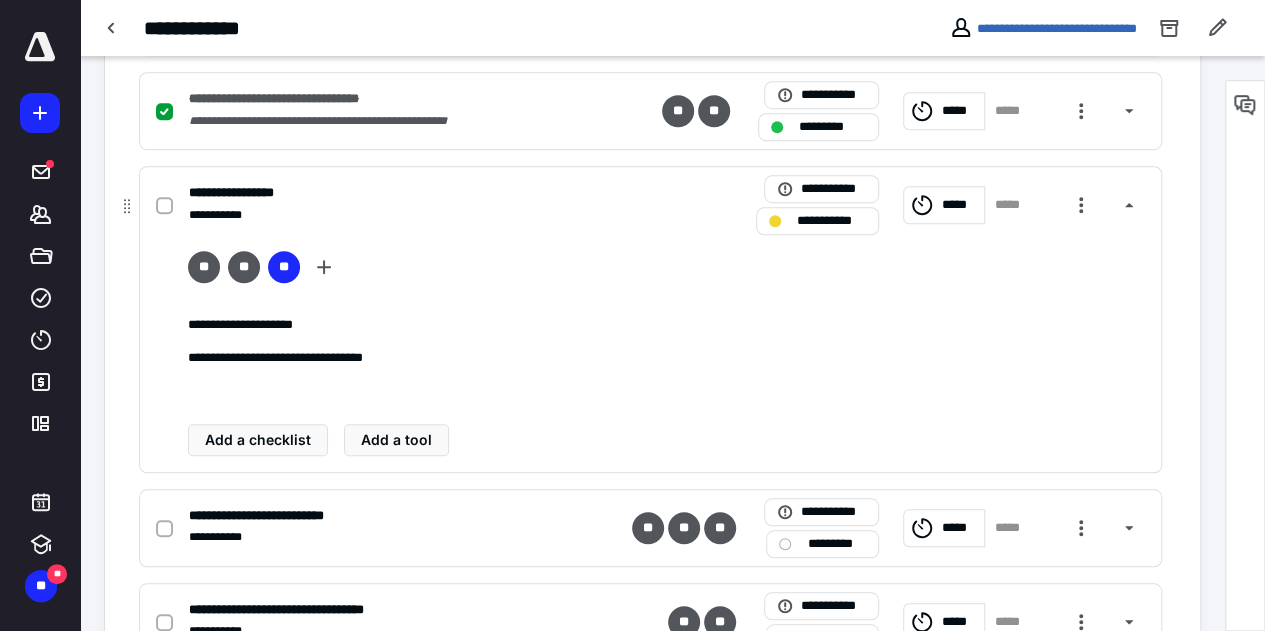 click on "**********" at bounding box center (667, 357) 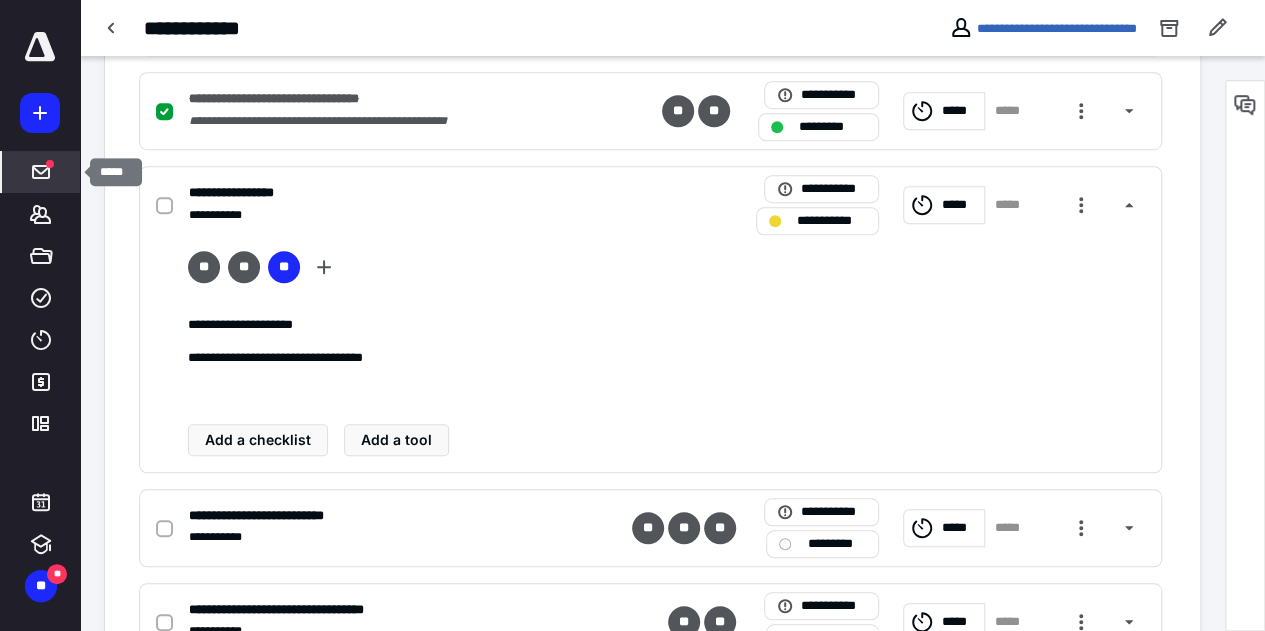 click 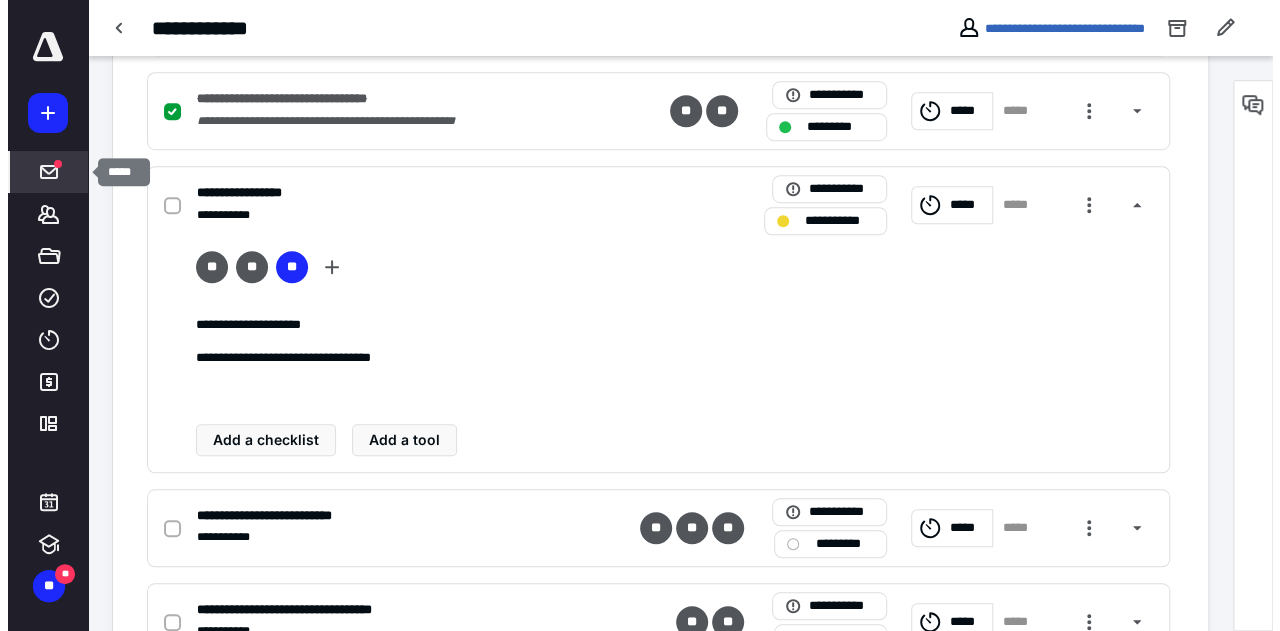 scroll, scrollTop: 0, scrollLeft: 0, axis: both 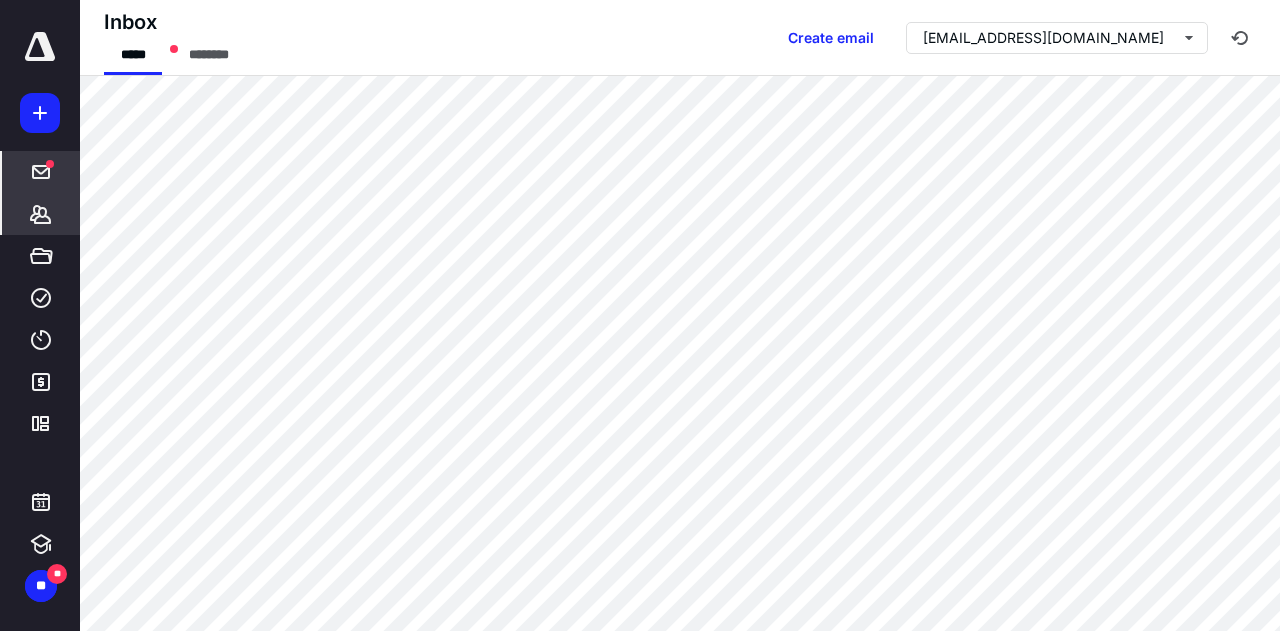 click on "*******" at bounding box center (41, 214) 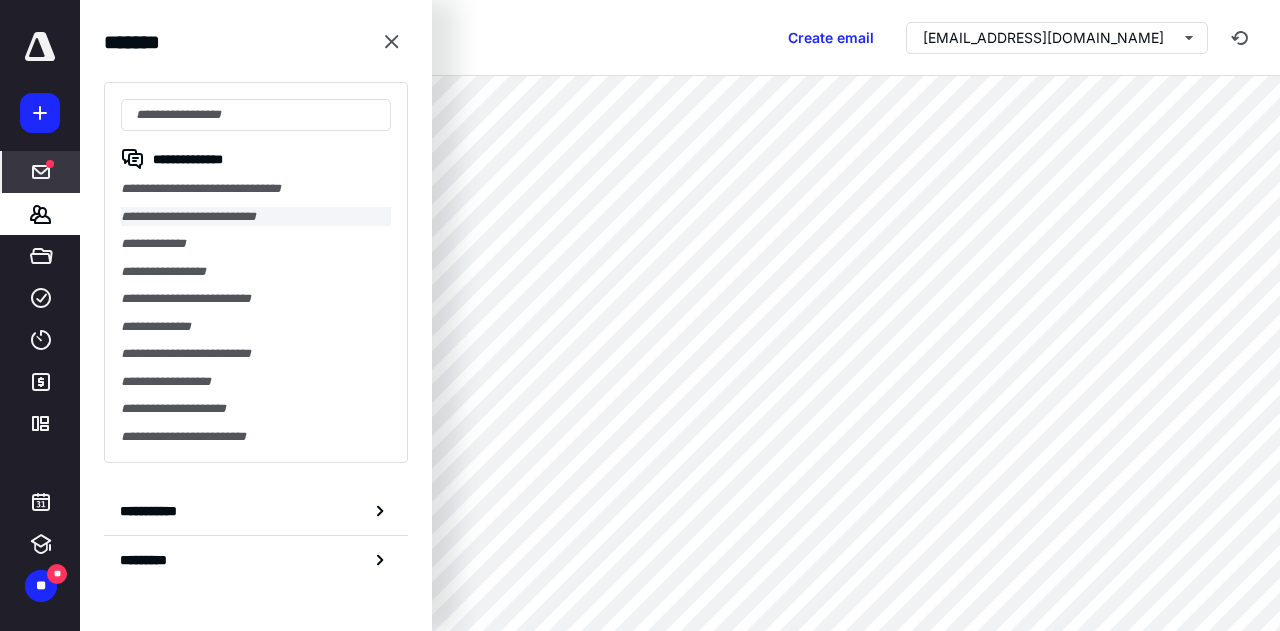 click on "**********" at bounding box center (256, 217) 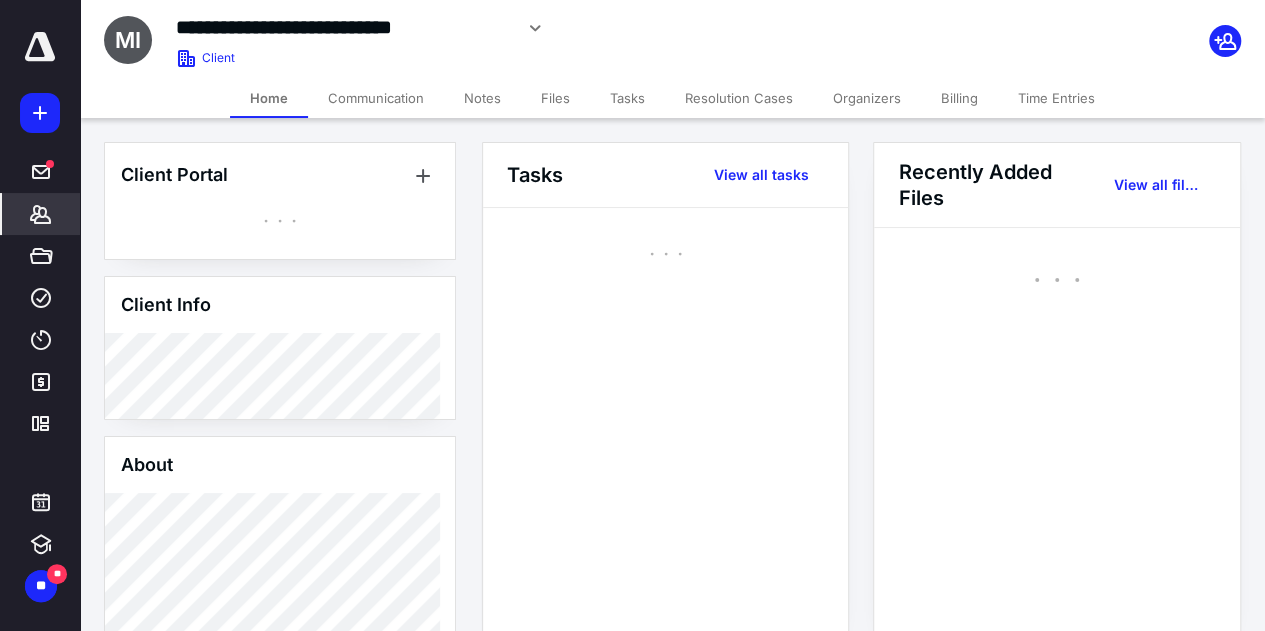 click 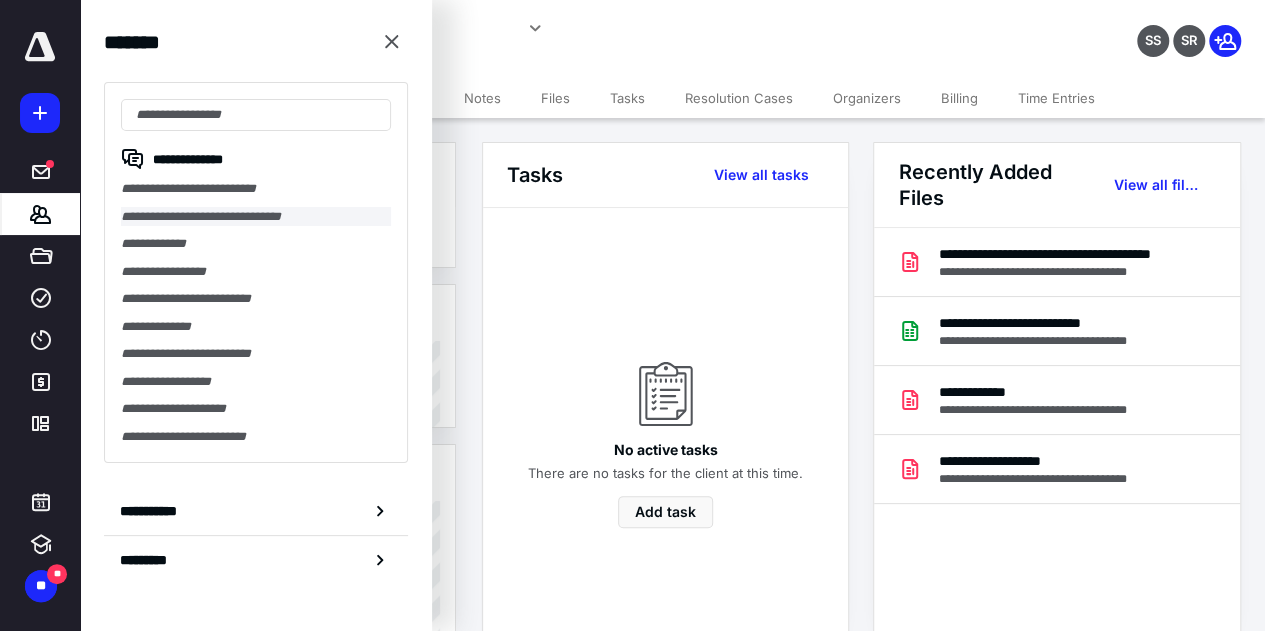 click on "**********" at bounding box center (256, 217) 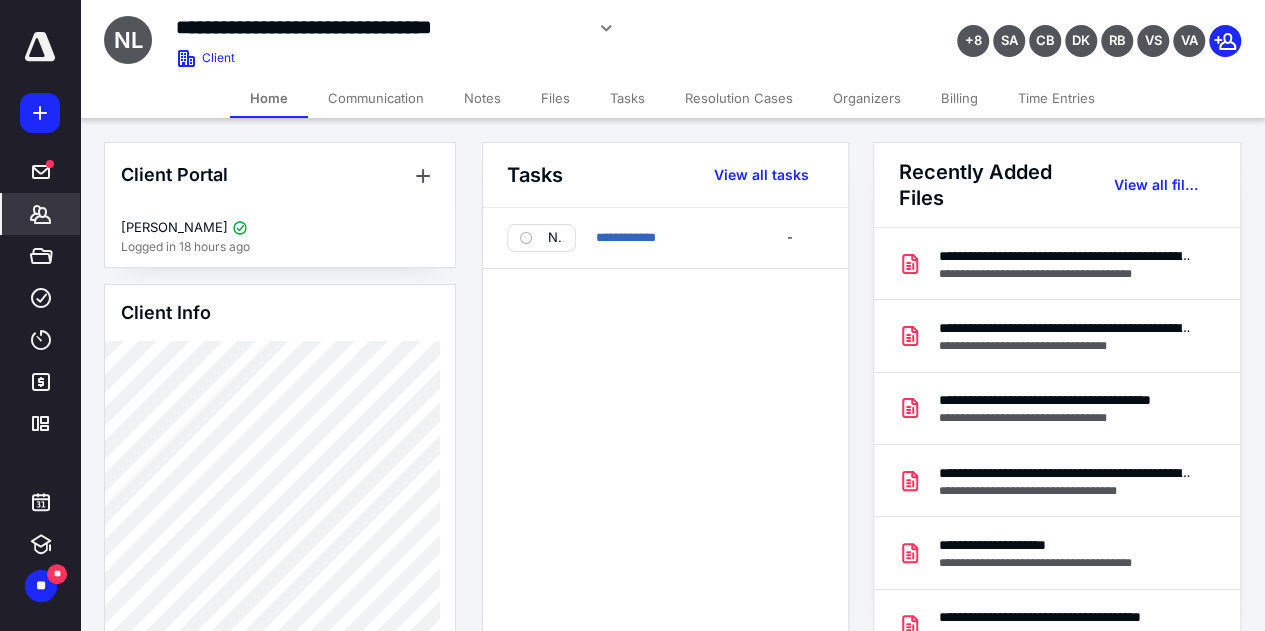 click on "Files" at bounding box center (555, 98) 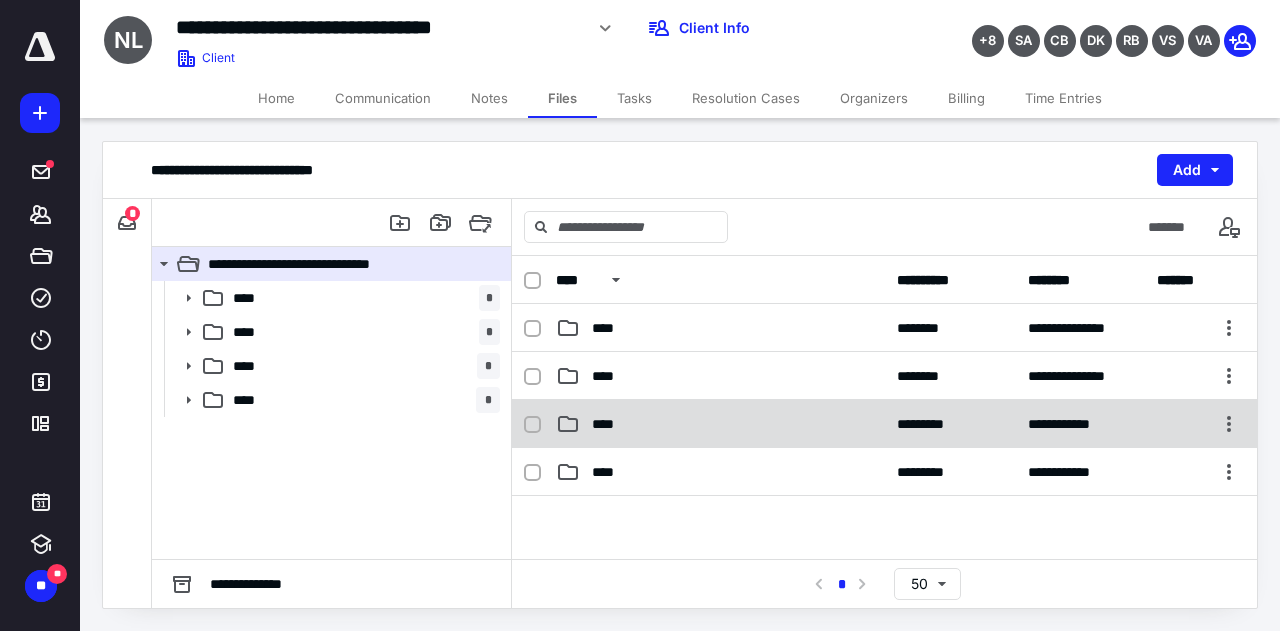 click on "****" at bounding box center [720, 424] 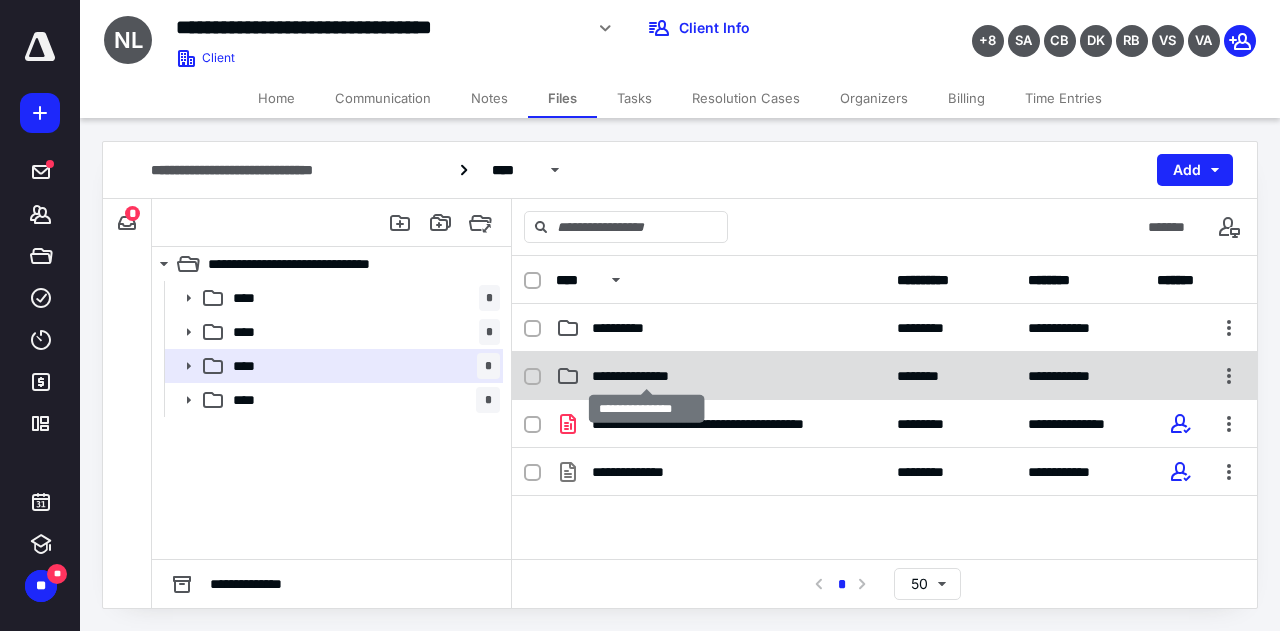 click on "**********" at bounding box center [647, 376] 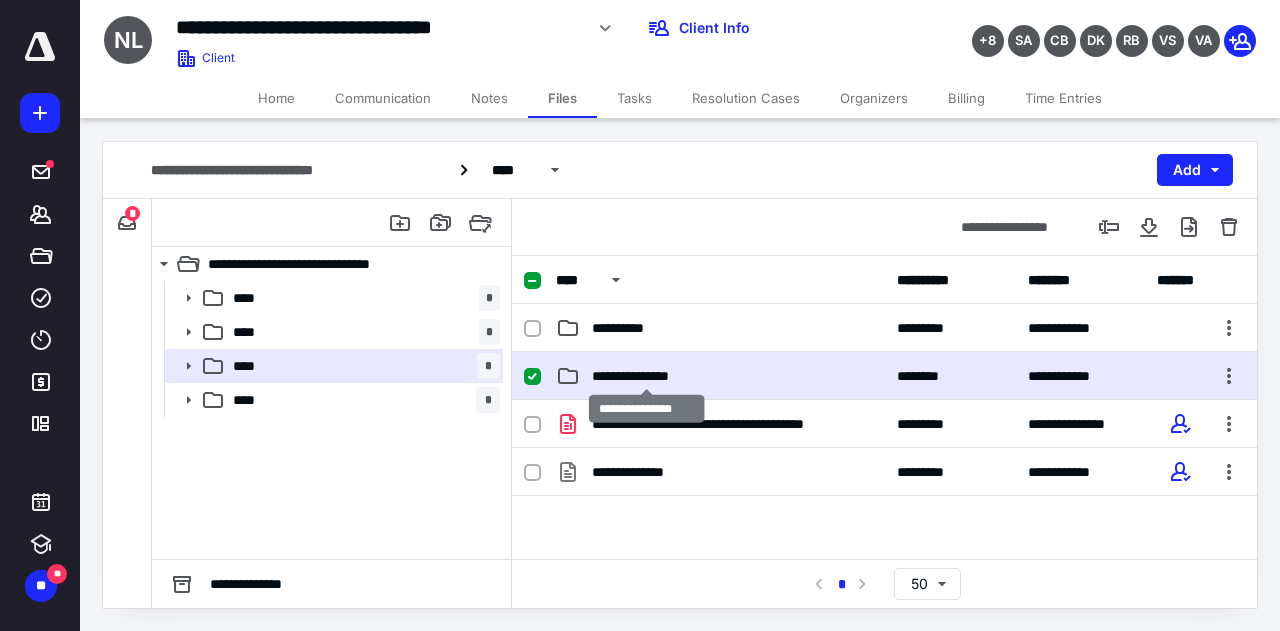 click on "**********" at bounding box center (647, 376) 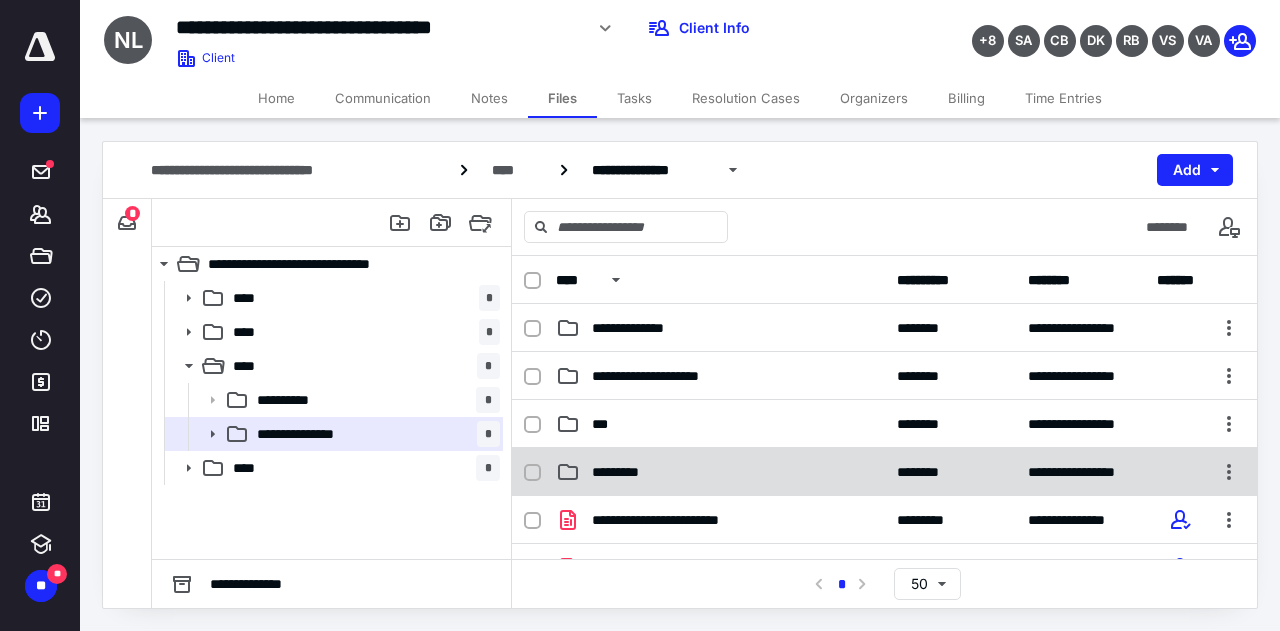 click on "*********" at bounding box center (628, 472) 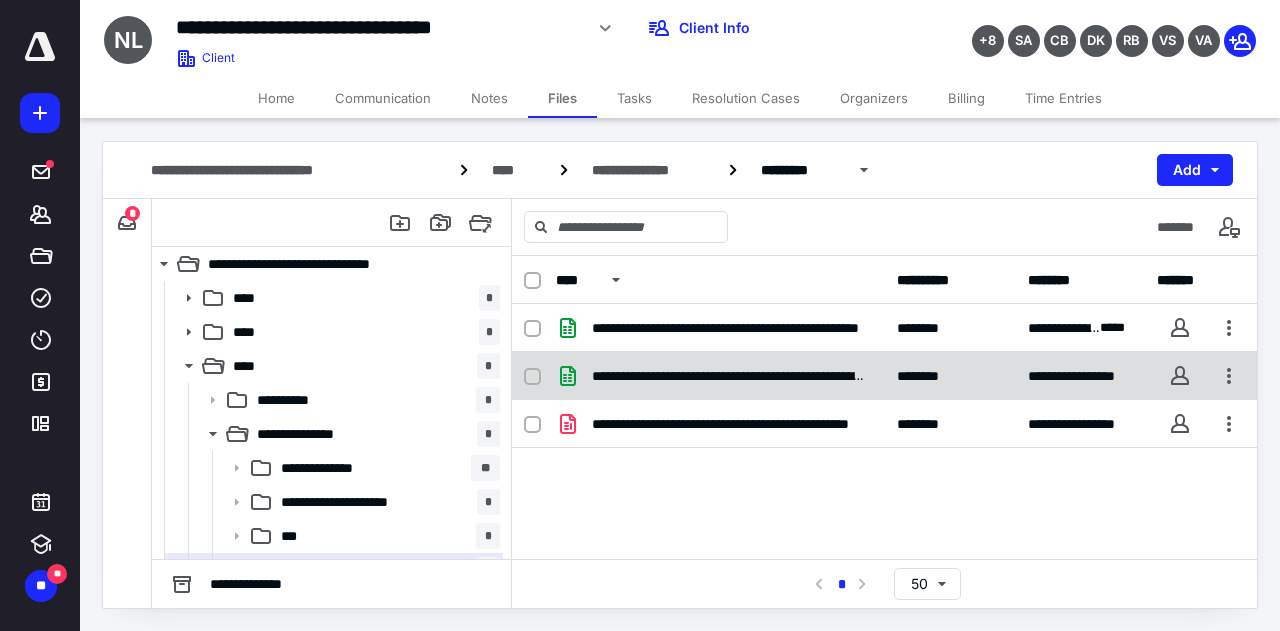 click on "**********" at bounding box center [884, 376] 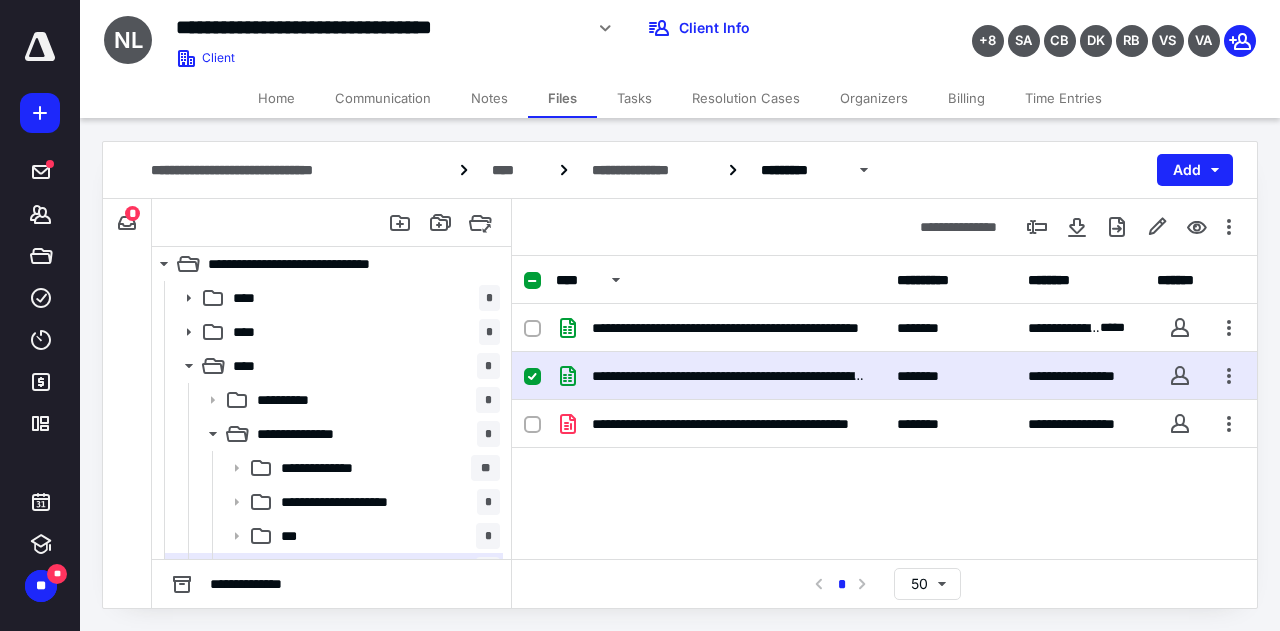 checkbox on "true" 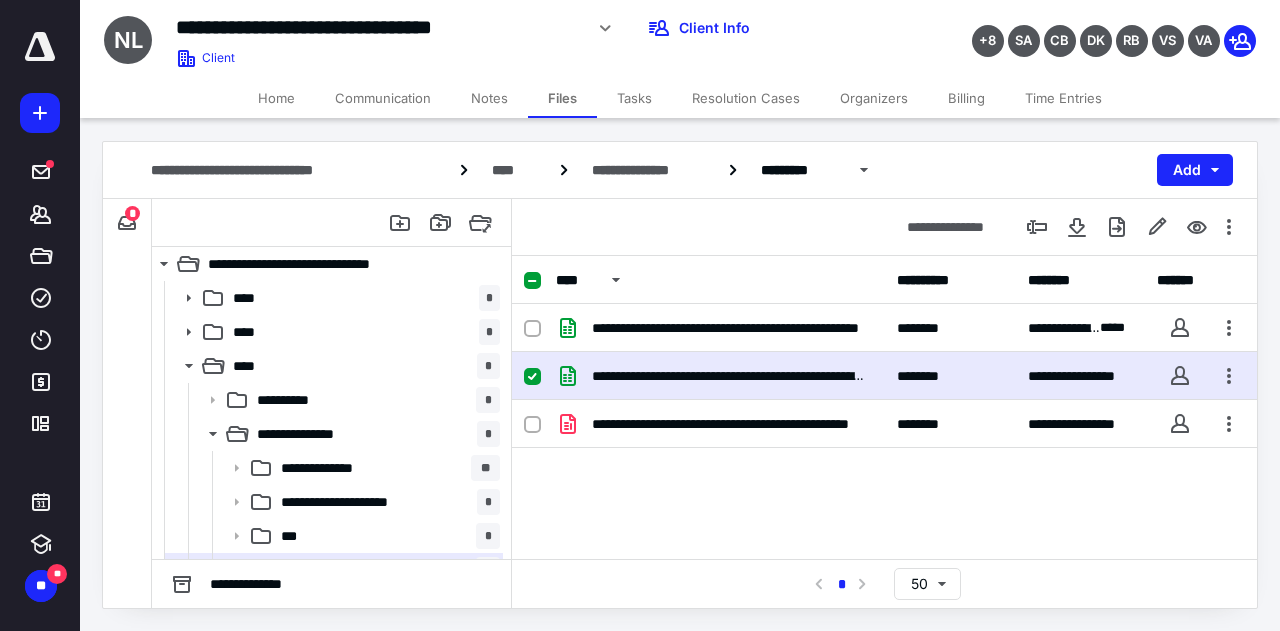 click on "**********" at bounding box center [884, 376] 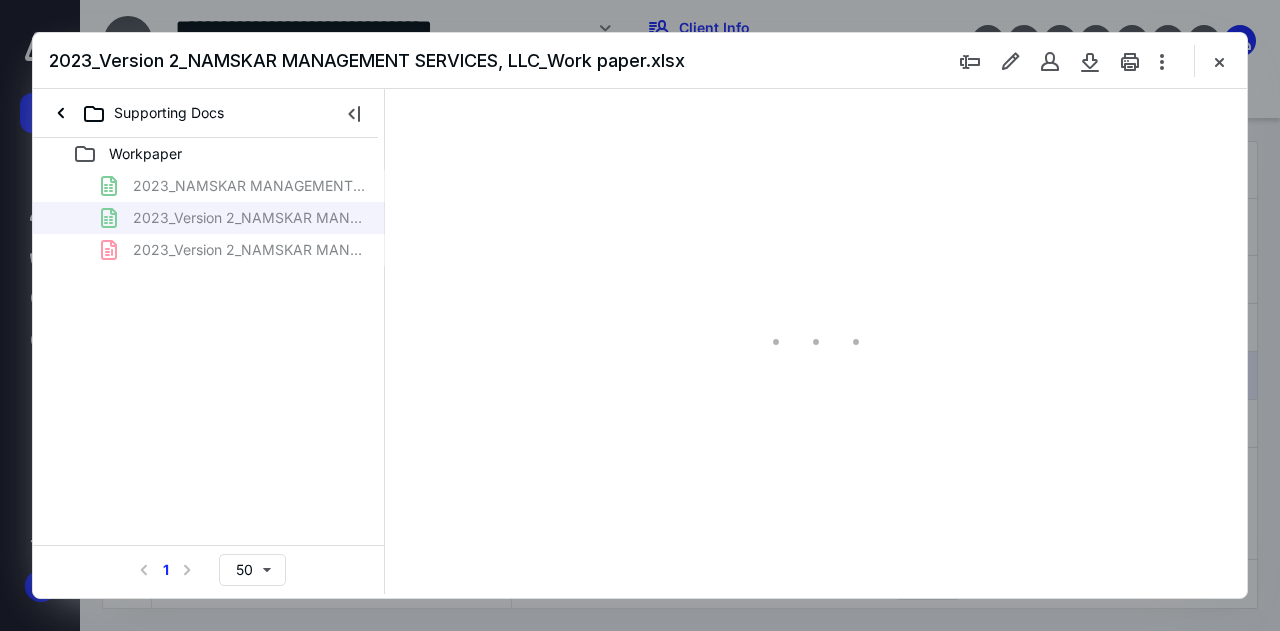 scroll, scrollTop: 0, scrollLeft: 0, axis: both 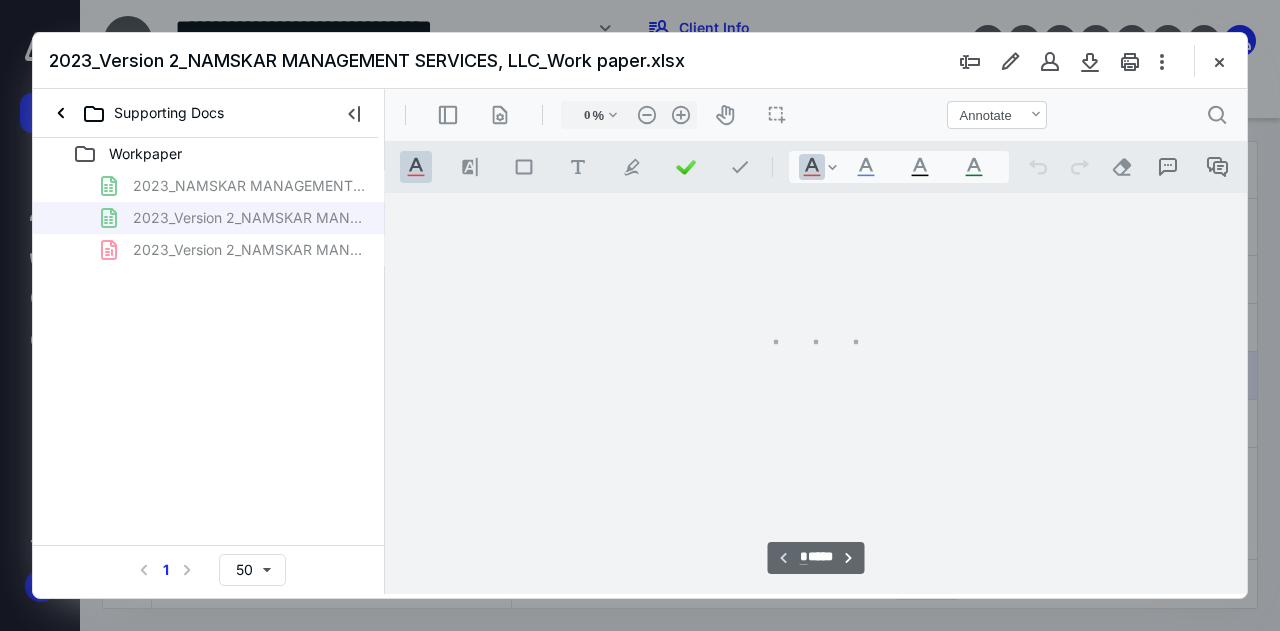 type on "100" 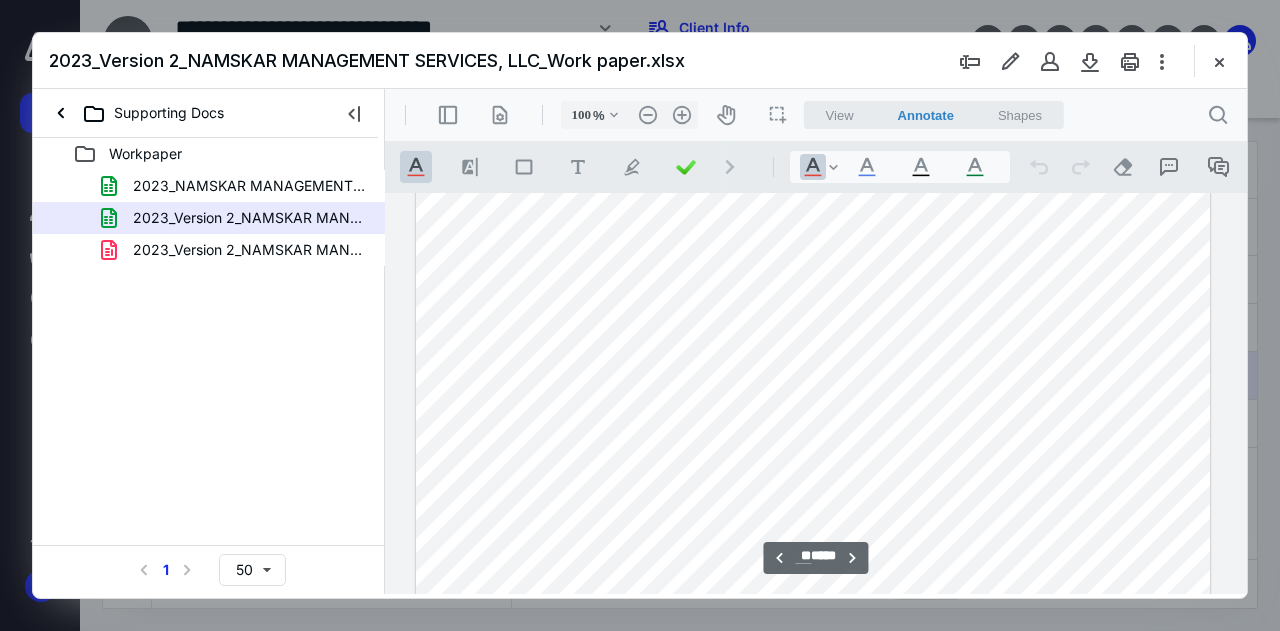 scroll, scrollTop: 8608, scrollLeft: 319, axis: both 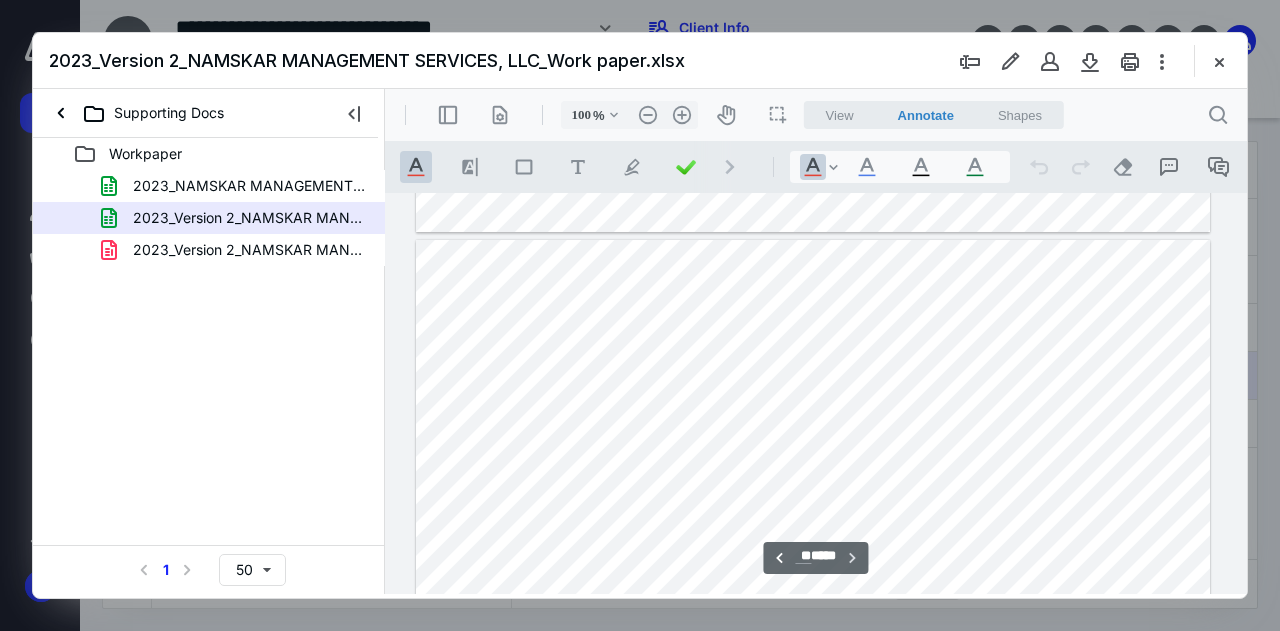 type on "**" 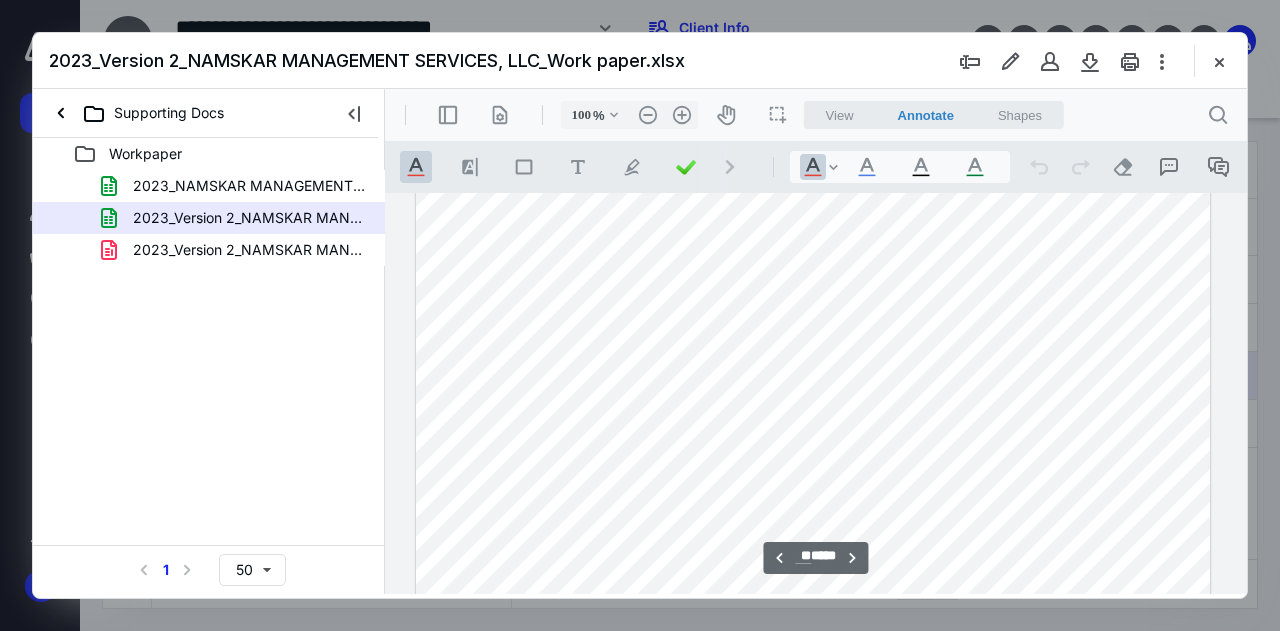 scroll, scrollTop: 8410, scrollLeft: 319, axis: both 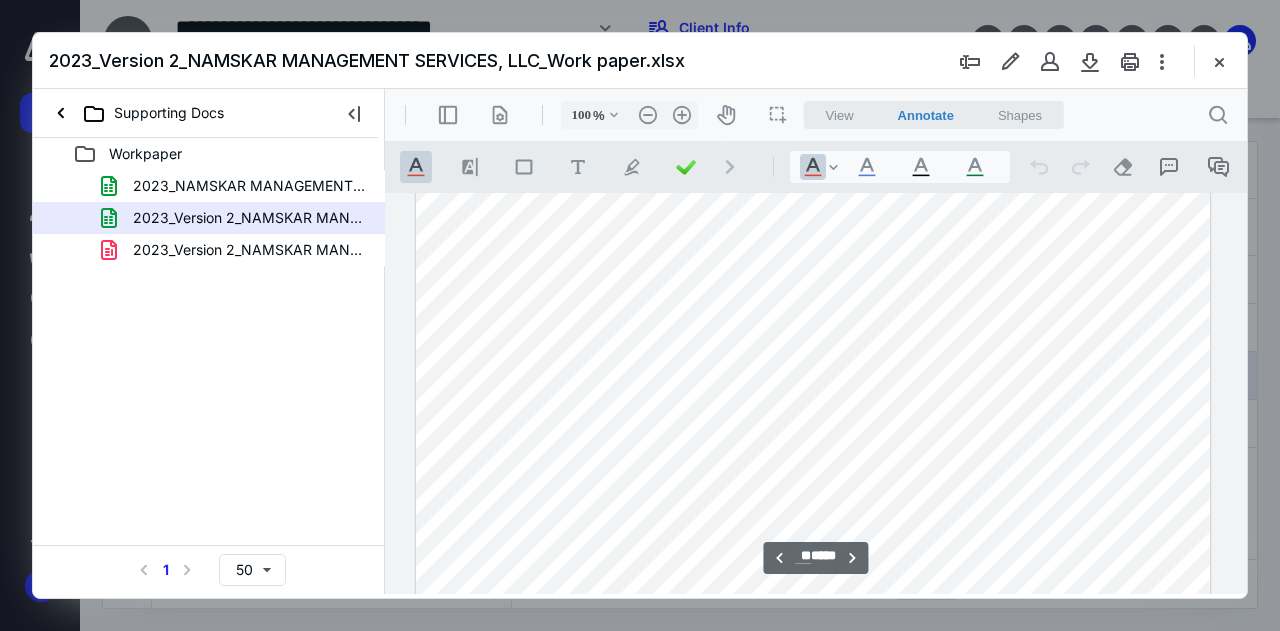 click at bounding box center [1219, 61] 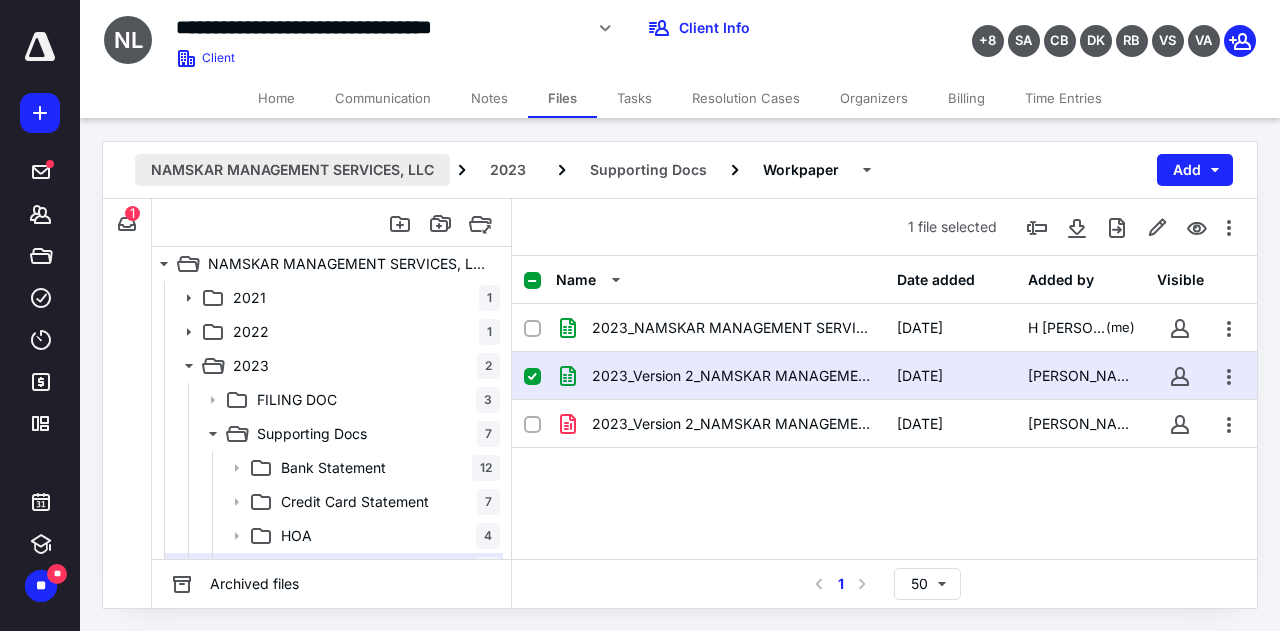 click on "NAMSKAR MANAGEMENT SERVICES, LLC" at bounding box center [292, 170] 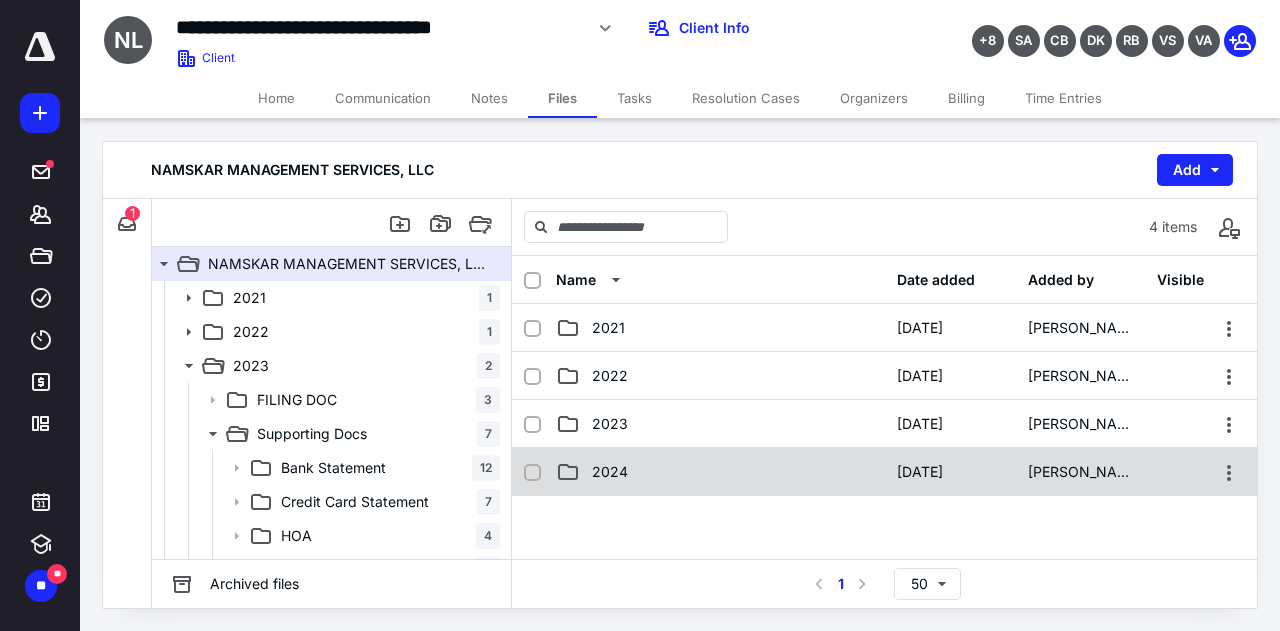click on "2024" at bounding box center (610, 472) 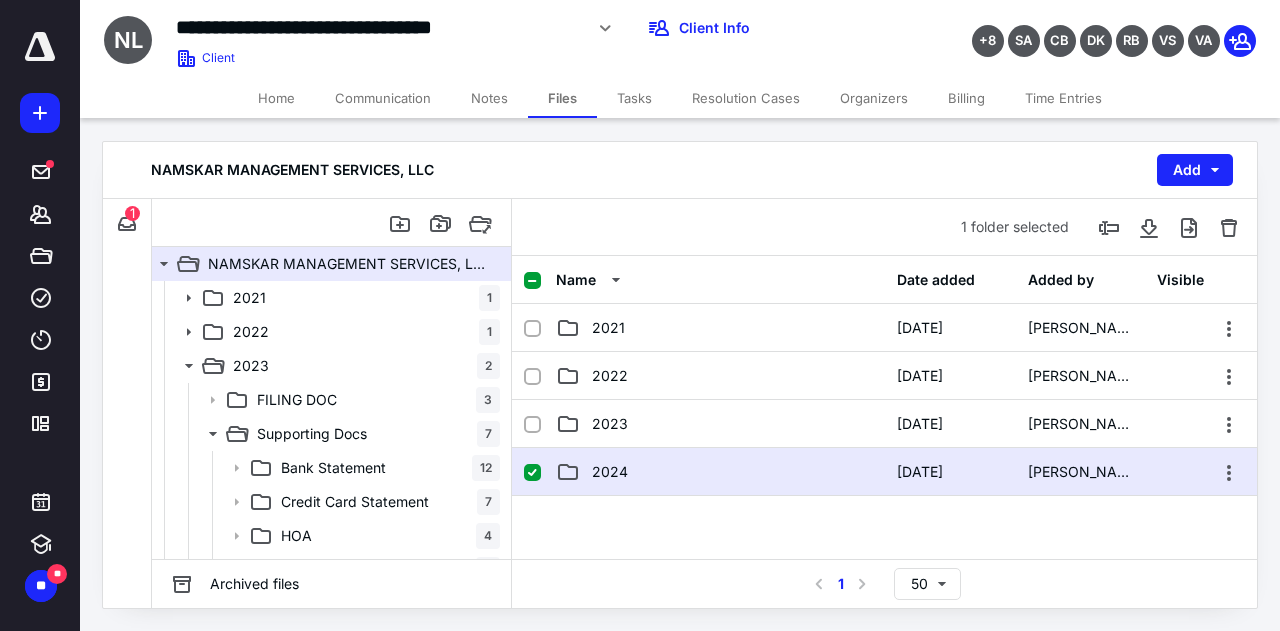 click on "2024" at bounding box center (610, 472) 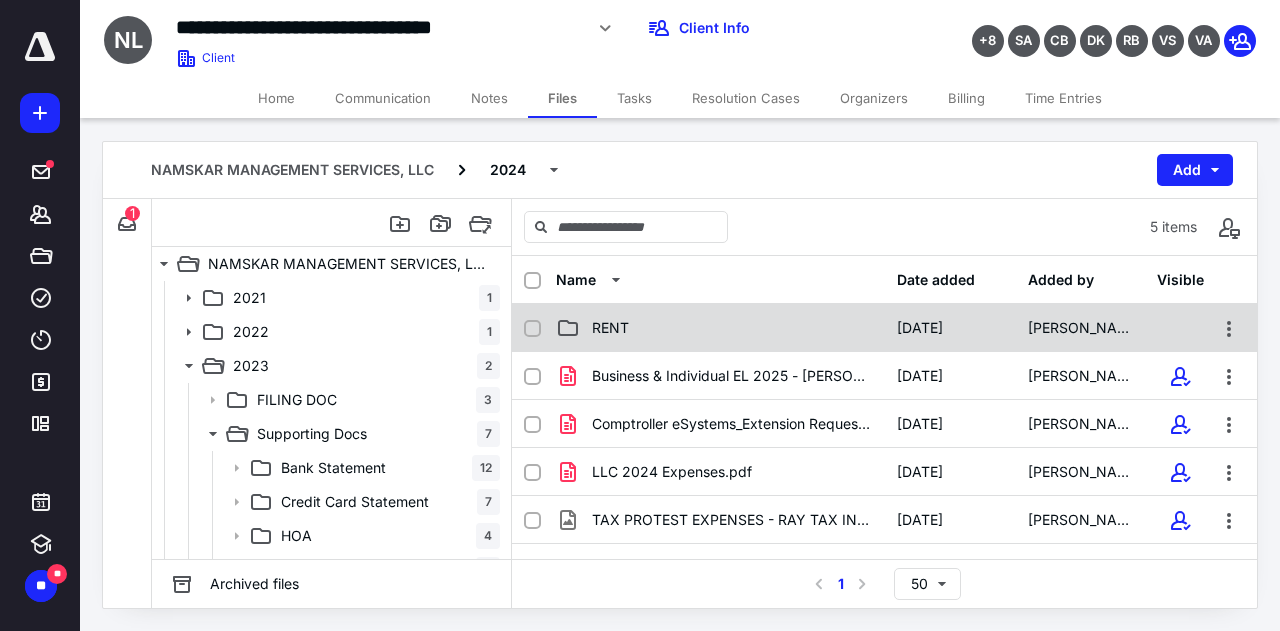 click on "RENT" at bounding box center (720, 328) 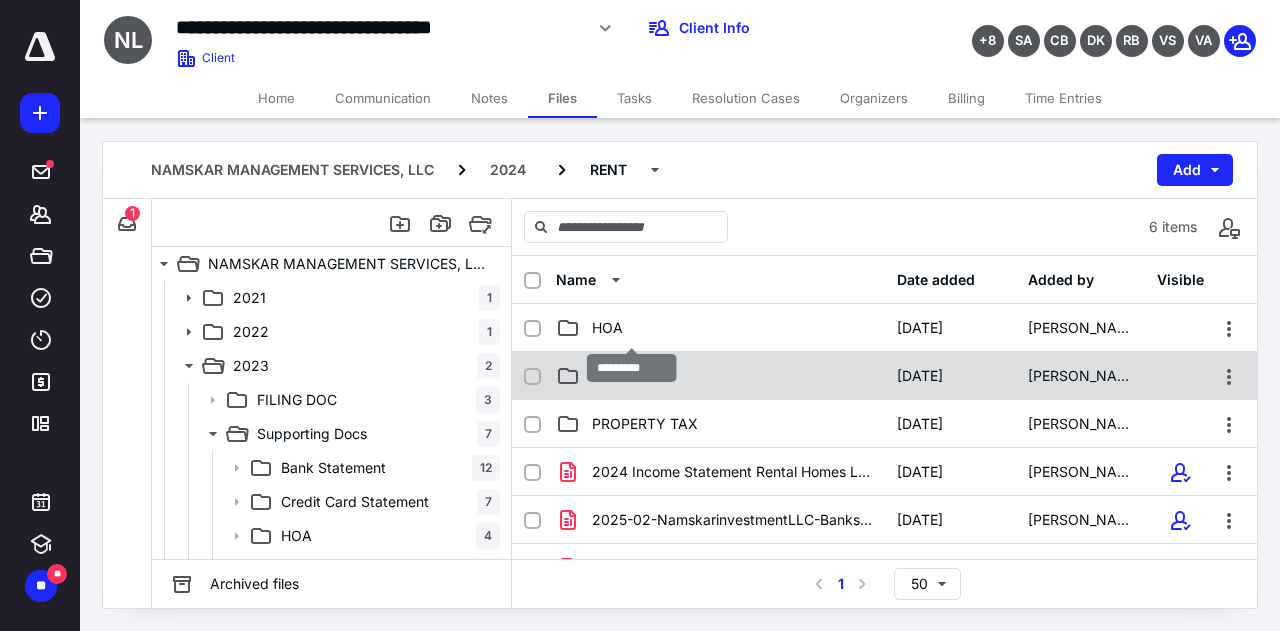 scroll, scrollTop: 100, scrollLeft: 0, axis: vertical 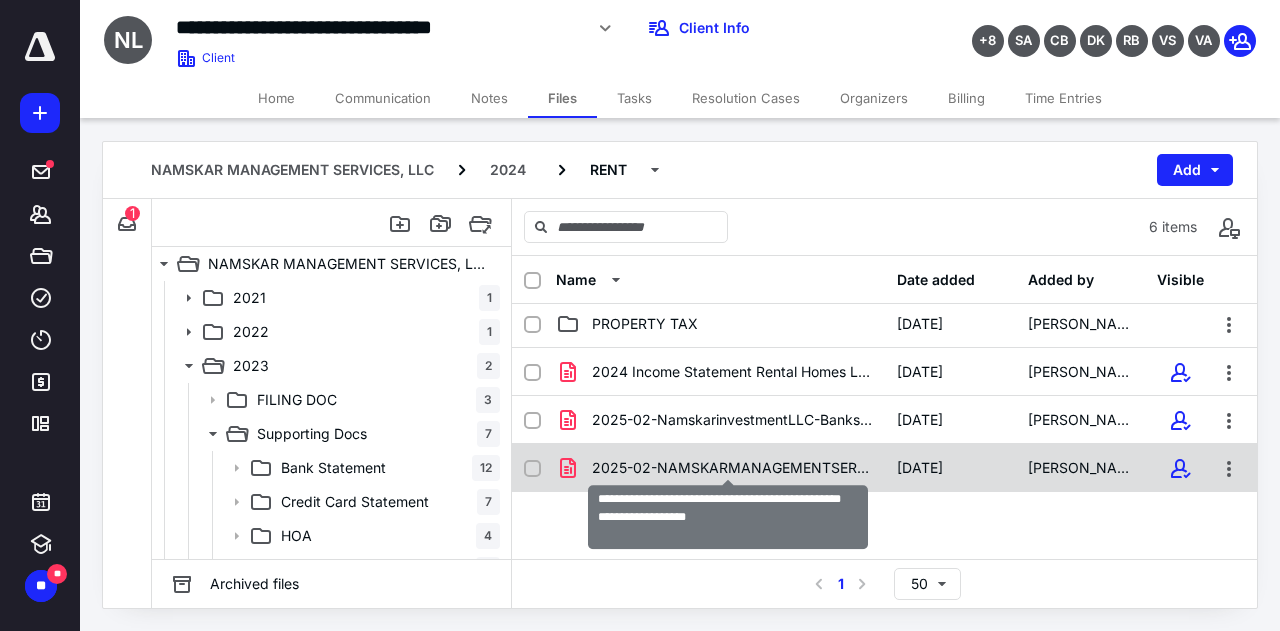 click on "2025-02-NAMSKARMANAGEMENTSERVICES,LLC-1098 Namskar Management LL.pdf" at bounding box center [732, 468] 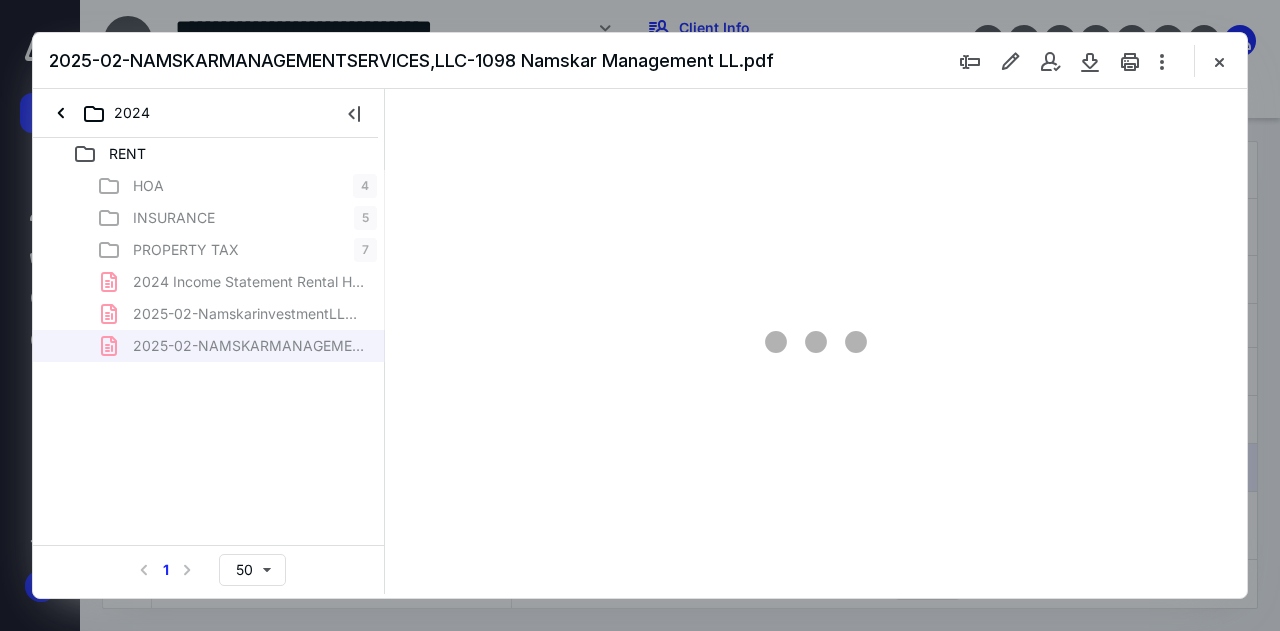 scroll, scrollTop: 0, scrollLeft: 0, axis: both 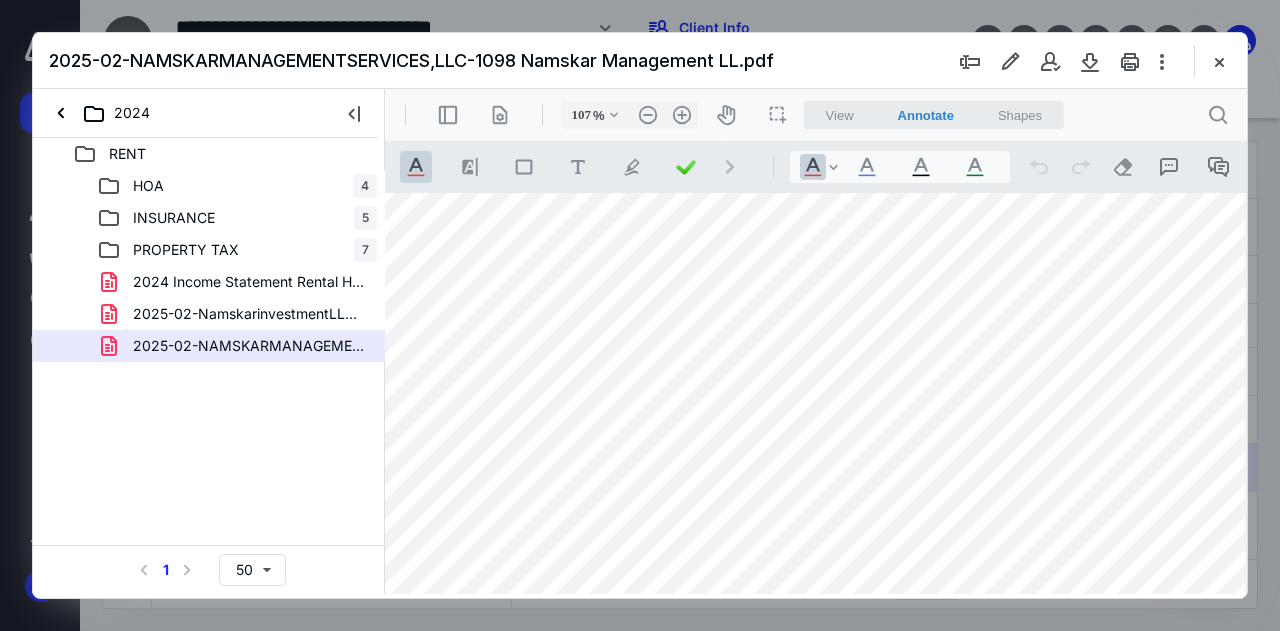 type on "82" 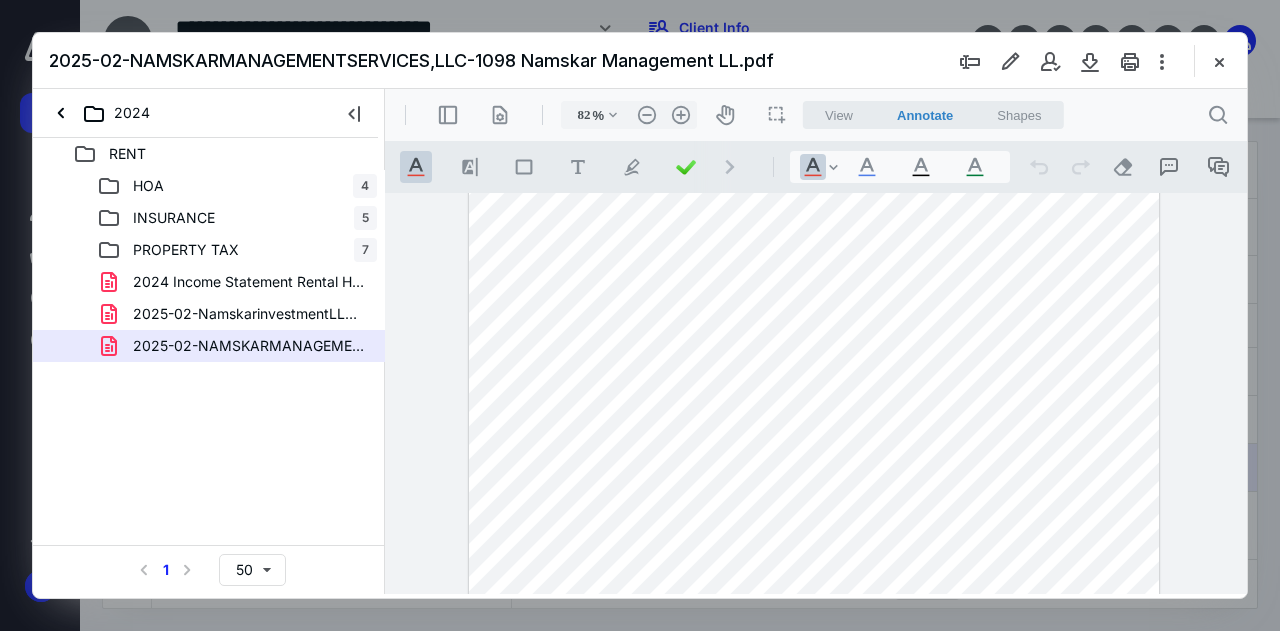 scroll, scrollTop: 276, scrollLeft: 0, axis: vertical 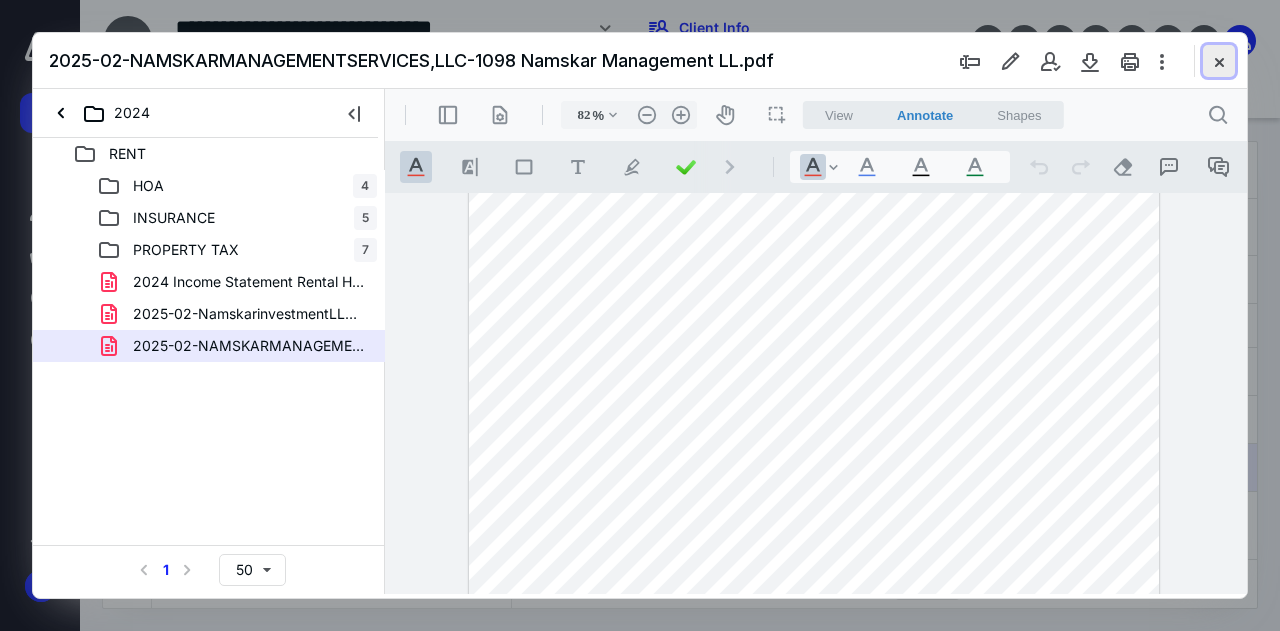 click at bounding box center [1219, 61] 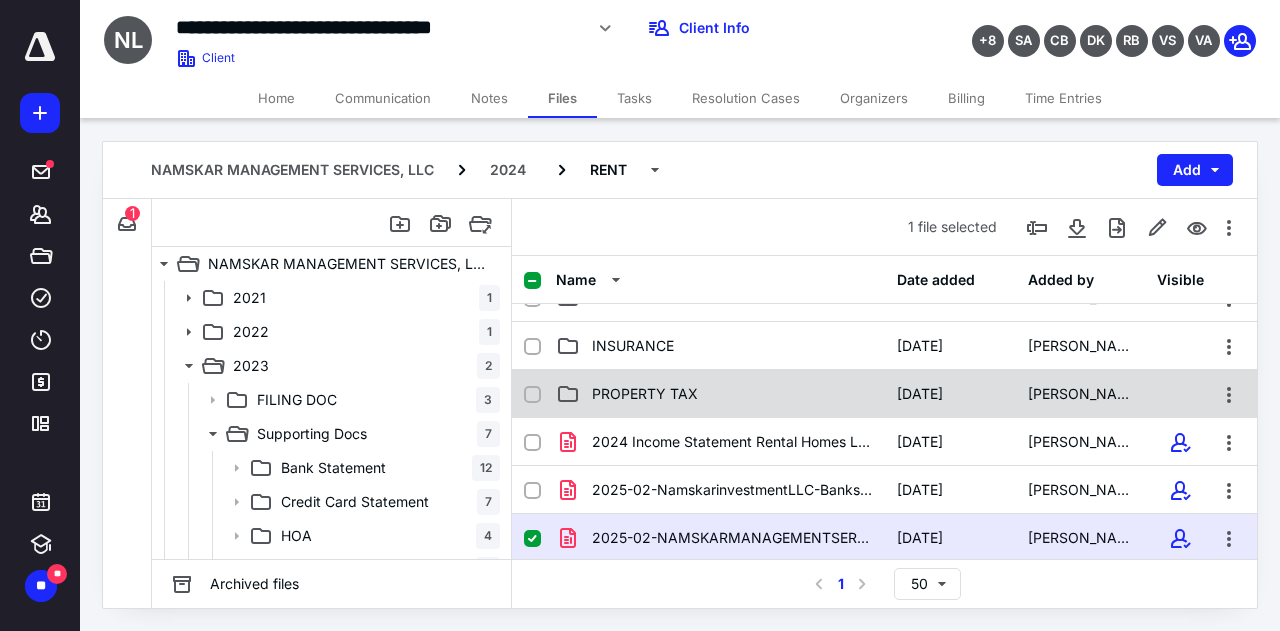 scroll, scrollTop: 0, scrollLeft: 0, axis: both 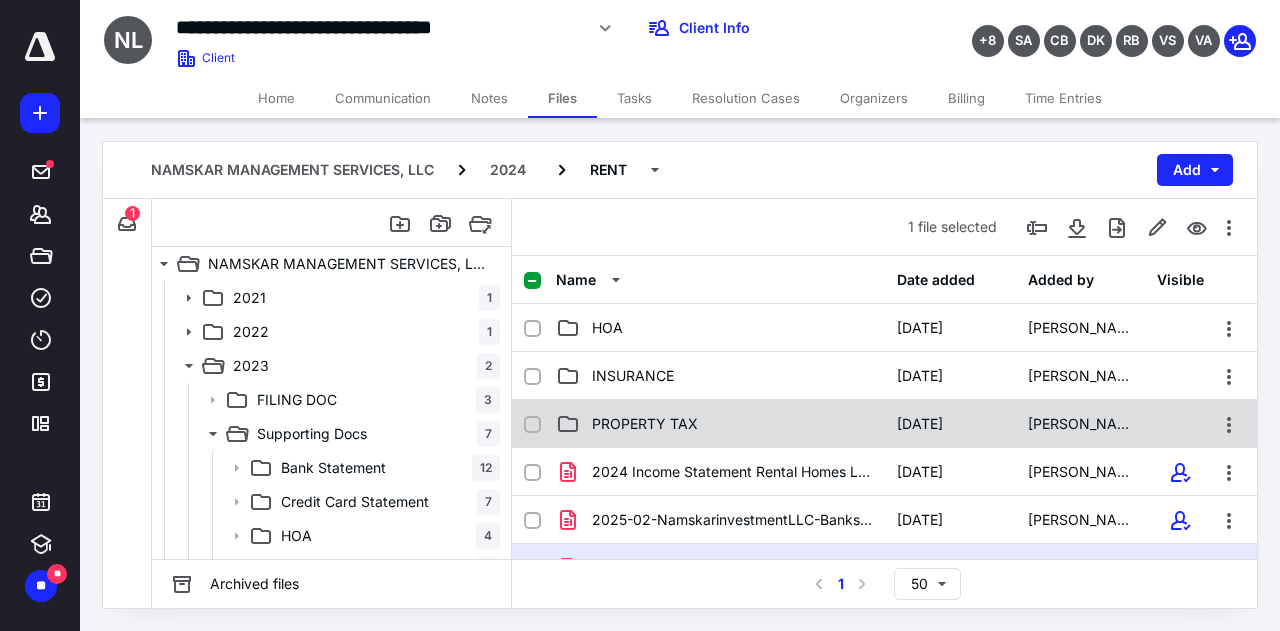 click on "PROPERTY TAX" at bounding box center (645, 424) 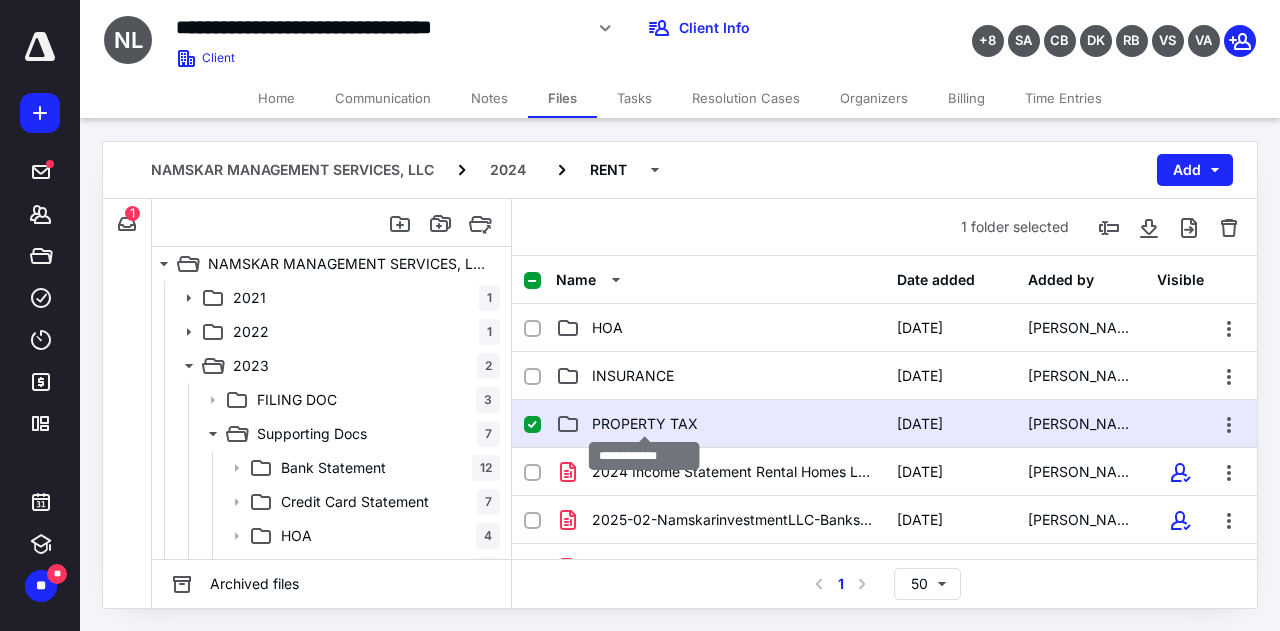 click on "PROPERTY TAX" at bounding box center (645, 424) 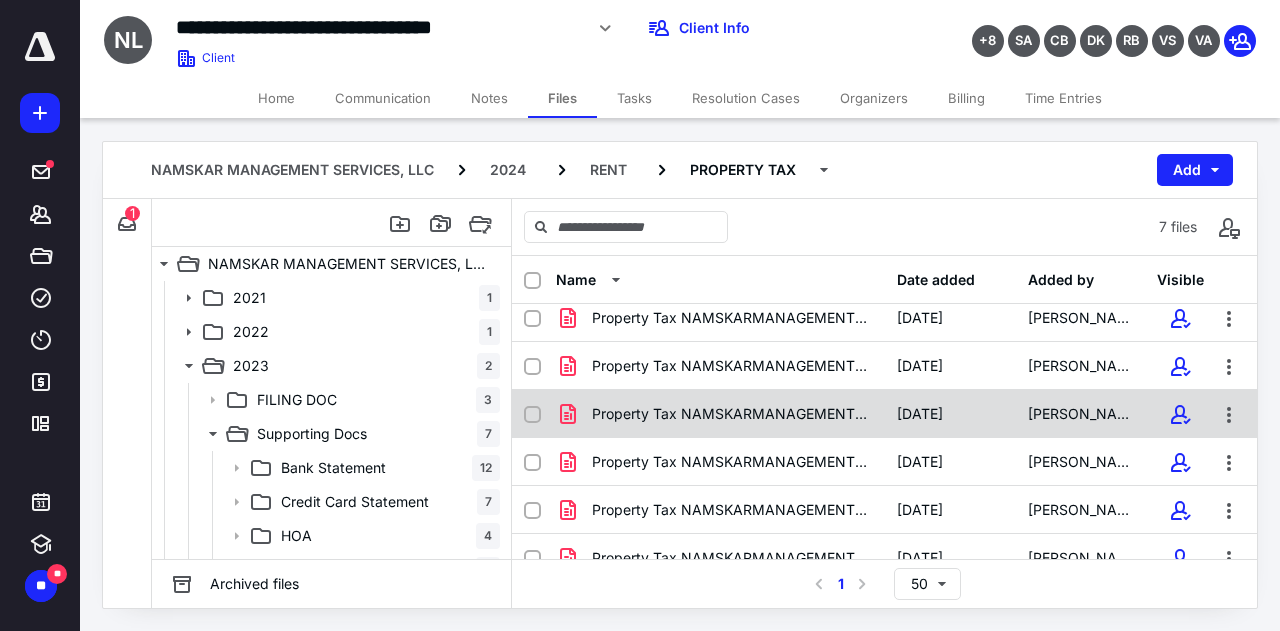 scroll, scrollTop: 0, scrollLeft: 0, axis: both 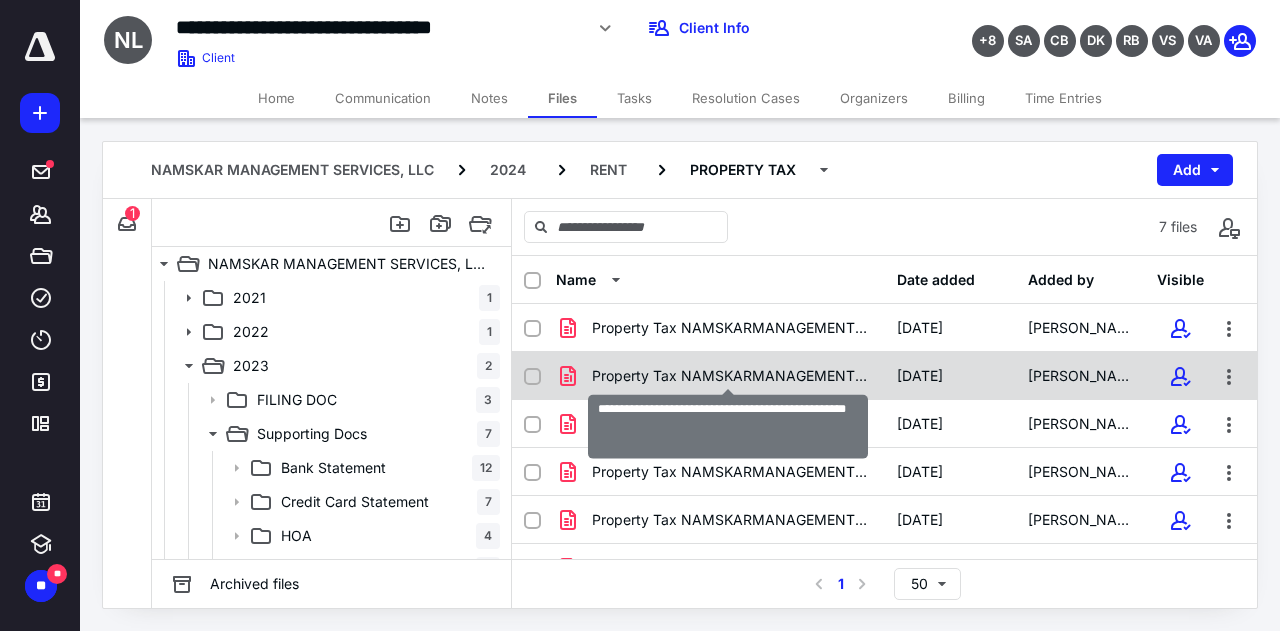 click on "Property Tax NAMSKARMANAGEMENTSERVICES,LLC (2).pdf" at bounding box center (732, 376) 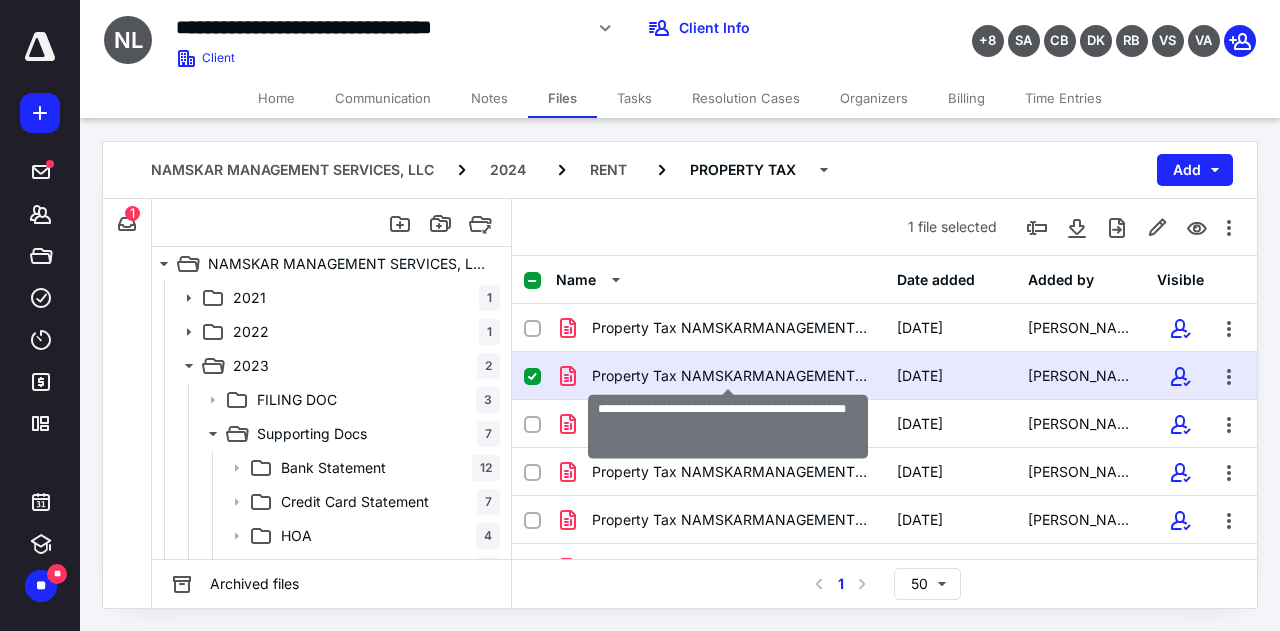 click on "Property Tax NAMSKARMANAGEMENTSERVICES,LLC (2).pdf" at bounding box center [732, 376] 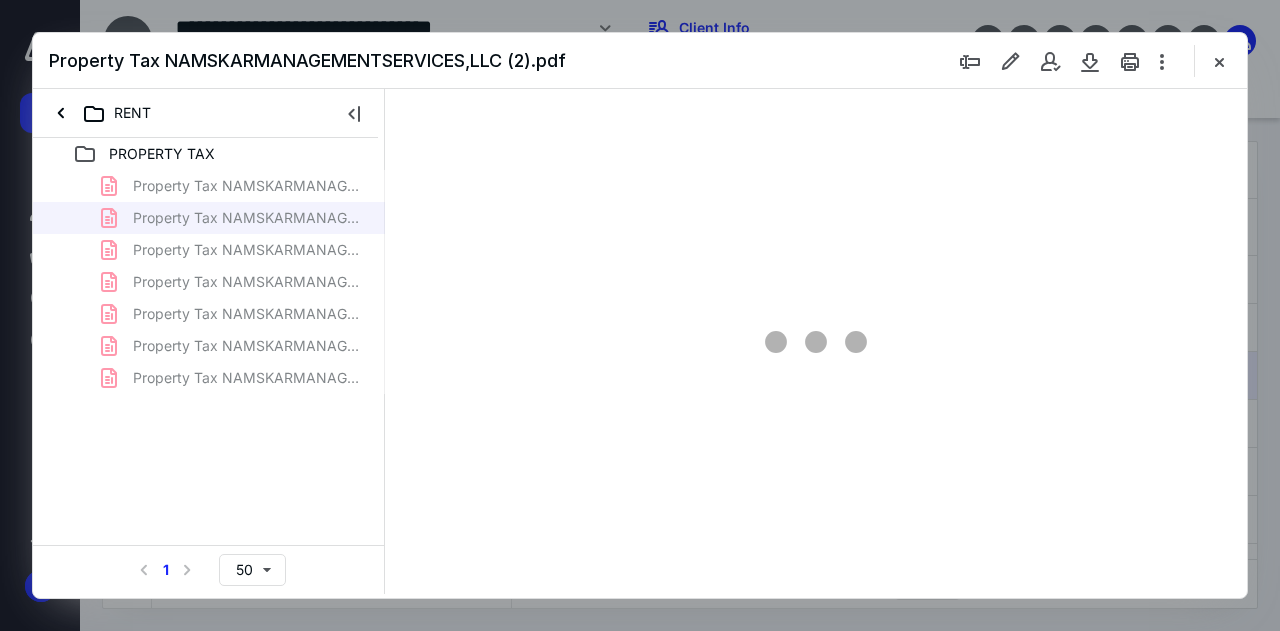 scroll, scrollTop: 0, scrollLeft: 0, axis: both 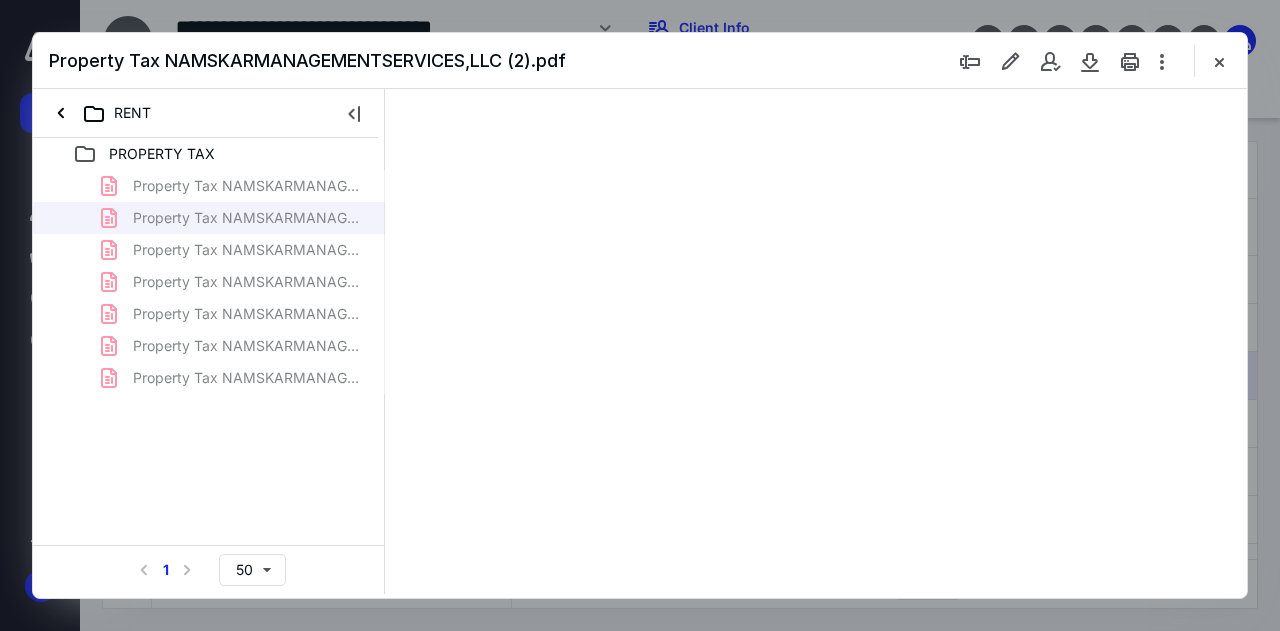 type on "37" 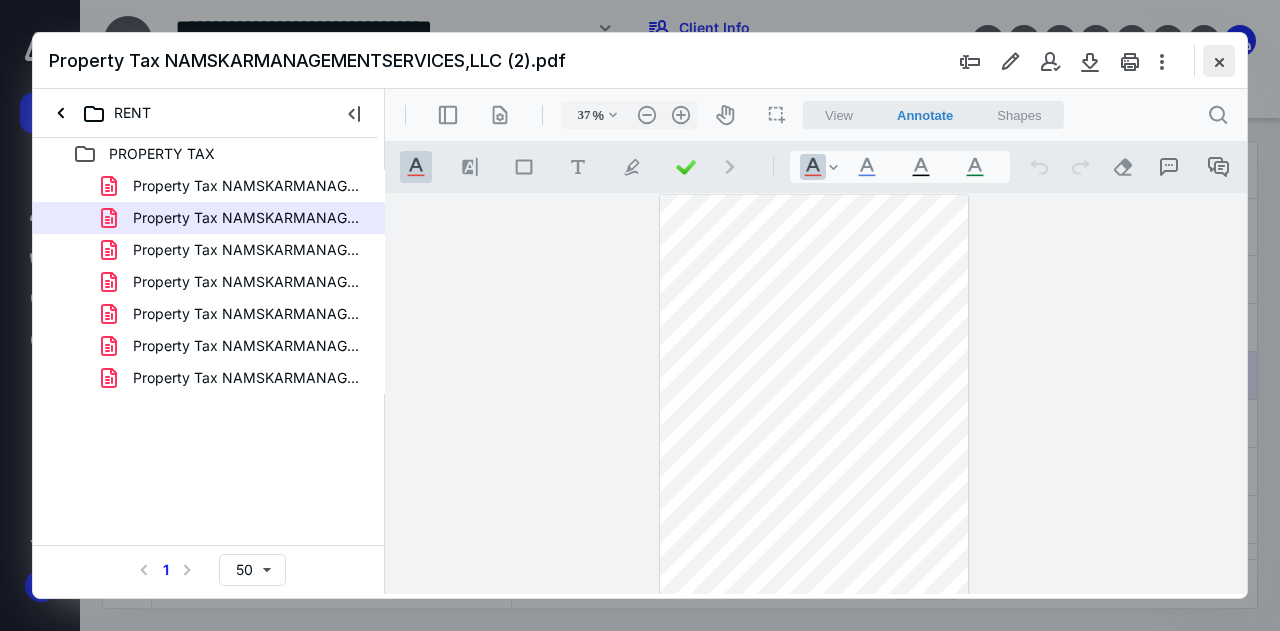 click at bounding box center [1219, 61] 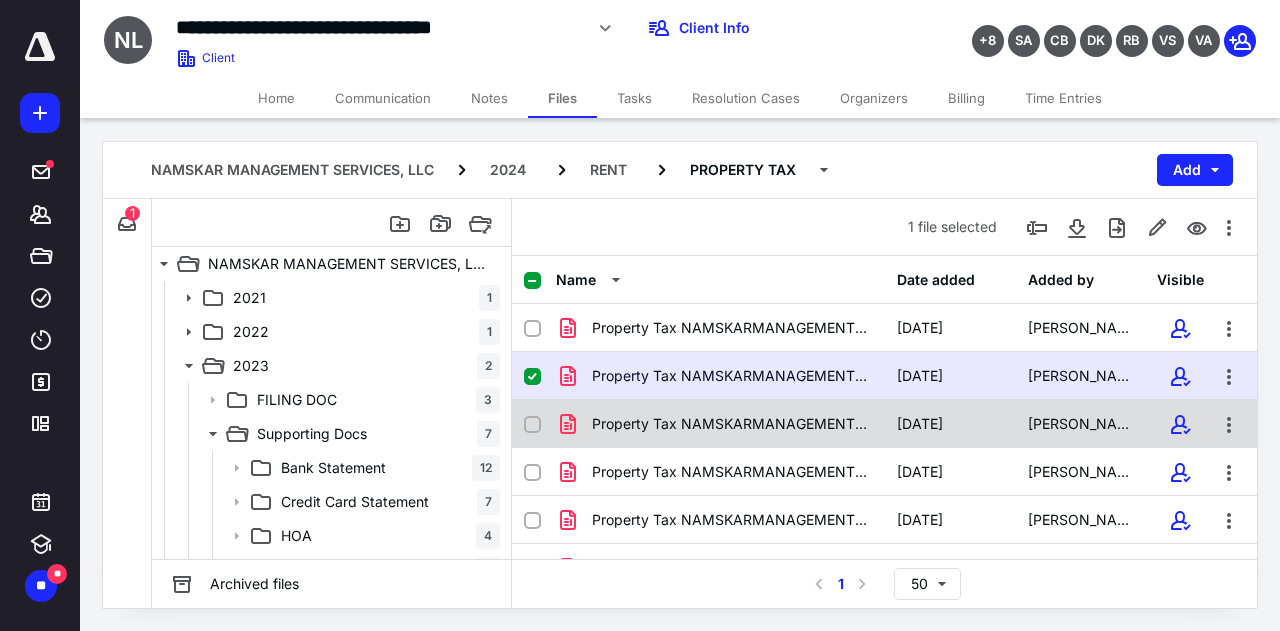 click on "Property Tax NAMSKARMANAGEMENTSERVICES,LLC (3).pdf" at bounding box center (732, 424) 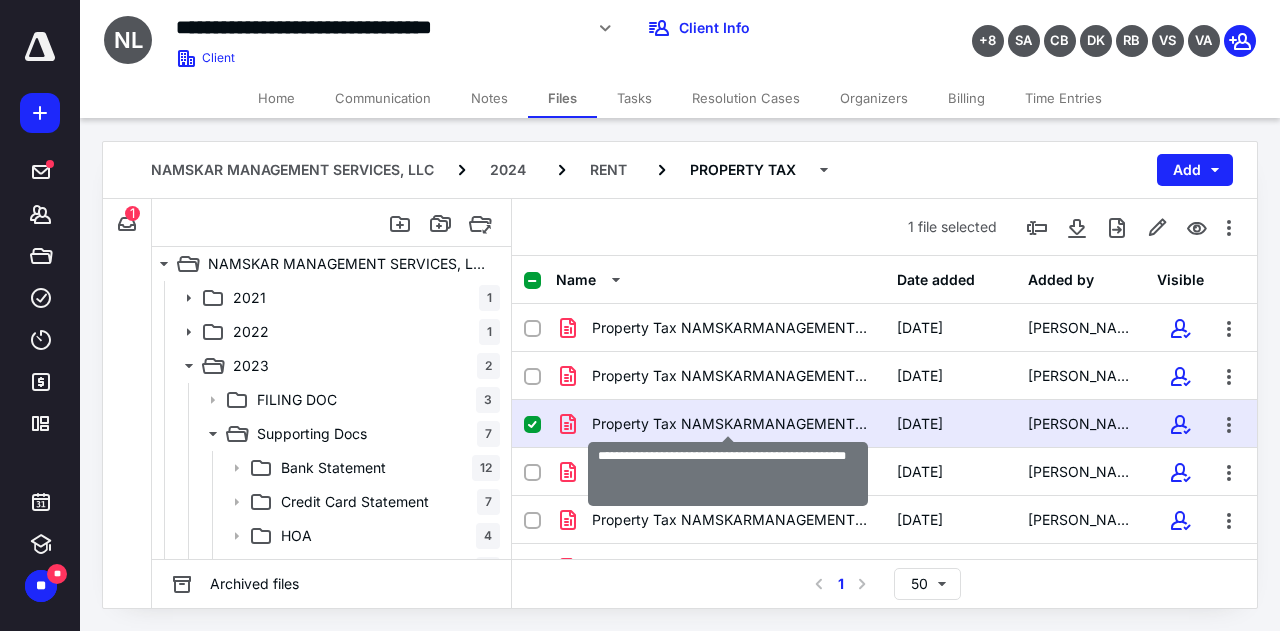 click on "Property Tax NAMSKARMANAGEMENTSERVICES,LLC (3).pdf" at bounding box center [732, 424] 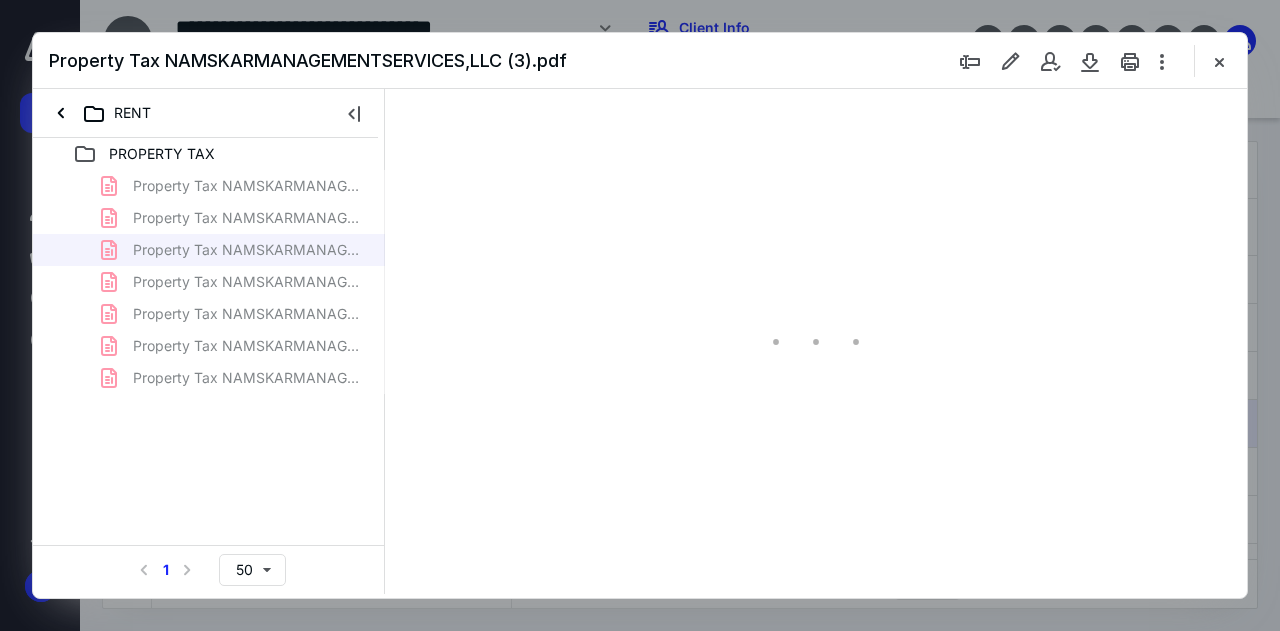 scroll, scrollTop: 0, scrollLeft: 0, axis: both 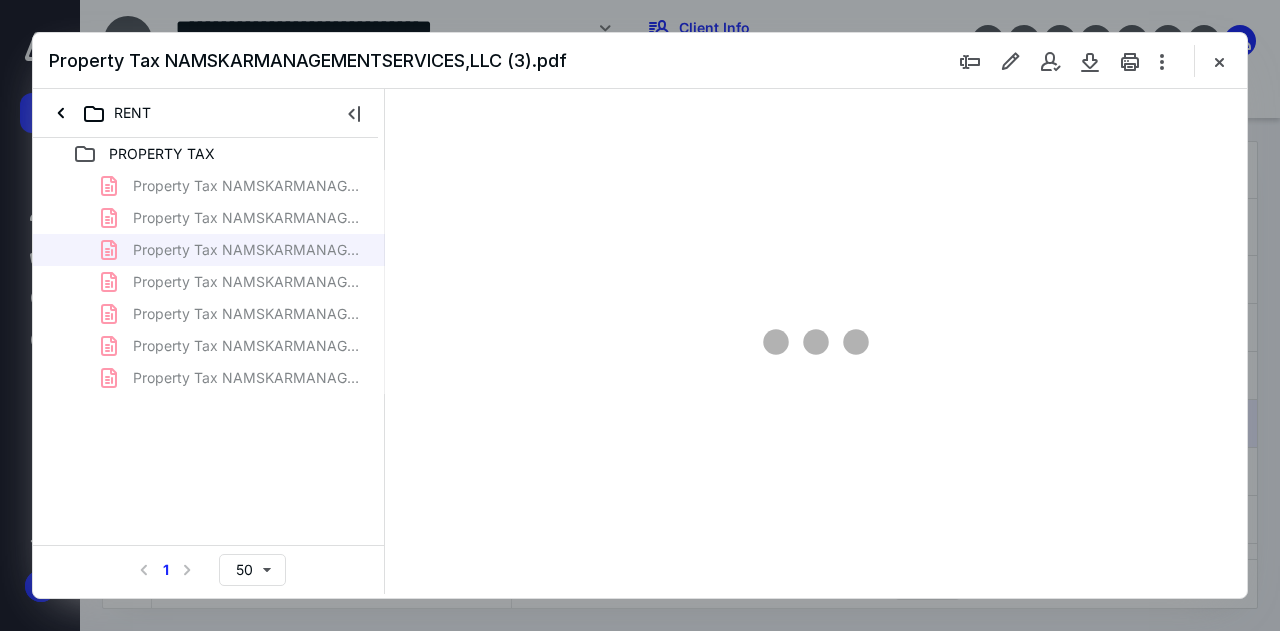 type on "37" 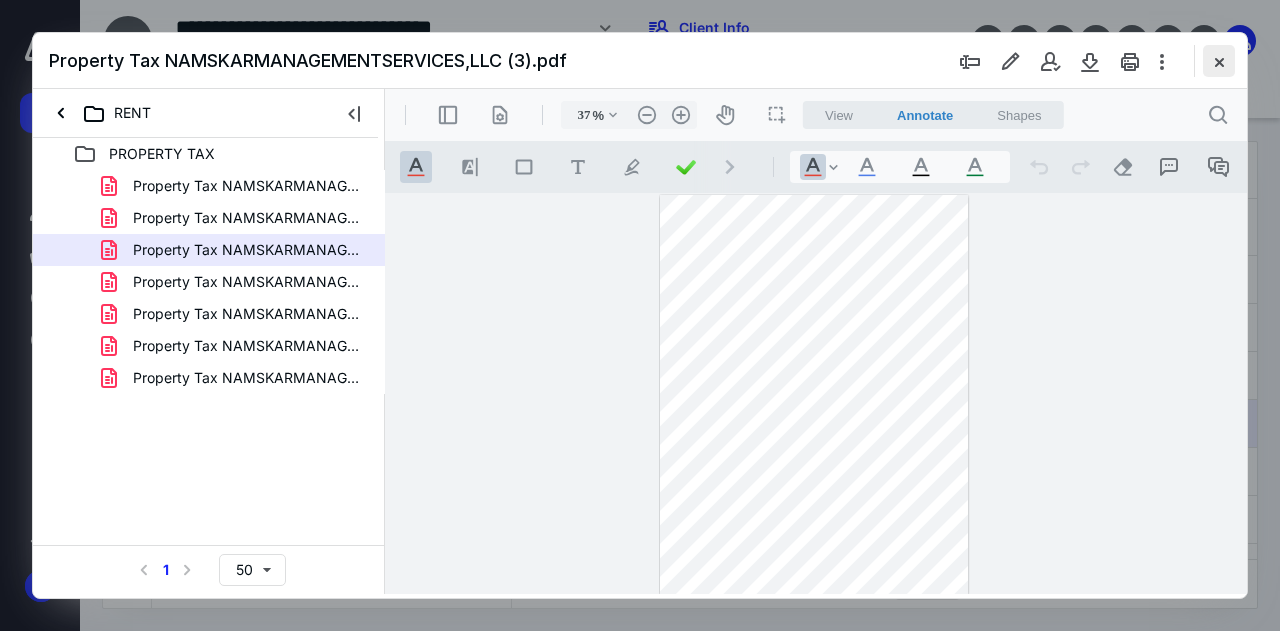 click at bounding box center [1219, 61] 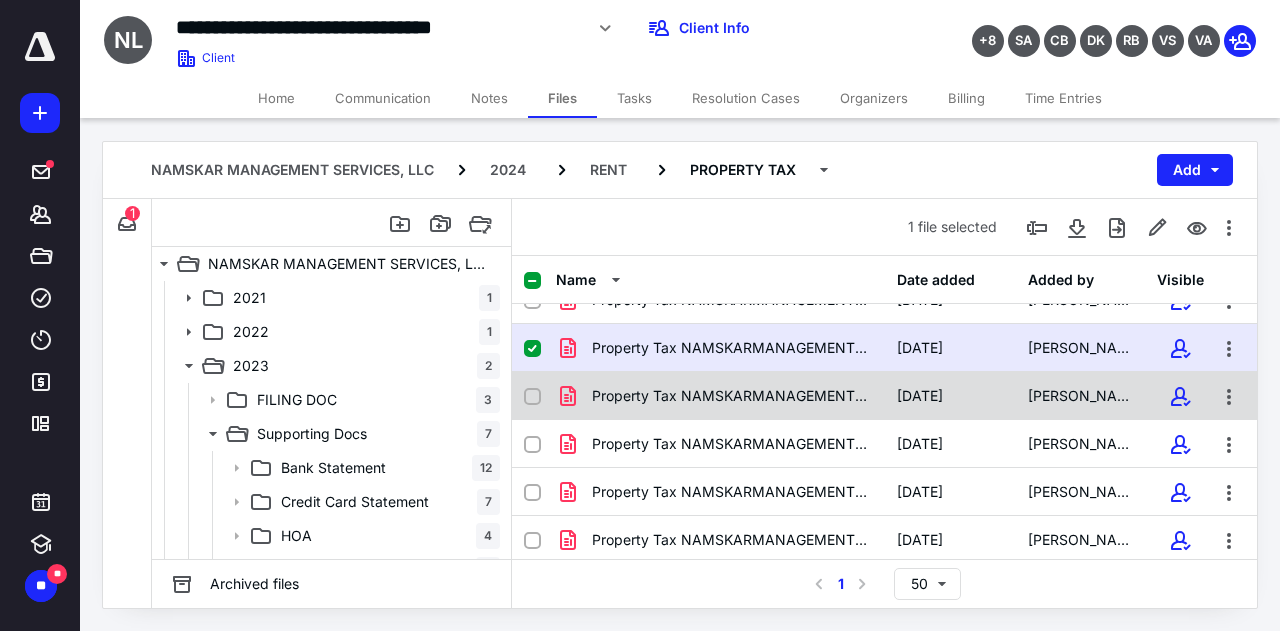 scroll, scrollTop: 0, scrollLeft: 0, axis: both 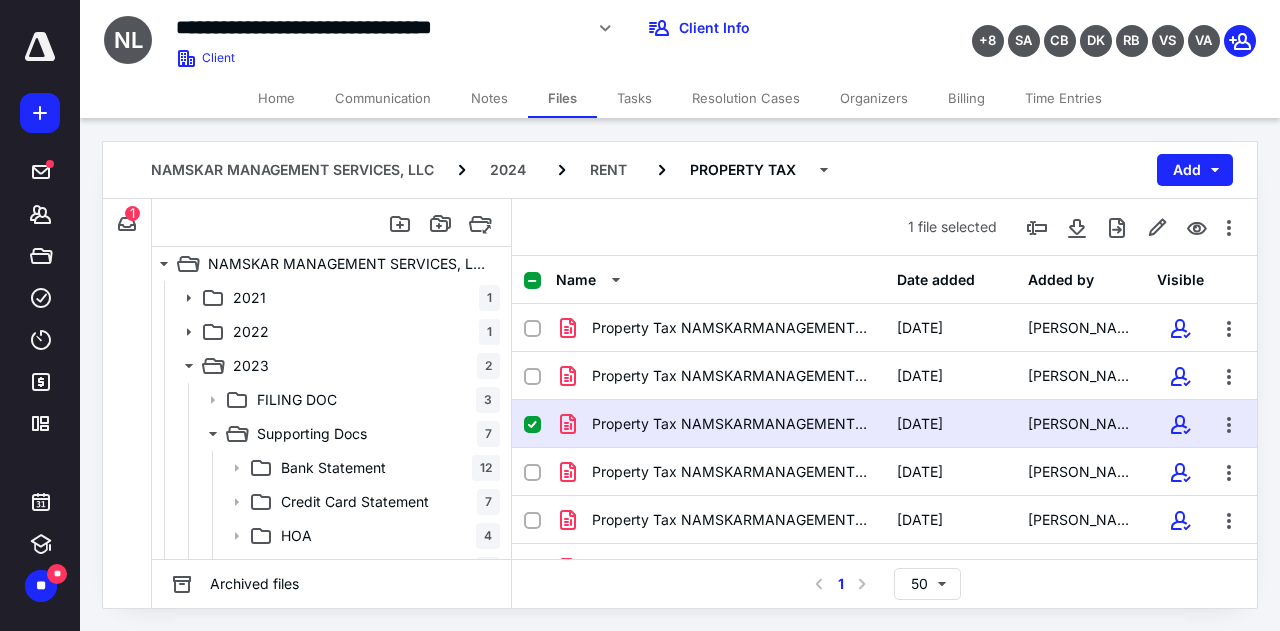 click on "1 file selected" at bounding box center (884, 227) 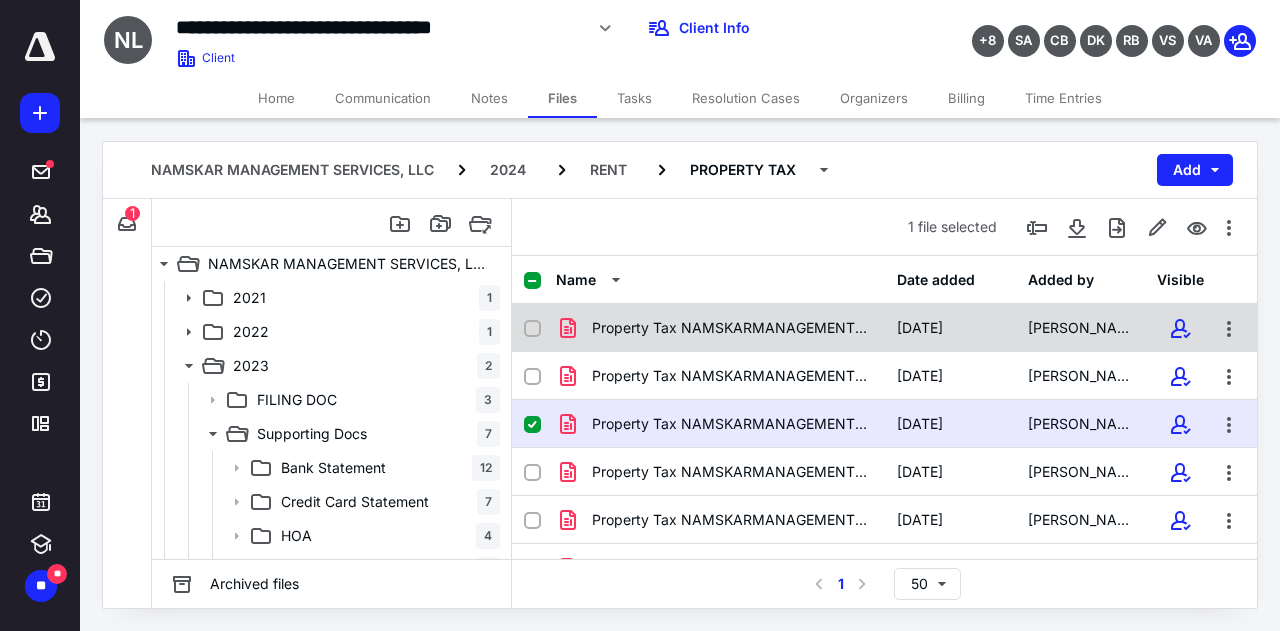click on "Property Tax NAMSKARMANAGEMENTSERVICES,LLC (1).pdf [DATE] [PERSON_NAME]" at bounding box center [884, 328] 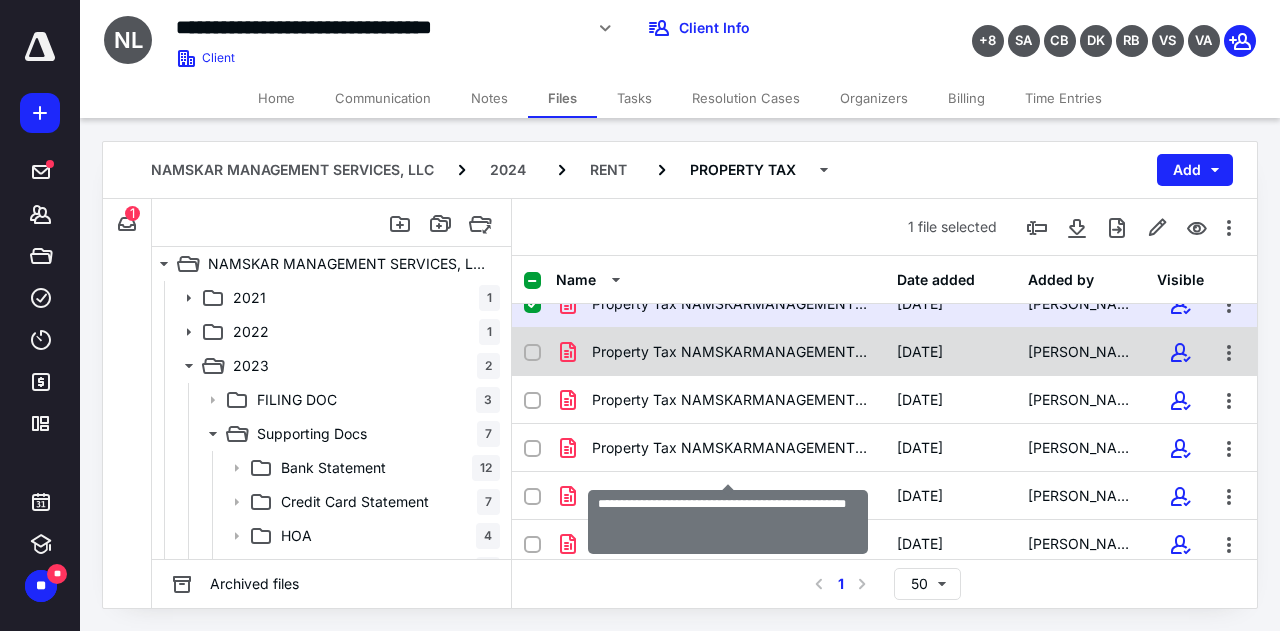 scroll, scrollTop: 0, scrollLeft: 0, axis: both 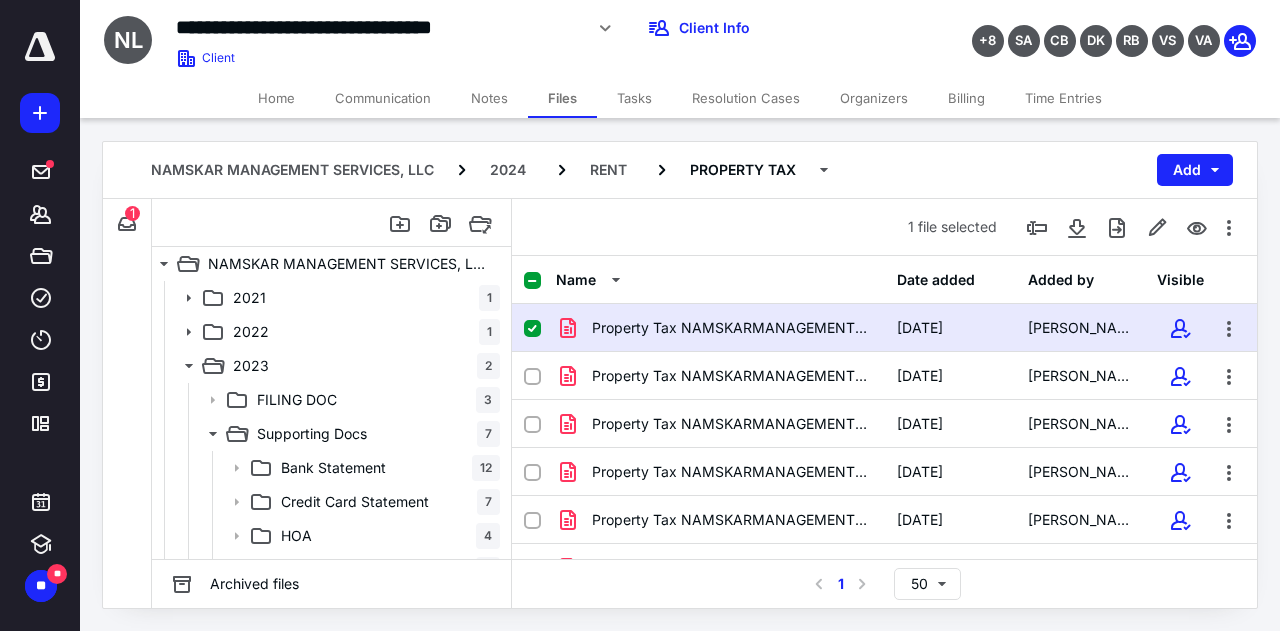 click on "Property Tax NAMSKARMANAGEMENTSERVICES,LLC (1).pdf [DATE] [PERSON_NAME]" at bounding box center [884, 328] 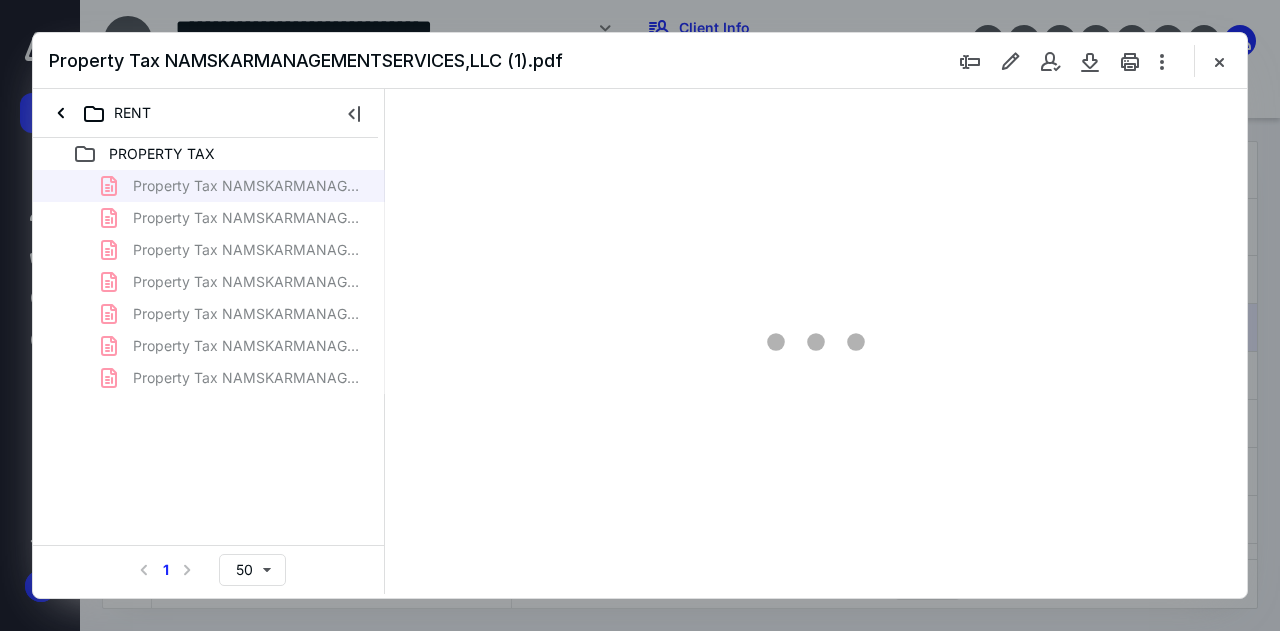 scroll, scrollTop: 0, scrollLeft: 0, axis: both 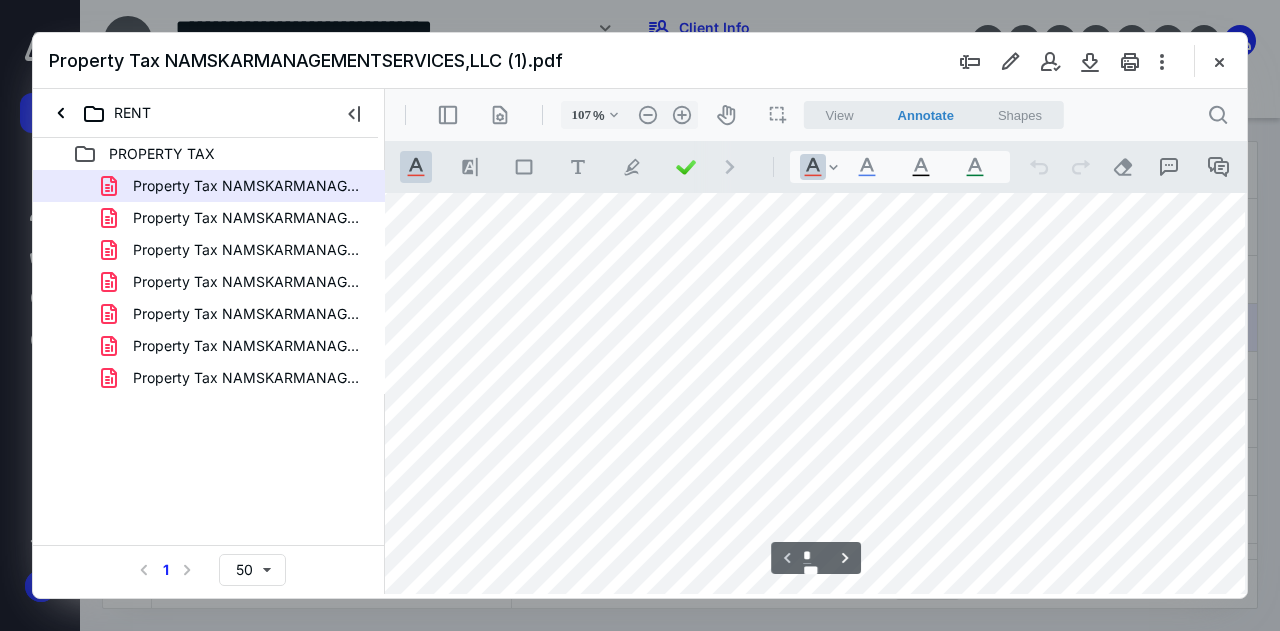 type on "82" 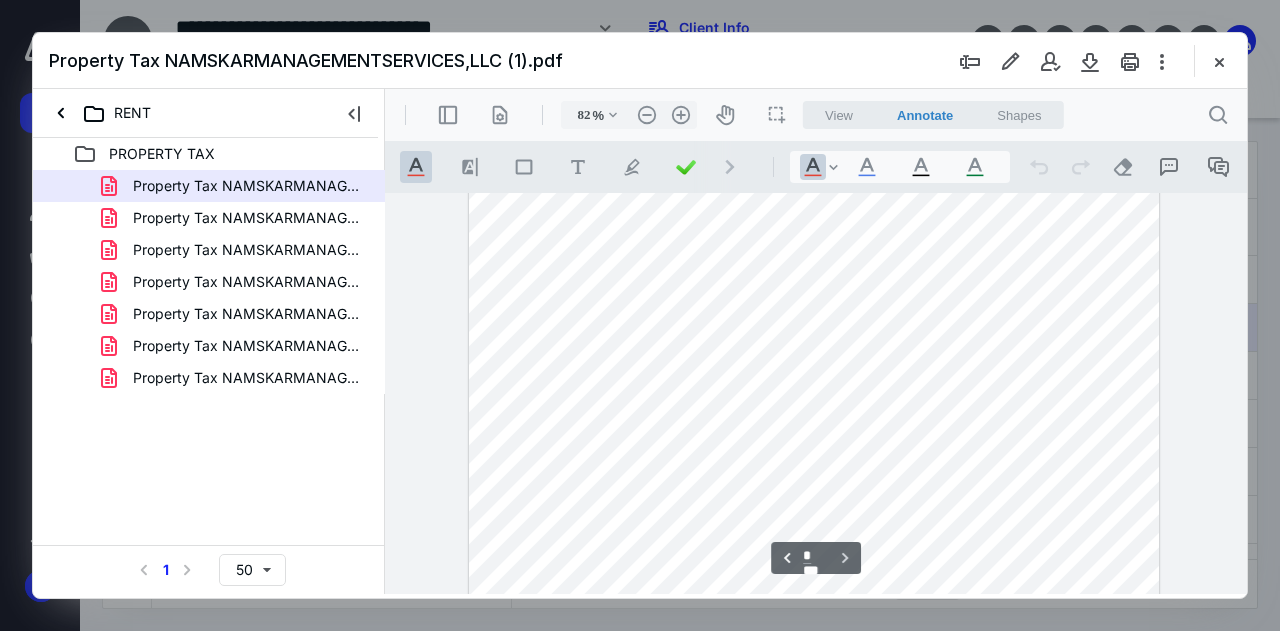 scroll, scrollTop: 1398, scrollLeft: 0, axis: vertical 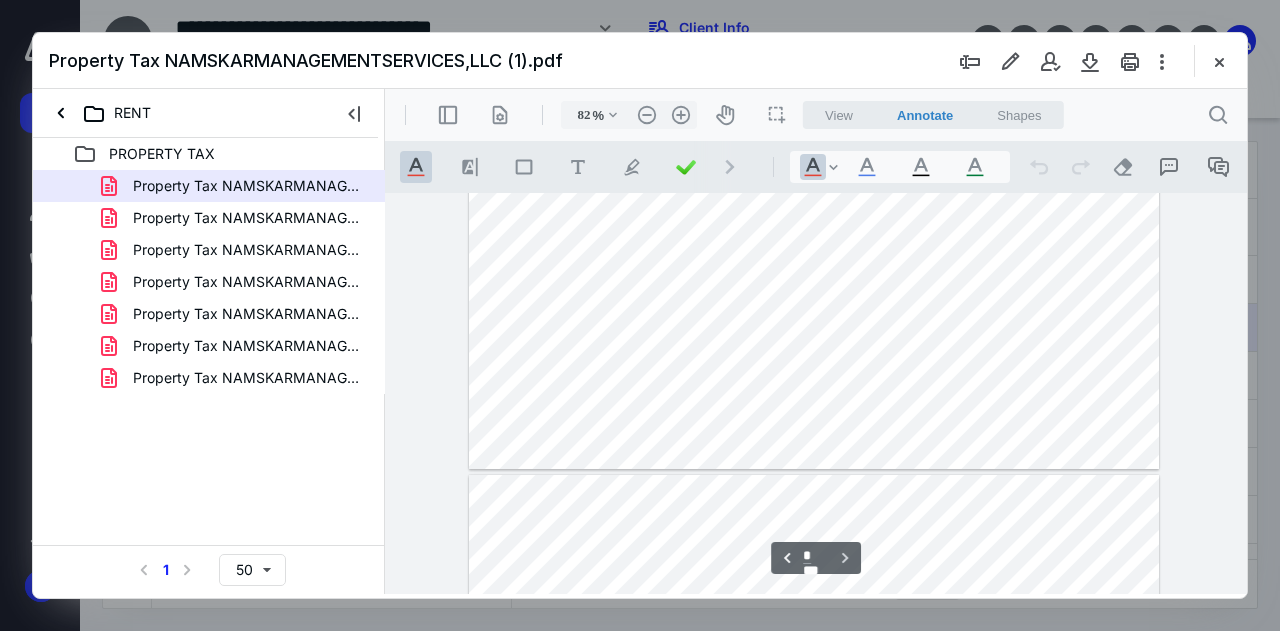 type on "*" 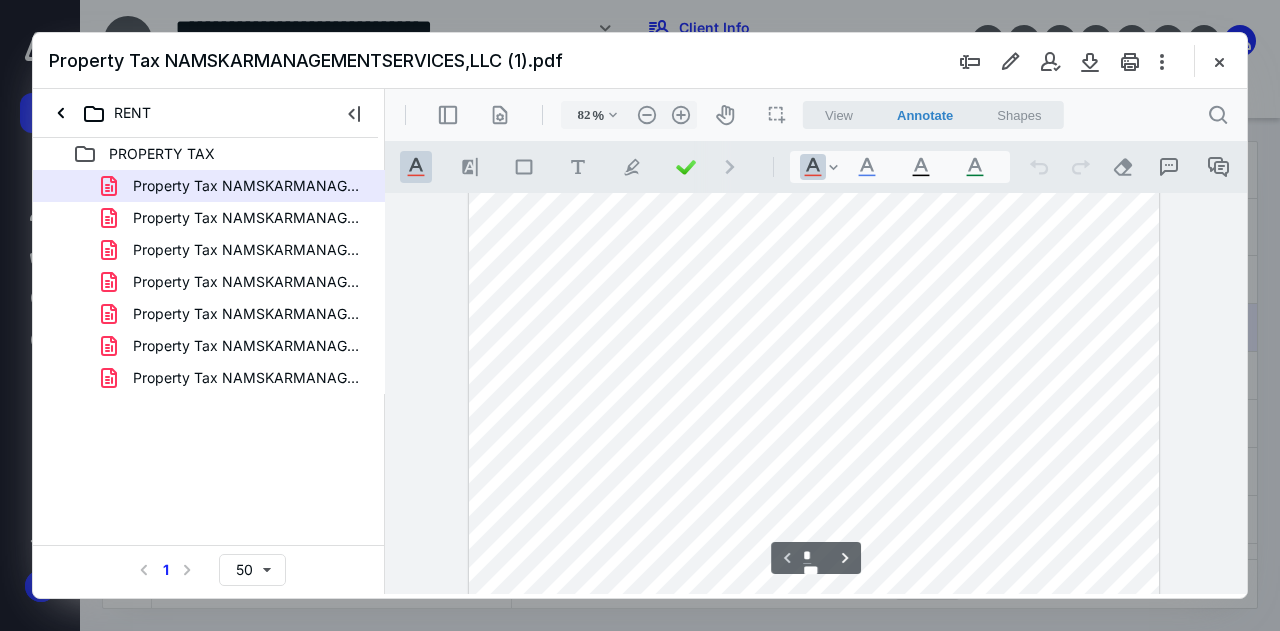 scroll, scrollTop: 0, scrollLeft: 0, axis: both 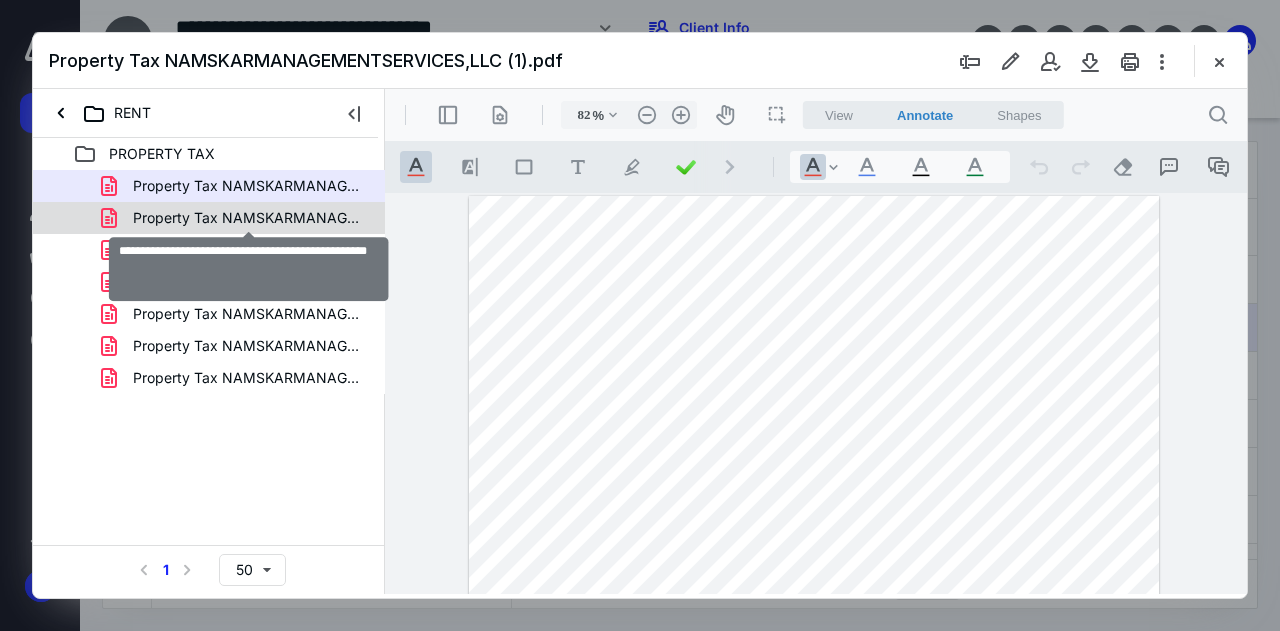 click on "Property Tax NAMSKARMANAGEMENTSERVICES,LLC (2).pdf" at bounding box center (249, 218) 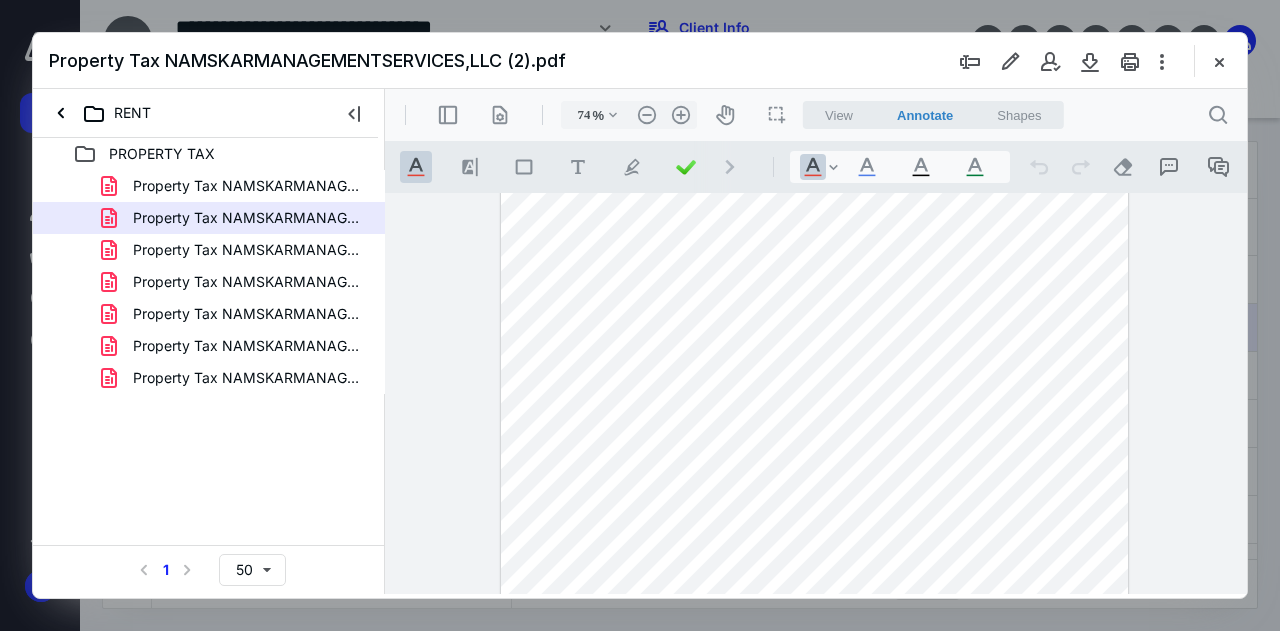 scroll, scrollTop: 92, scrollLeft: 0, axis: vertical 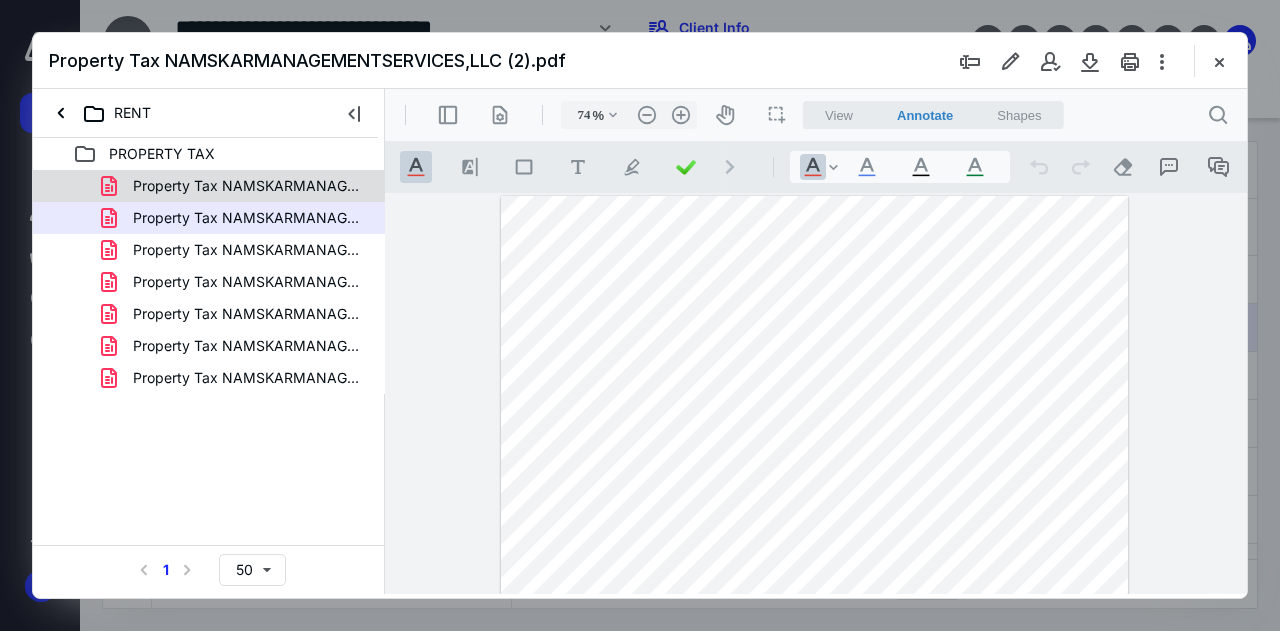 click on "Property Tax NAMSKARMANAGEMENTSERVICES,LLC (1).pdf" at bounding box center [237, 186] 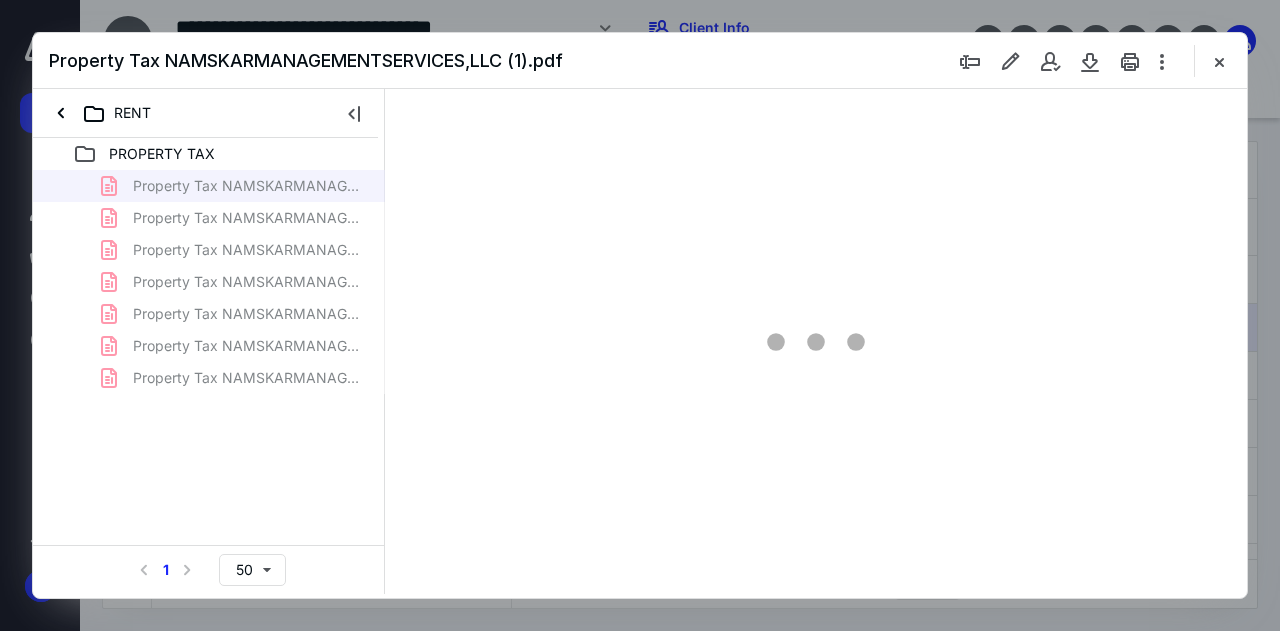 scroll, scrollTop: 105, scrollLeft: 0, axis: vertical 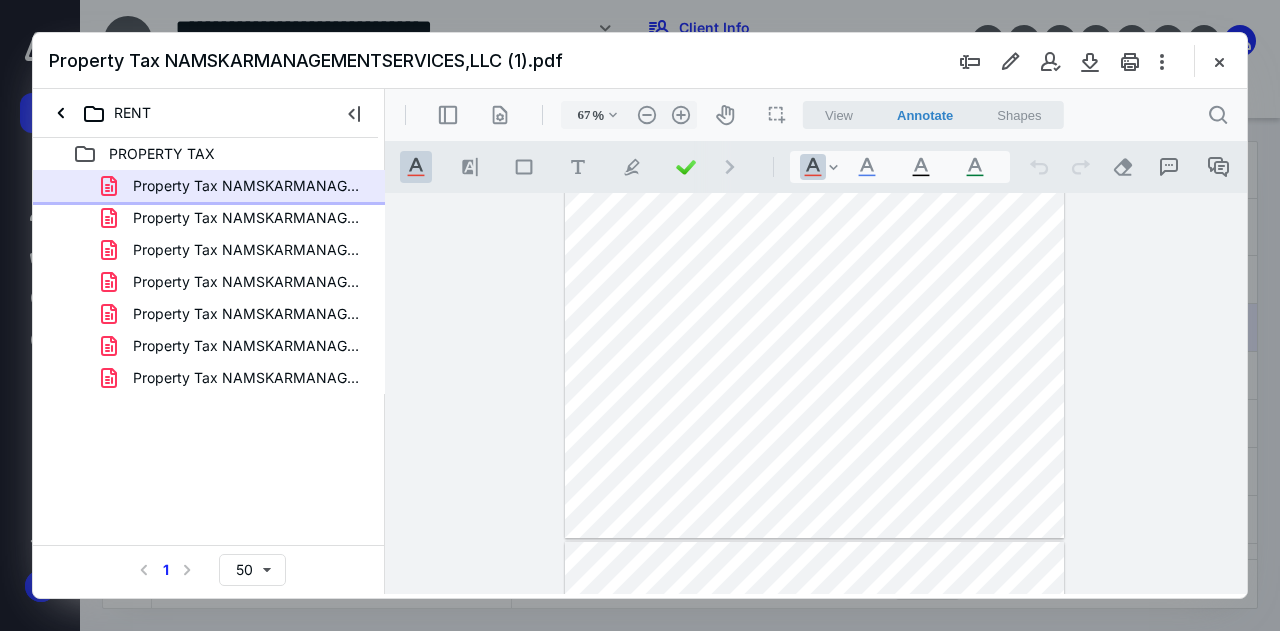 type on "74" 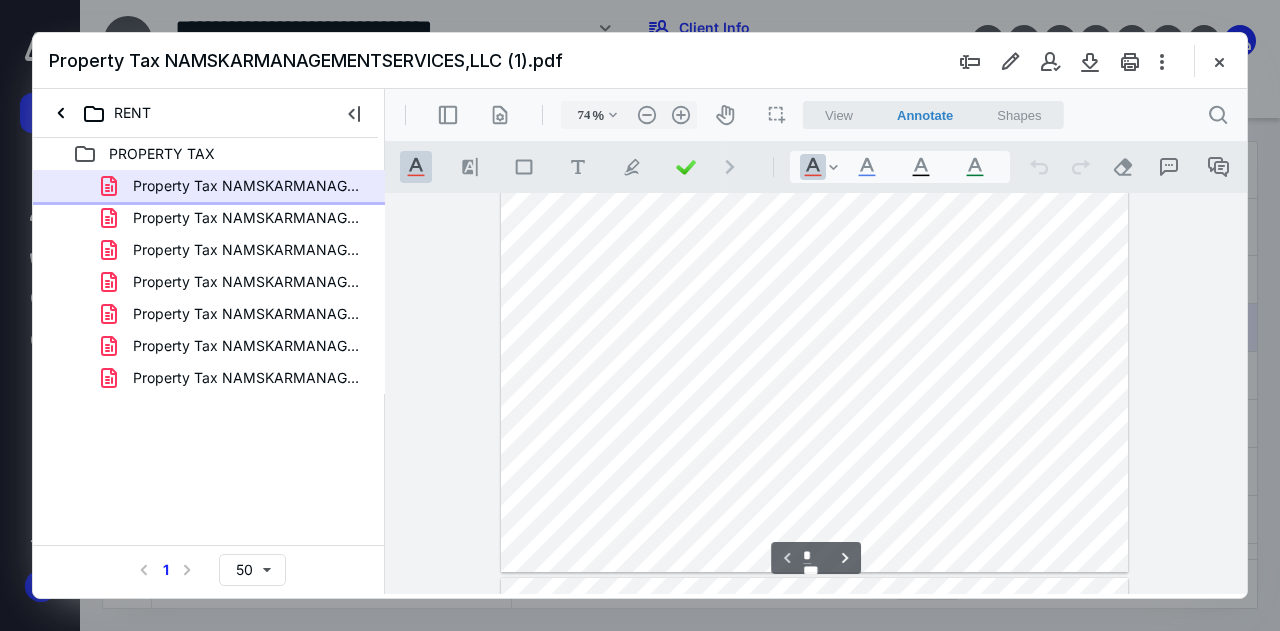 scroll, scrollTop: 0, scrollLeft: 0, axis: both 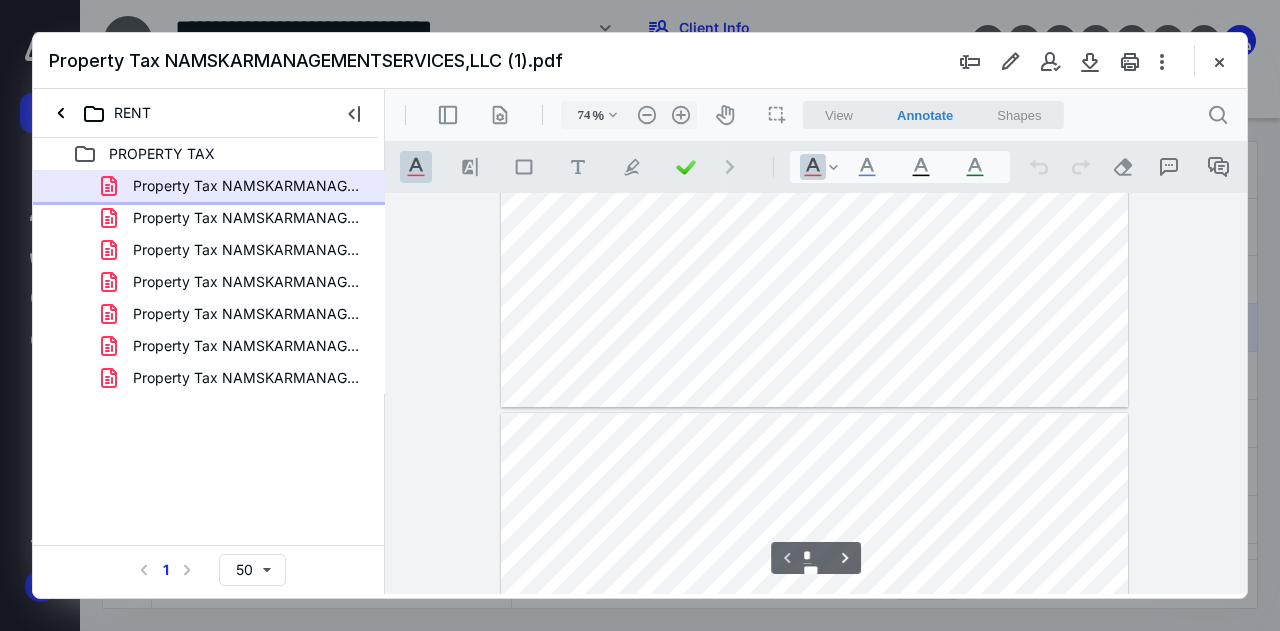 type on "*" 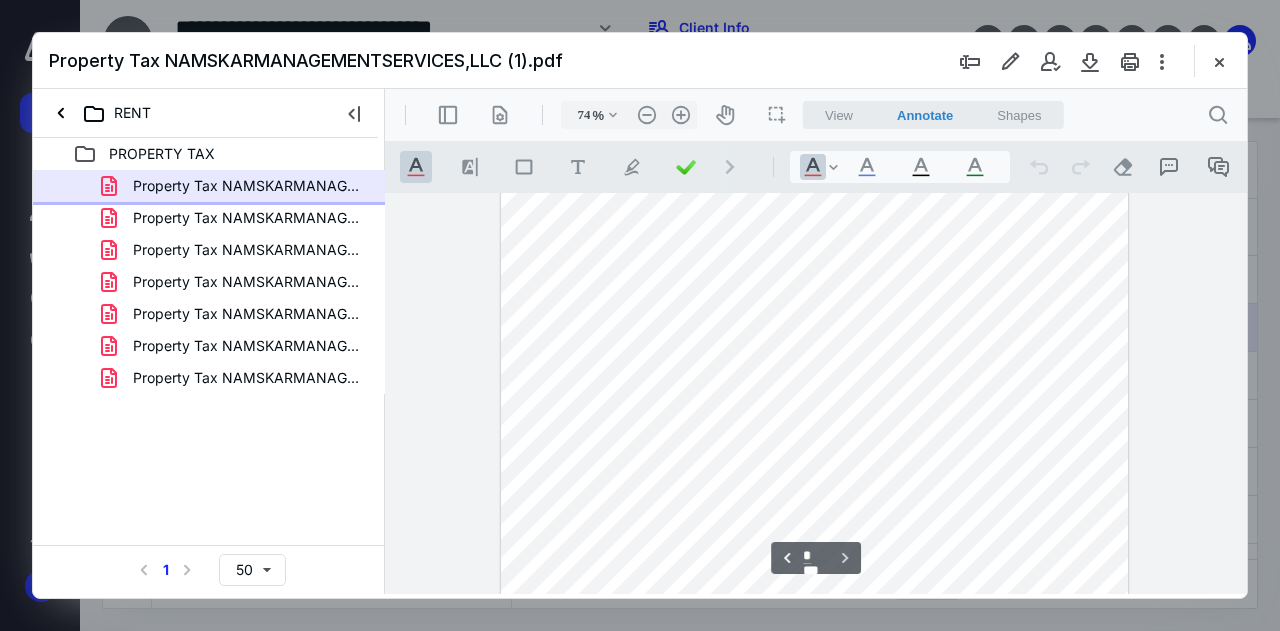 scroll, scrollTop: 1232, scrollLeft: 0, axis: vertical 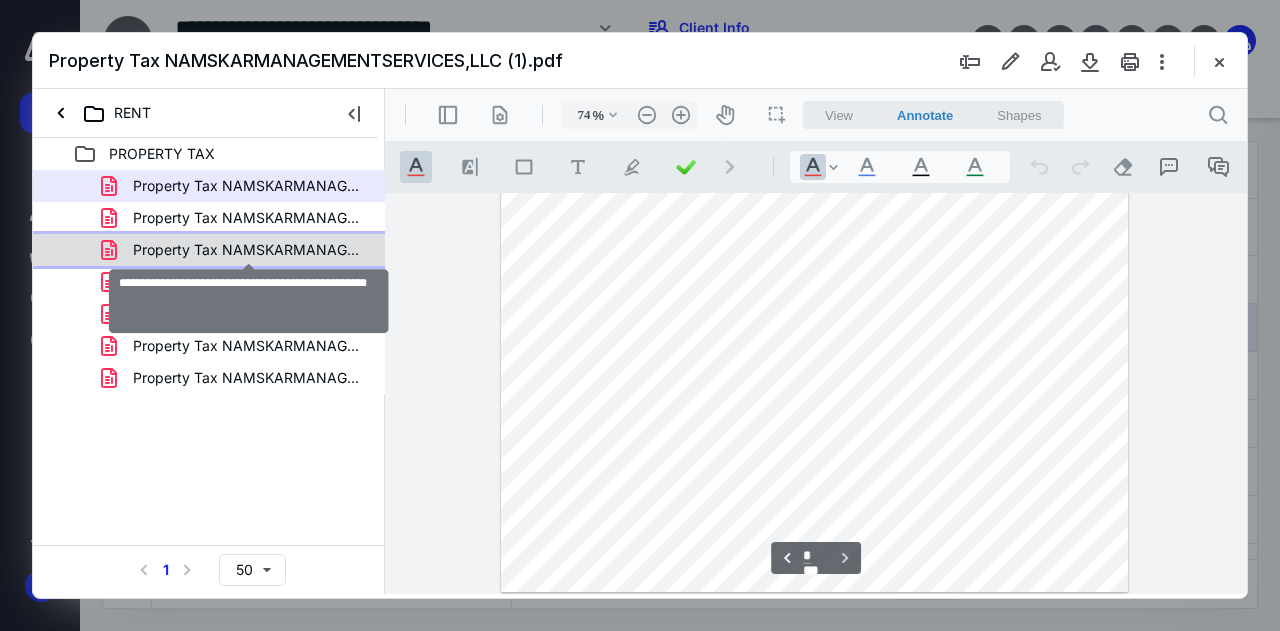 click on "Property Tax NAMSKARMANAGEMENTSERVICES,LLC (3).pdf" at bounding box center (249, 250) 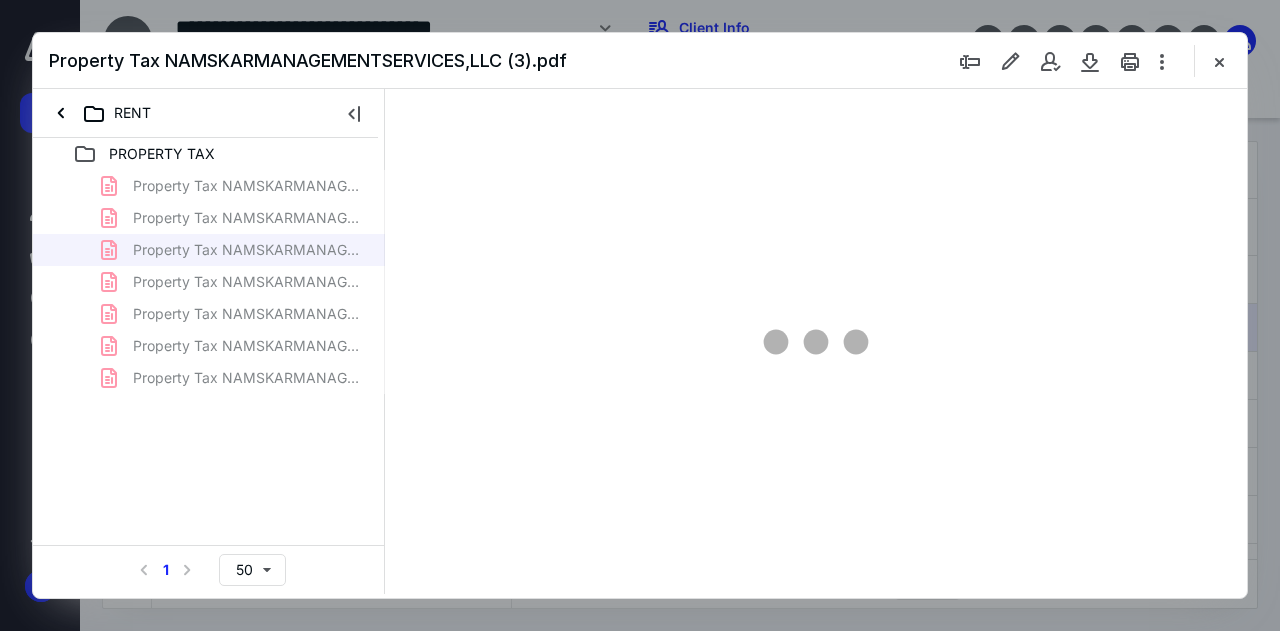 type on "37" 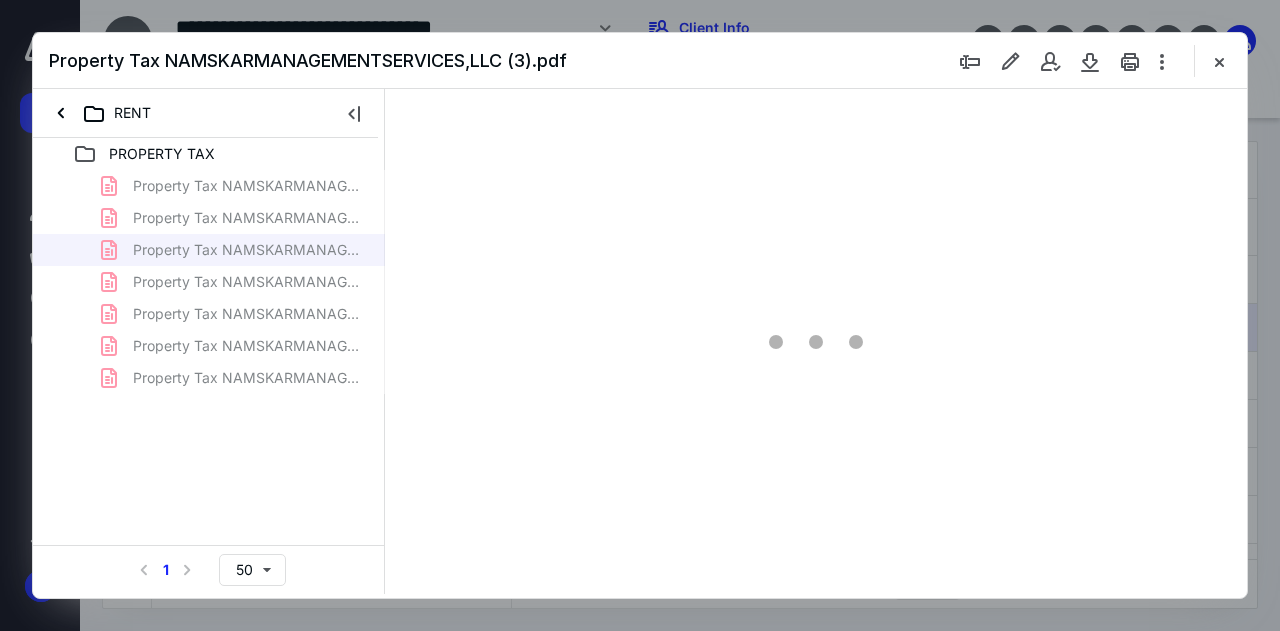 scroll, scrollTop: 0, scrollLeft: 0, axis: both 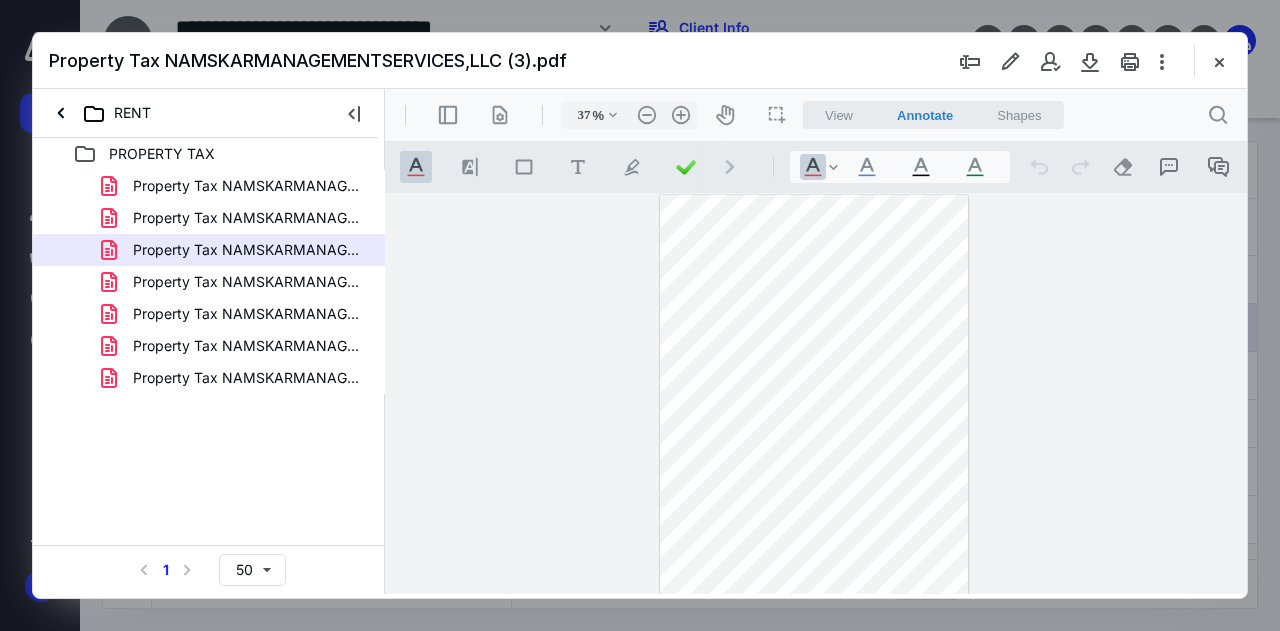 click at bounding box center (1219, 61) 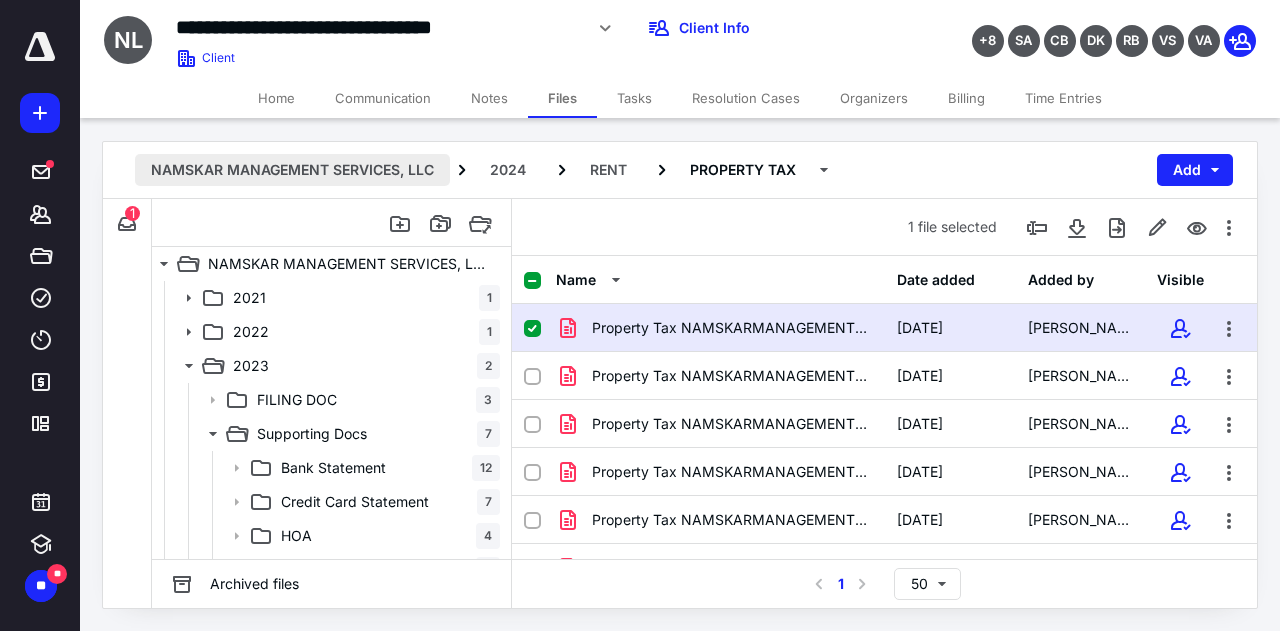 click on "NAMSKAR MANAGEMENT SERVICES, LLC" at bounding box center (292, 170) 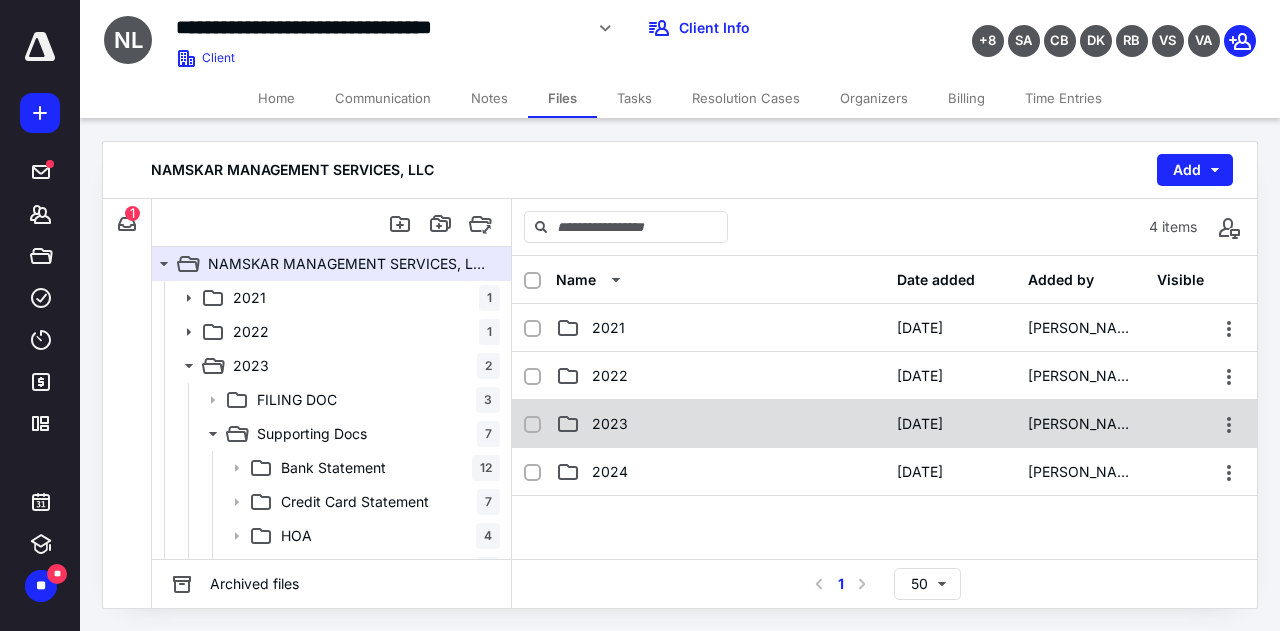 click on "2023" at bounding box center (610, 424) 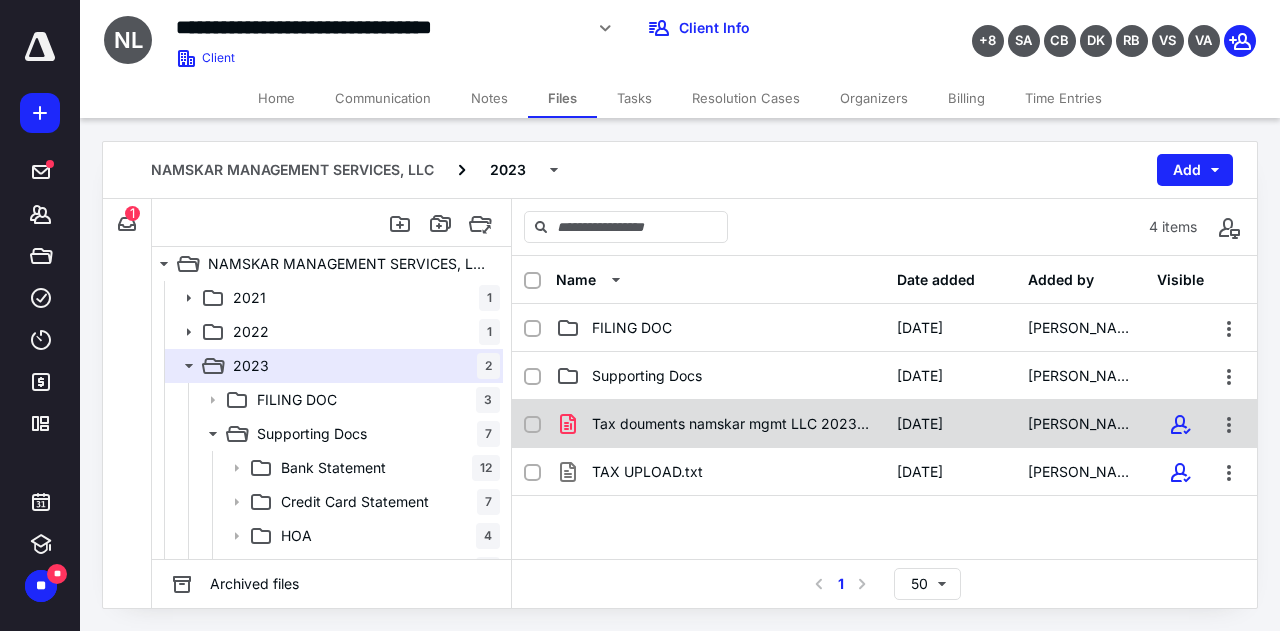 click on "Tax douments namskar mgmt LLC 2023 (1).pdf" at bounding box center (732, 424) 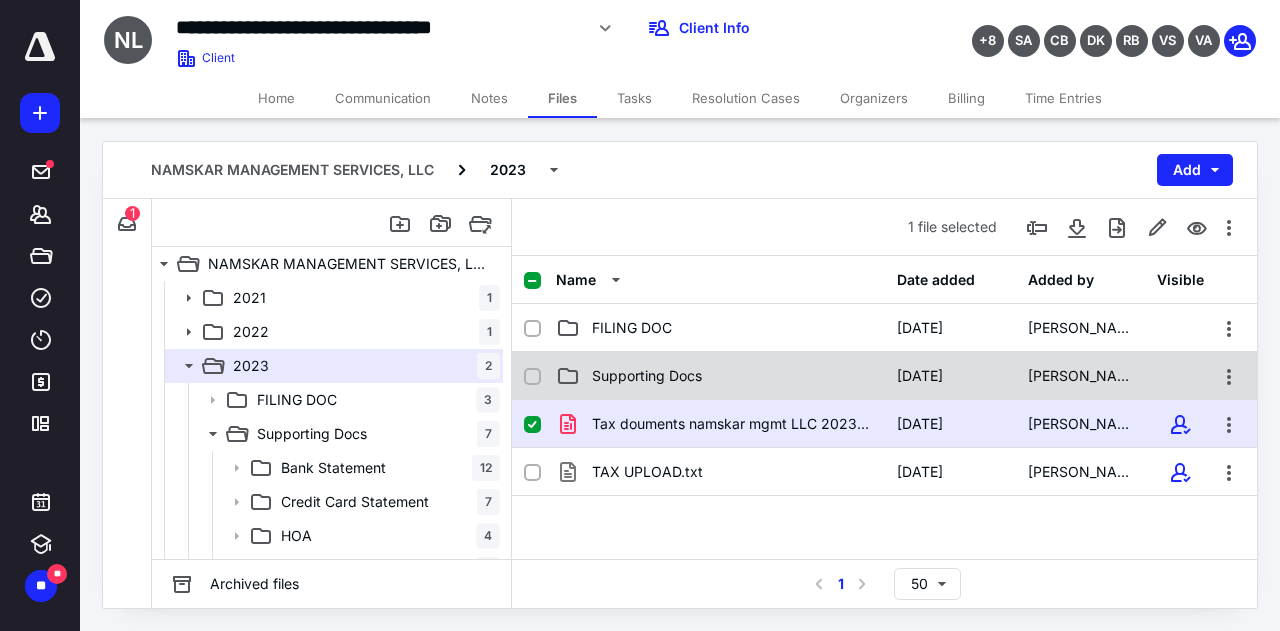 click on "Supporting Docs" at bounding box center (647, 376) 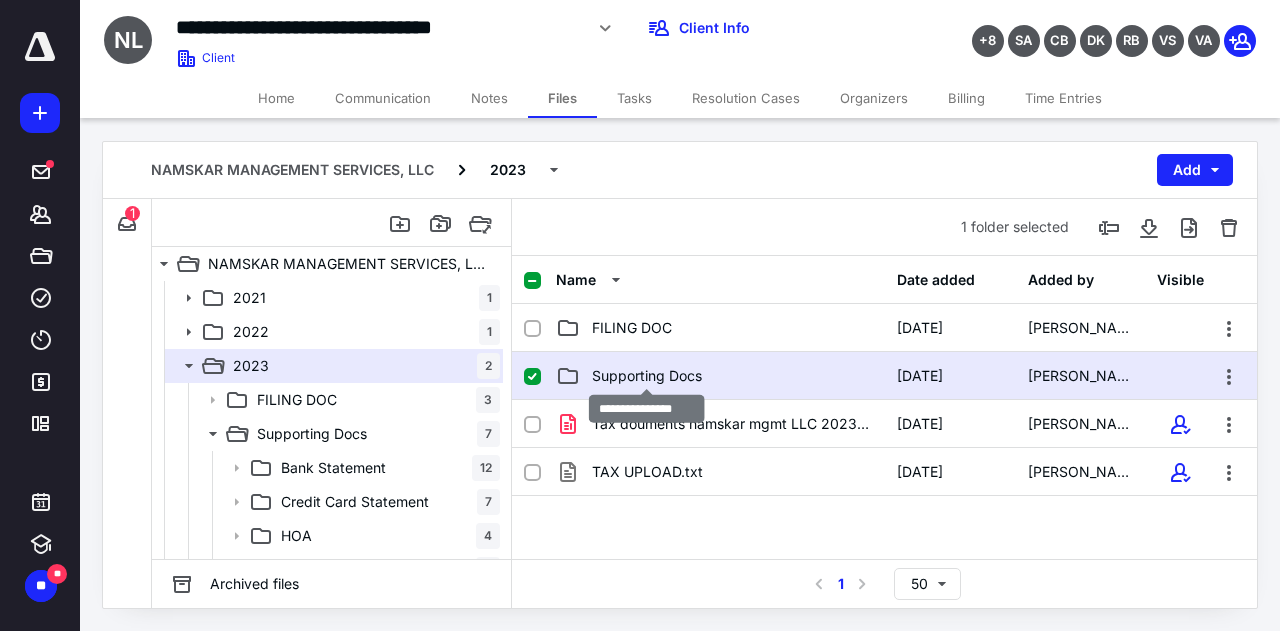 click on "Supporting Docs" at bounding box center [647, 376] 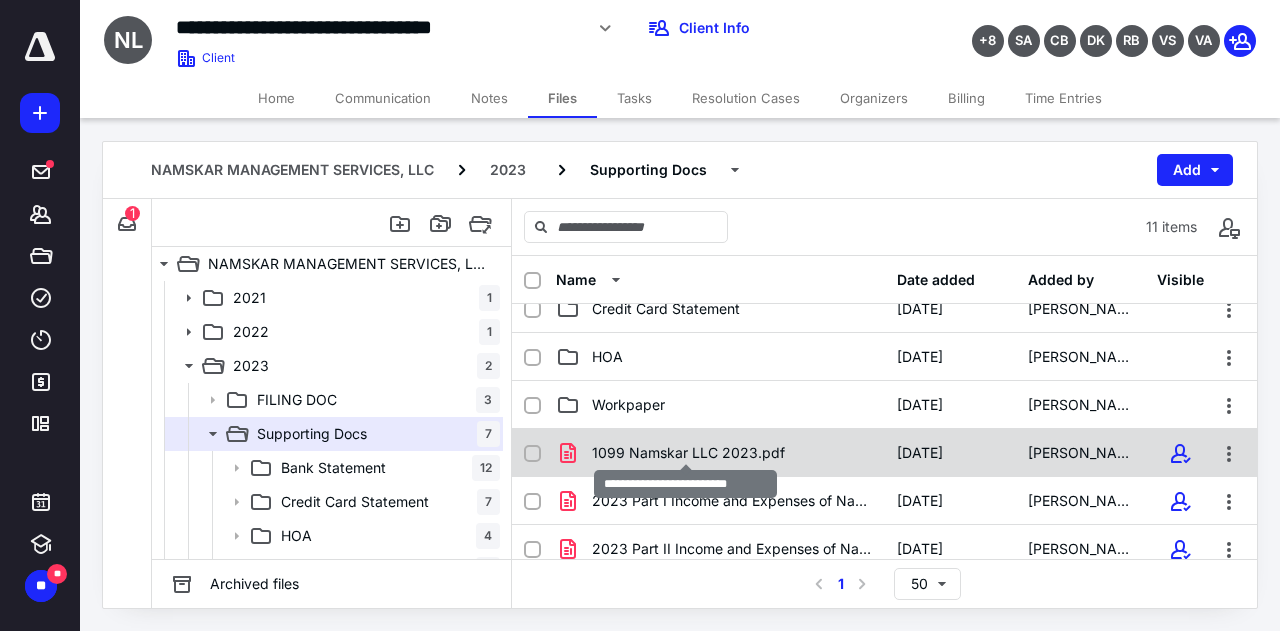 scroll, scrollTop: 0, scrollLeft: 0, axis: both 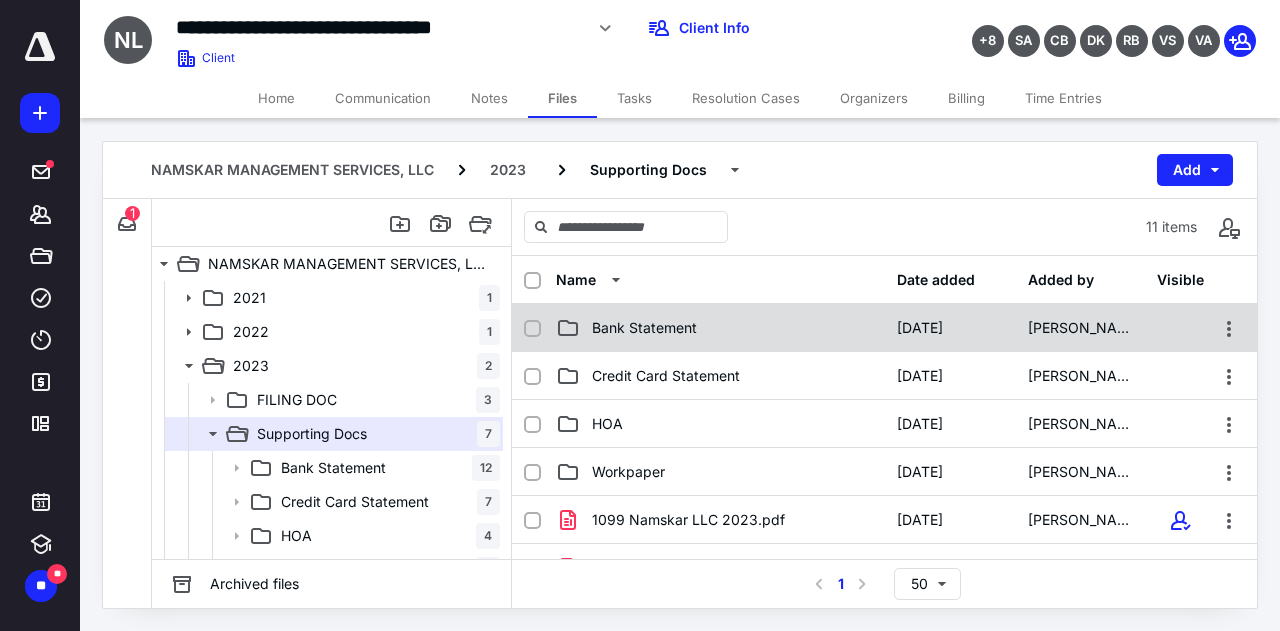 click on "Bank Statement" at bounding box center [644, 328] 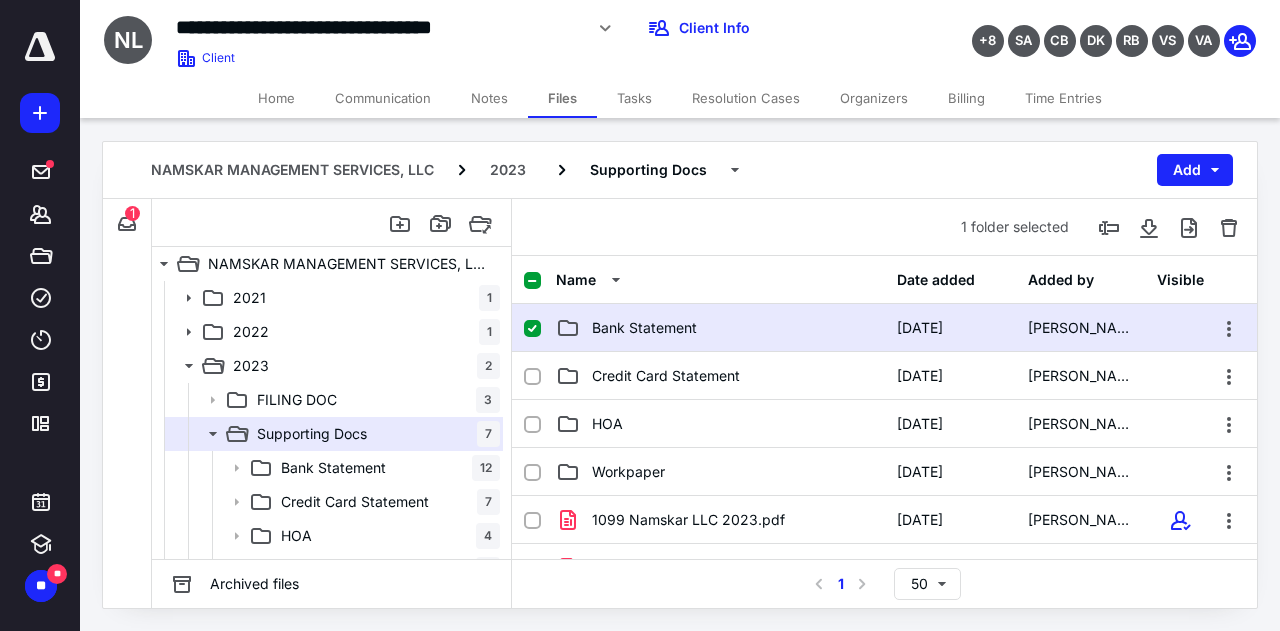 click on "Bank Statement" at bounding box center (644, 328) 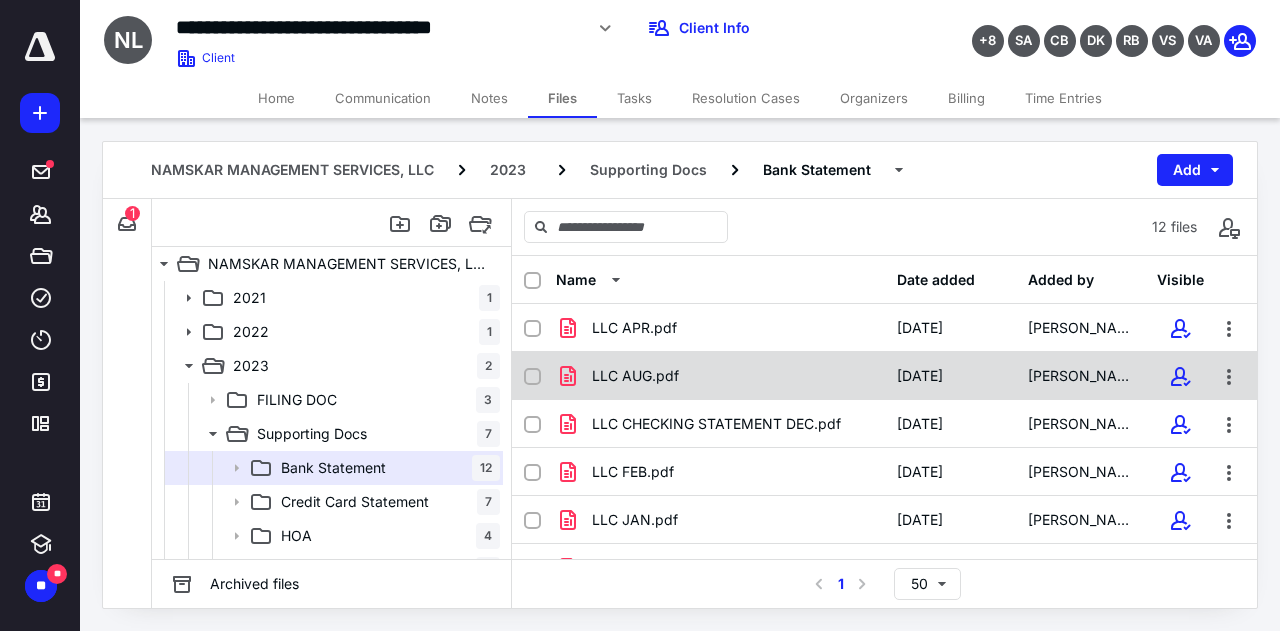 scroll, scrollTop: 0, scrollLeft: 0, axis: both 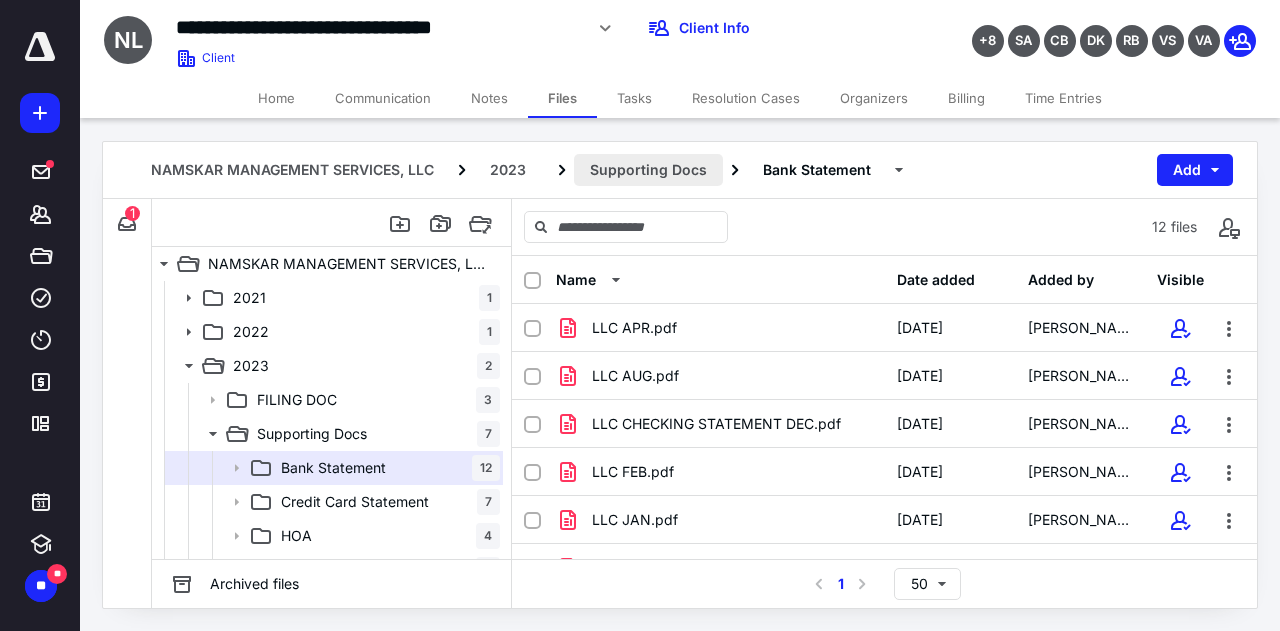 click on "Supporting Docs" at bounding box center (648, 170) 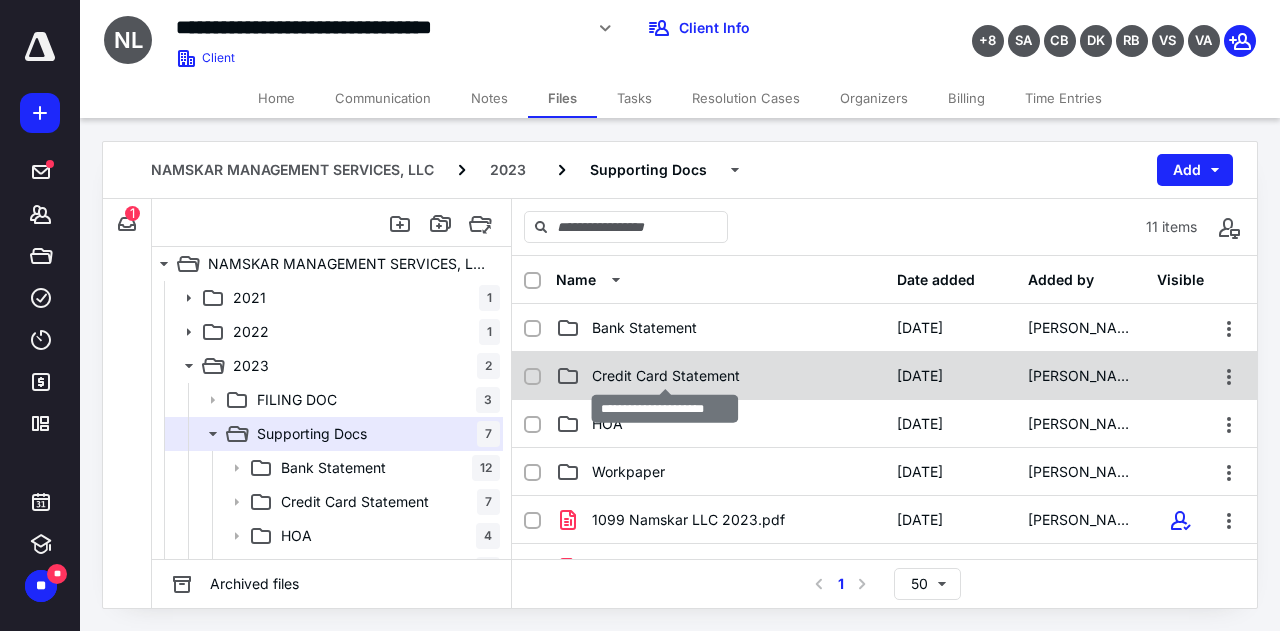 click on "Credit Card Statement" at bounding box center (666, 376) 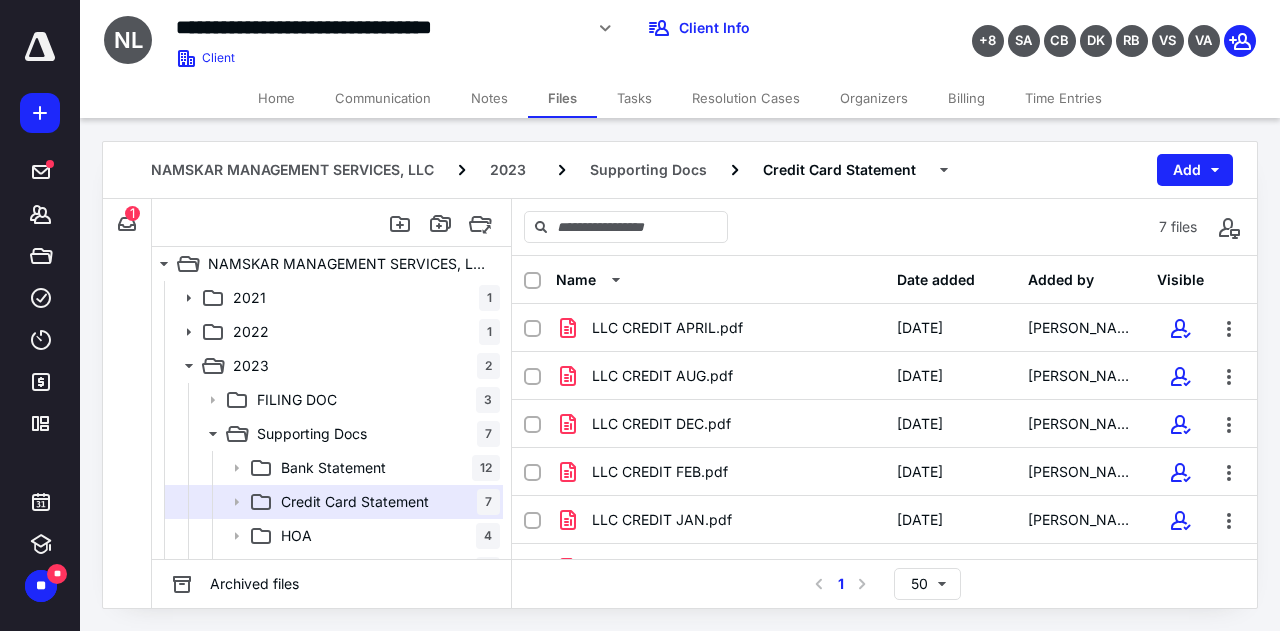 scroll, scrollTop: 0, scrollLeft: 0, axis: both 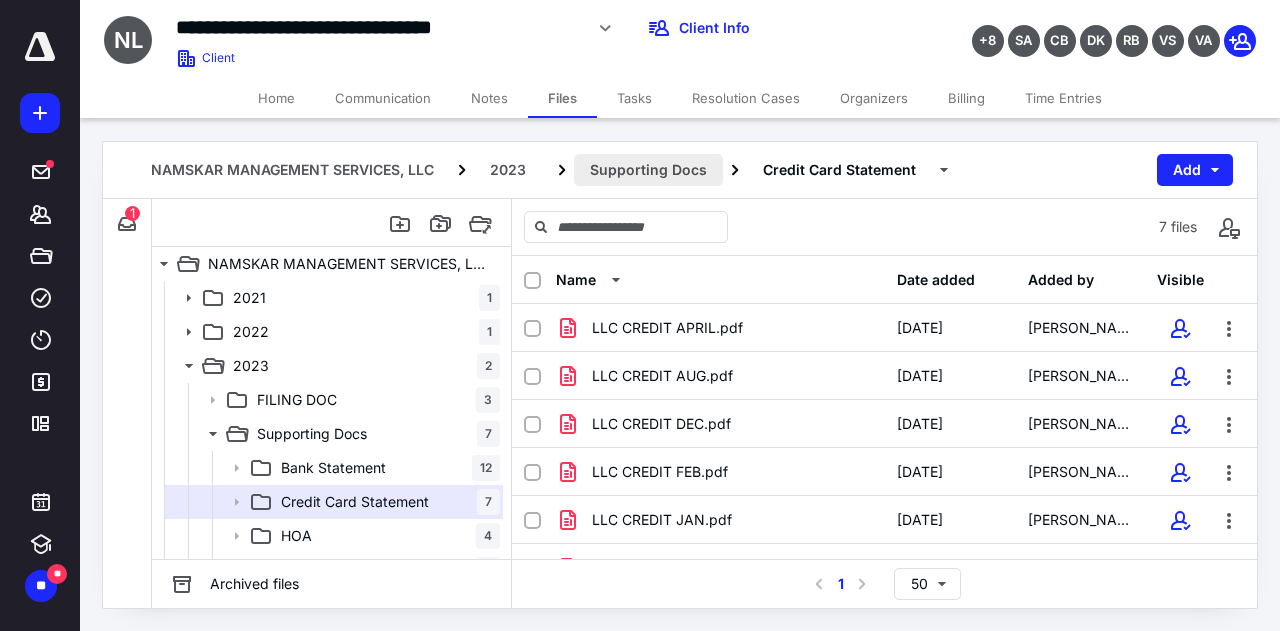 click on "Supporting Docs" at bounding box center [648, 170] 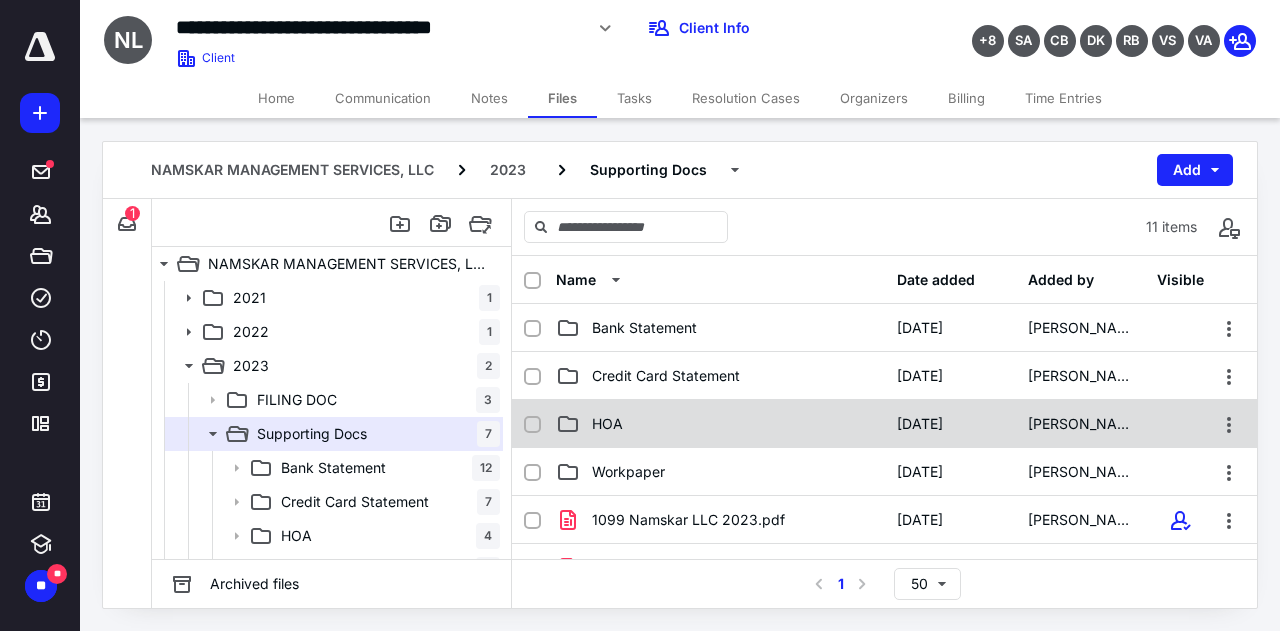 click on "HOA" at bounding box center (720, 424) 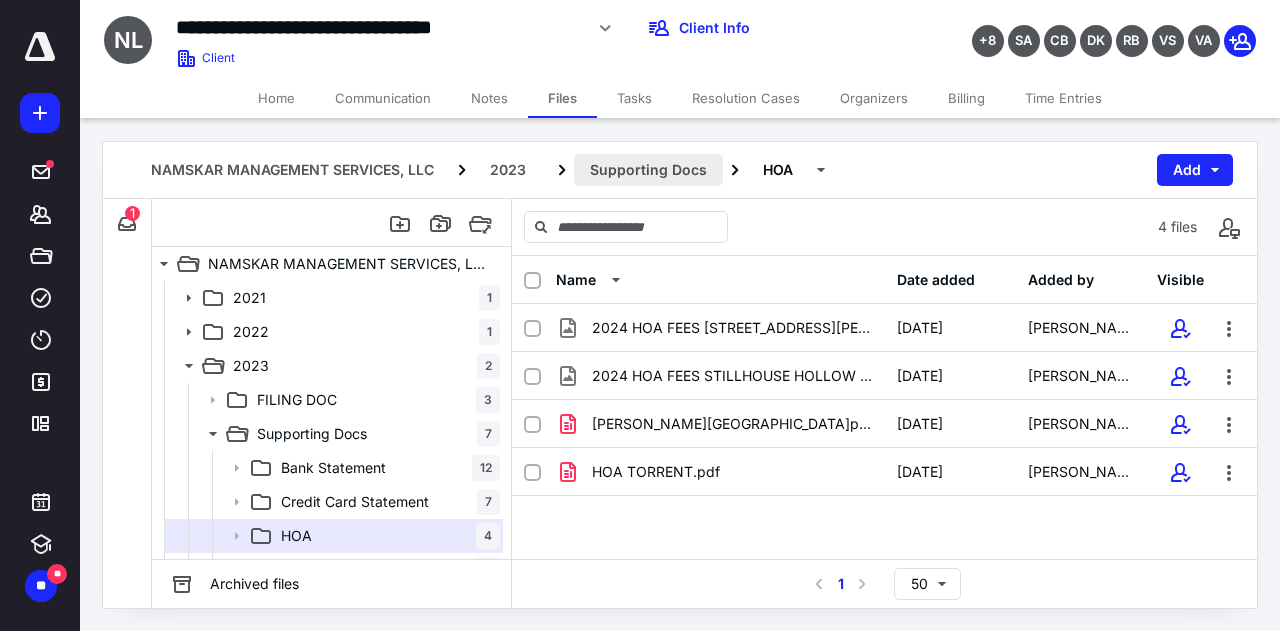 click on "Supporting Docs" at bounding box center (648, 170) 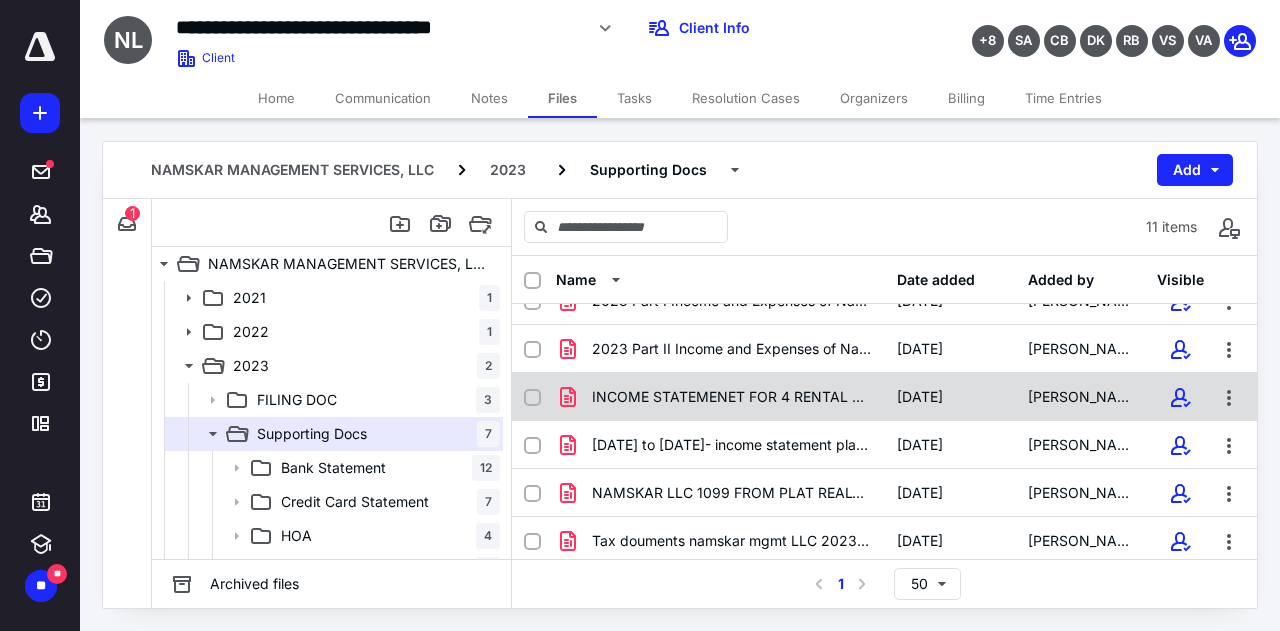 scroll, scrollTop: 167, scrollLeft: 0, axis: vertical 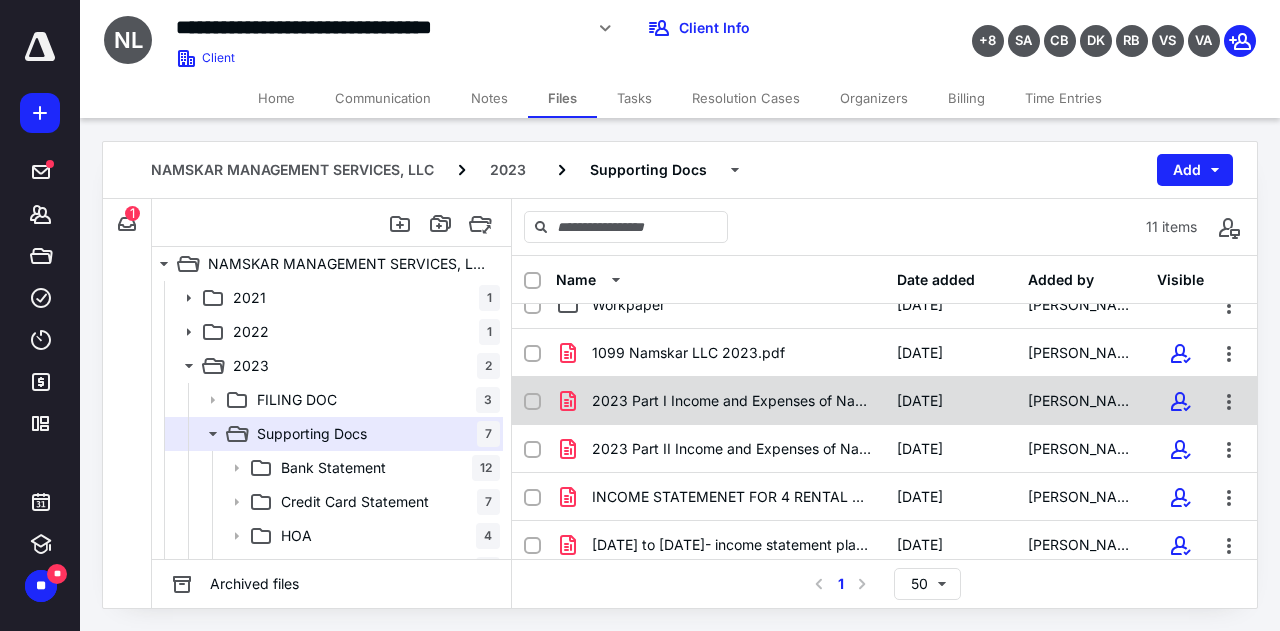 click on "2023 Part I Income and Expenses of Namskar LLC.pdf" at bounding box center [732, 401] 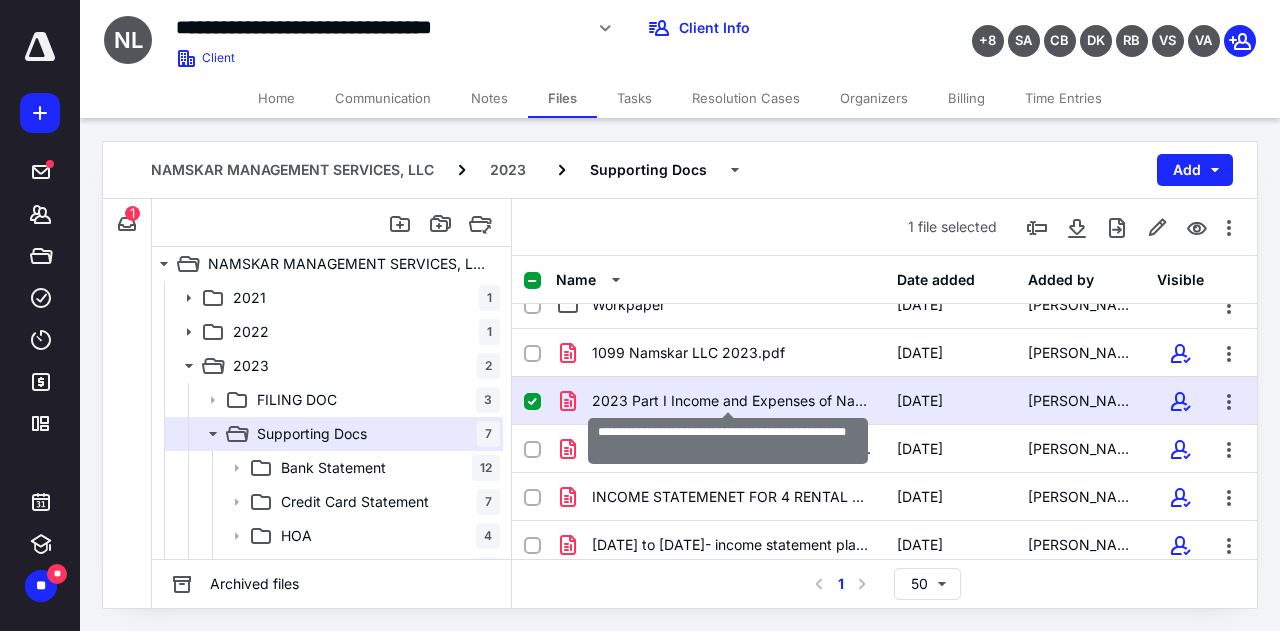 click on "2023 Part I Income and Expenses of Namskar LLC.pdf" at bounding box center (732, 401) 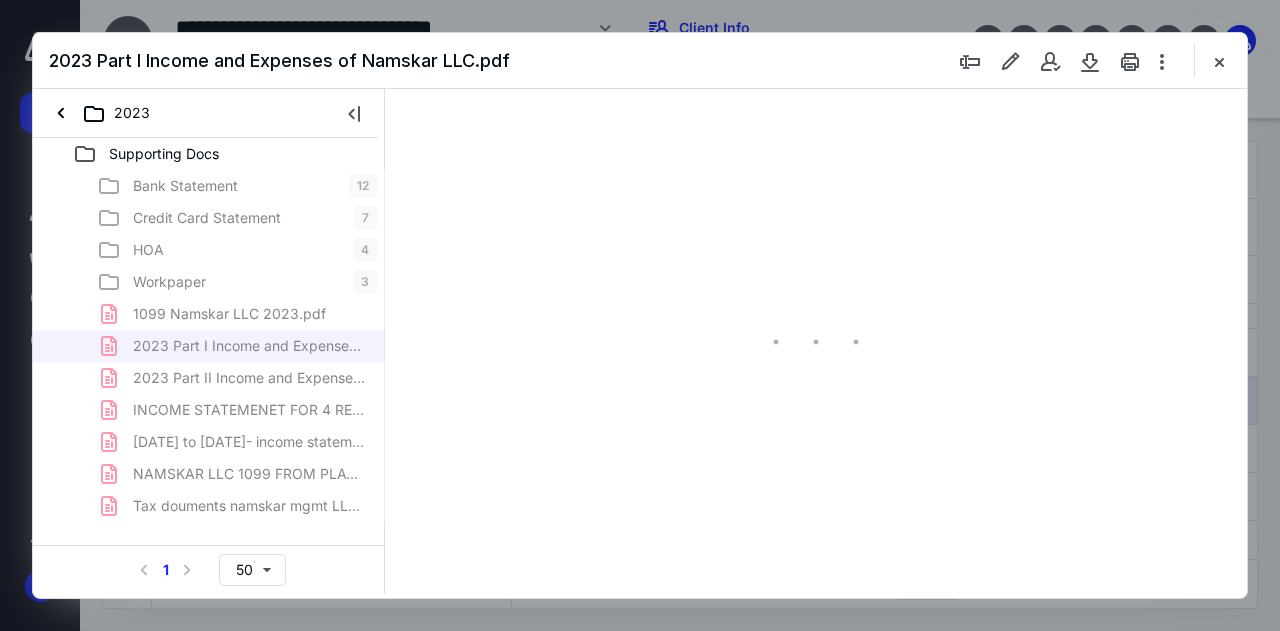 scroll, scrollTop: 0, scrollLeft: 0, axis: both 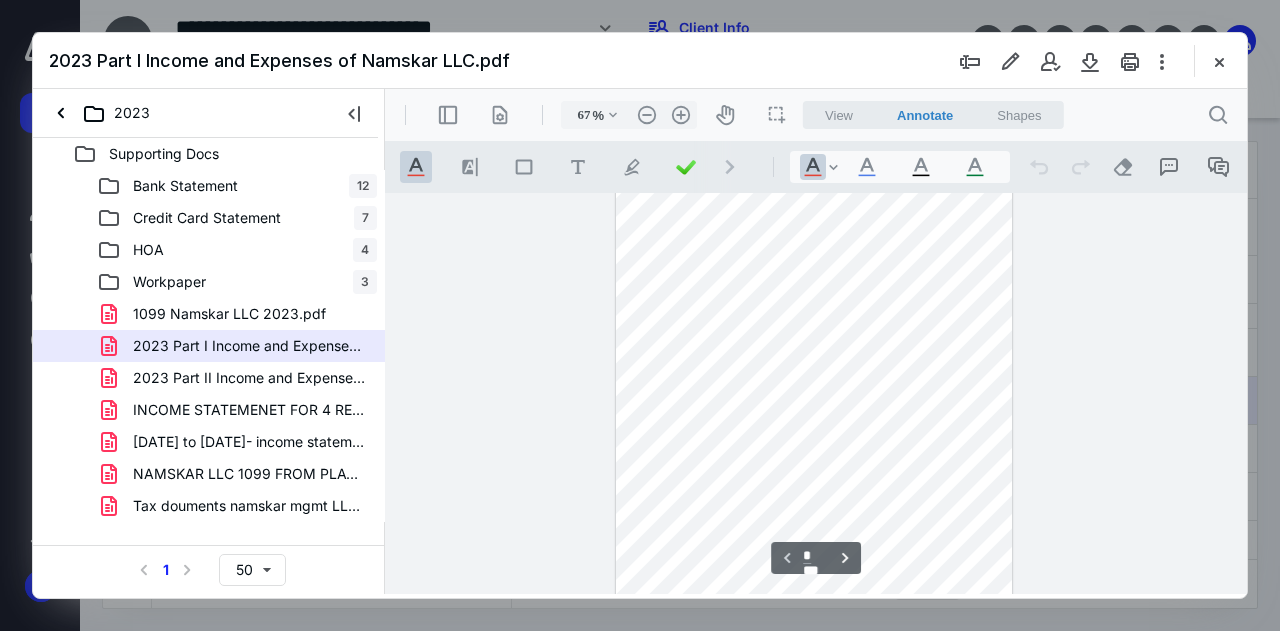 type on "75" 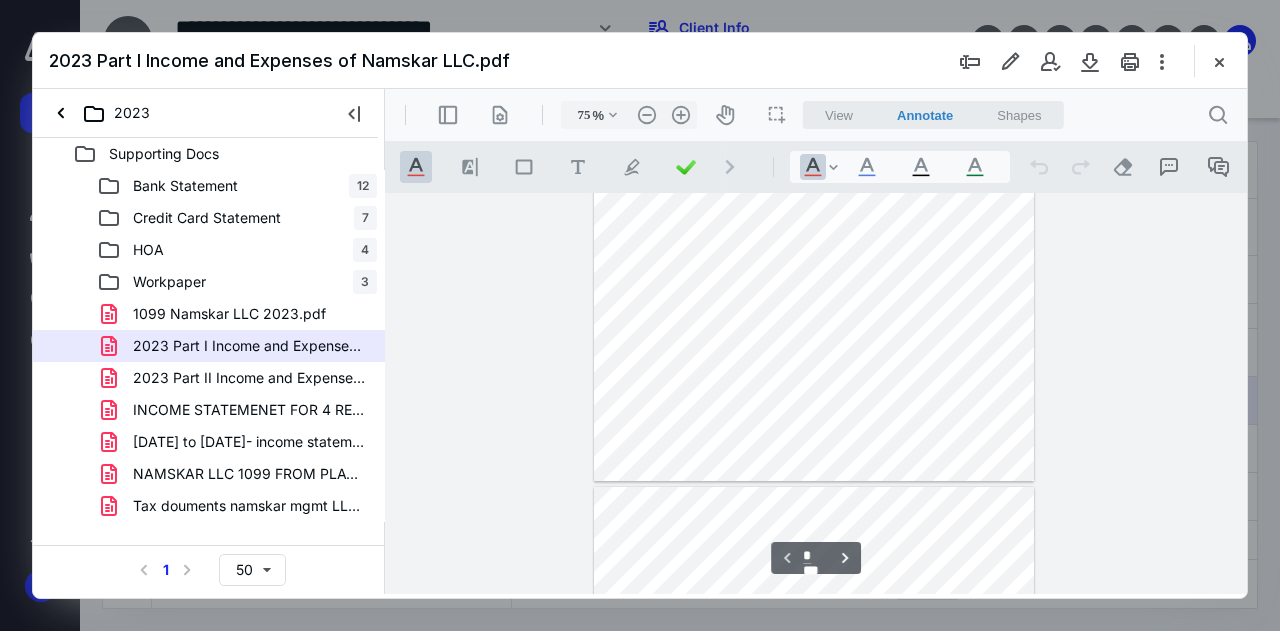 scroll, scrollTop: 351, scrollLeft: 0, axis: vertical 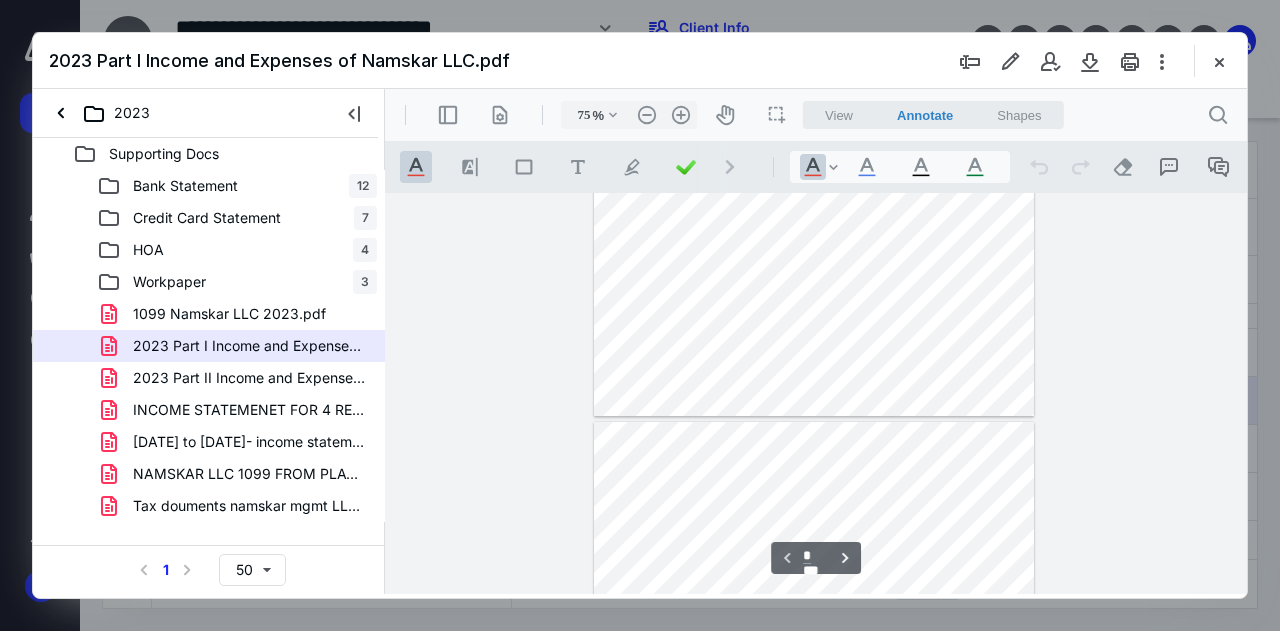 type on "*" 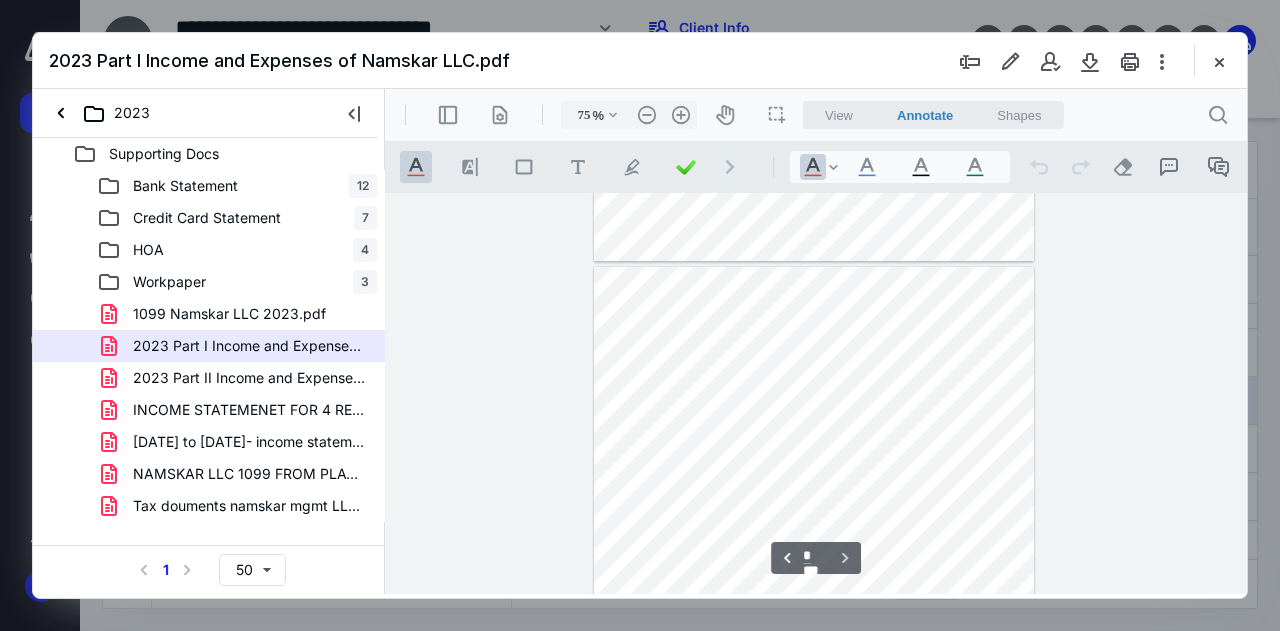 scroll, scrollTop: 651, scrollLeft: 0, axis: vertical 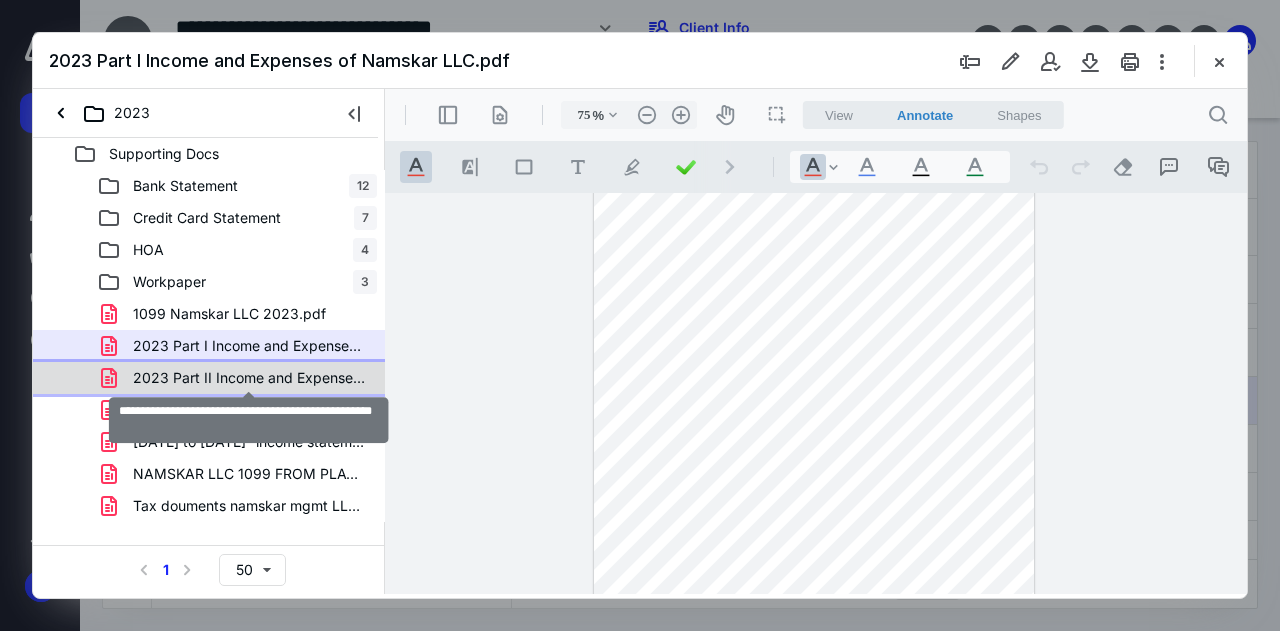 click on "2023 Part II Income and Expenses of Namskar LLC.pdf" at bounding box center [249, 378] 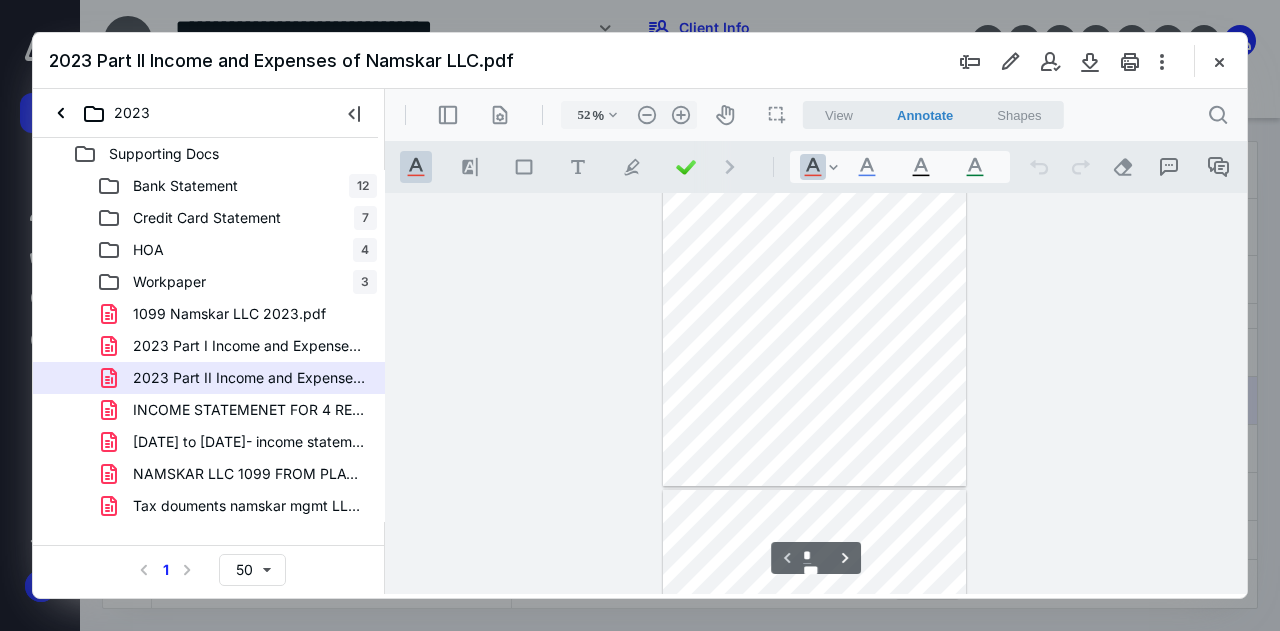 scroll, scrollTop: 0, scrollLeft: 0, axis: both 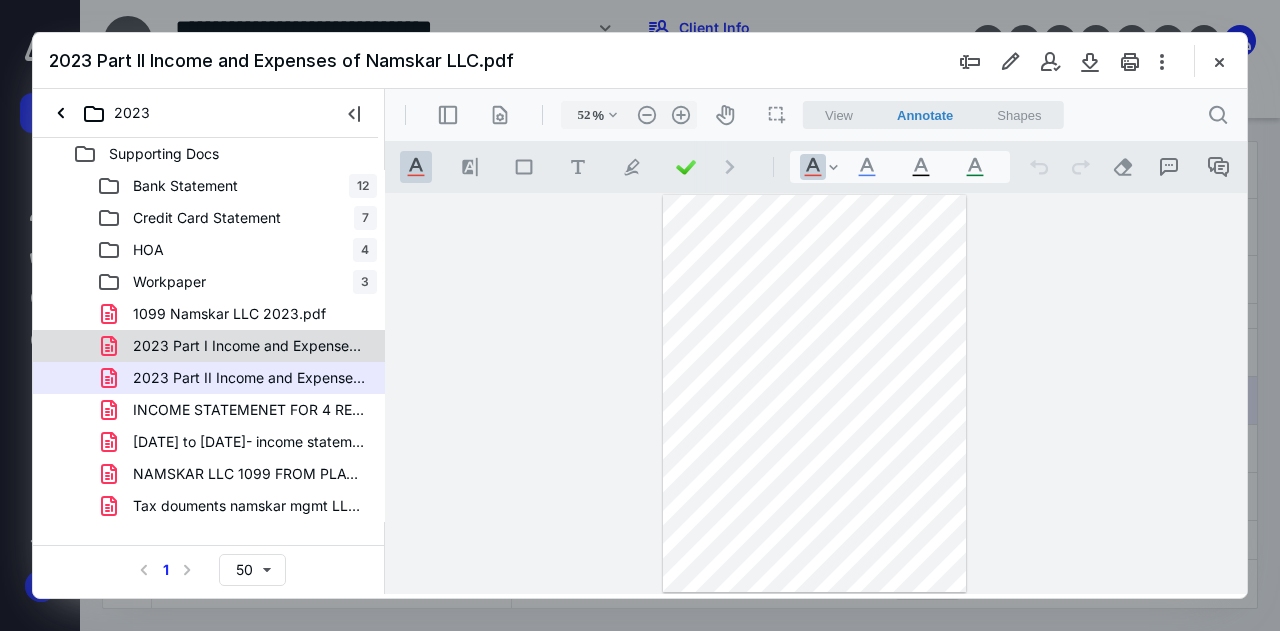 click on "2023 Part I Income and Expenses of Namskar LLC.pdf" at bounding box center [249, 346] 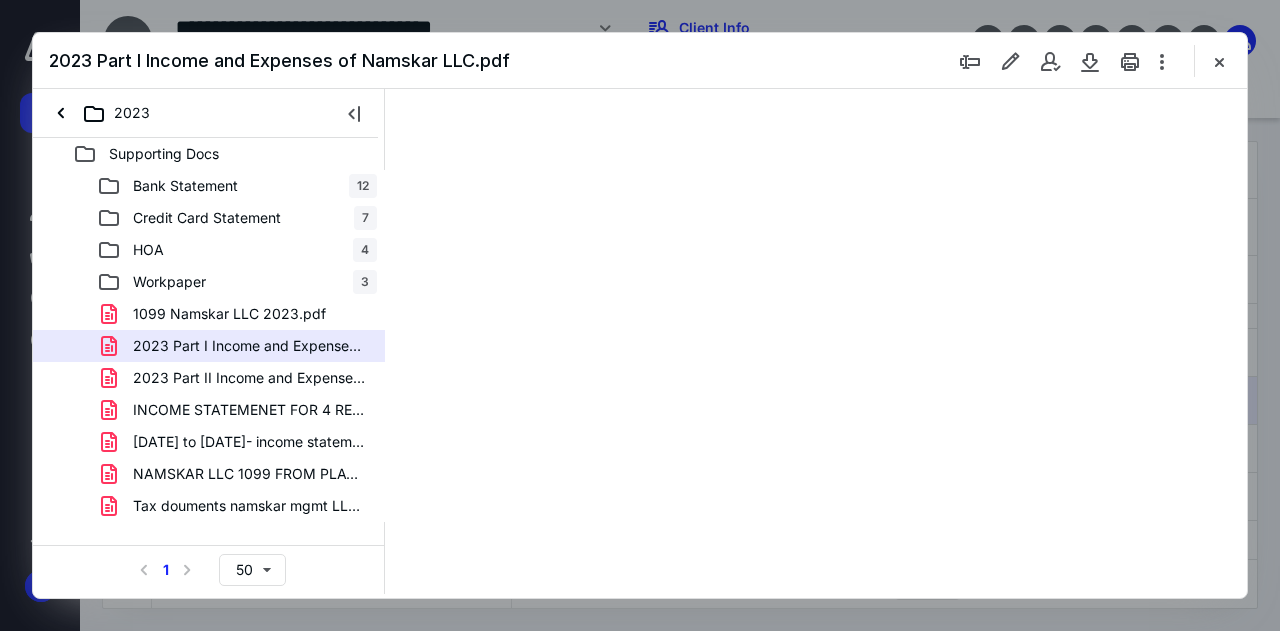 type on "52" 